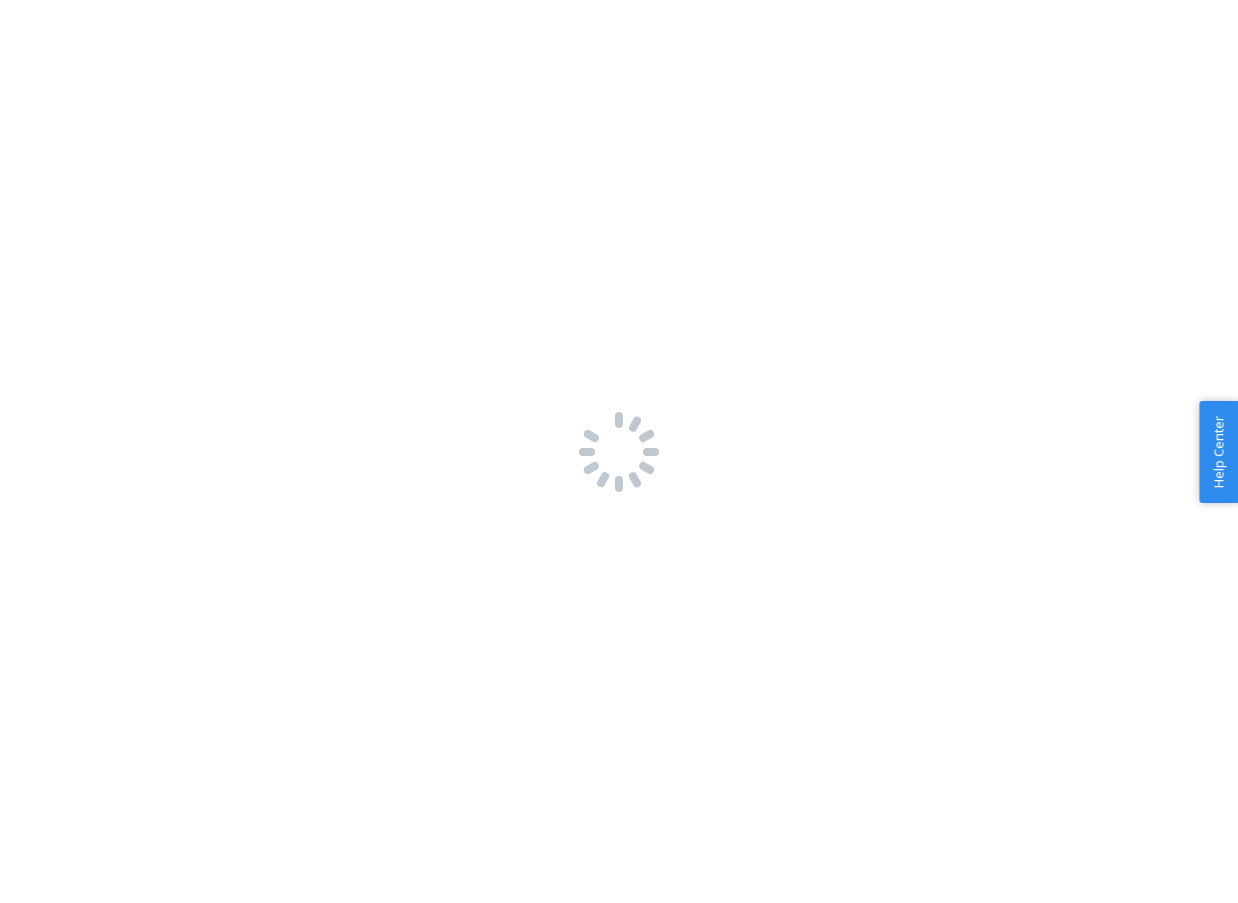 scroll, scrollTop: 0, scrollLeft: 0, axis: both 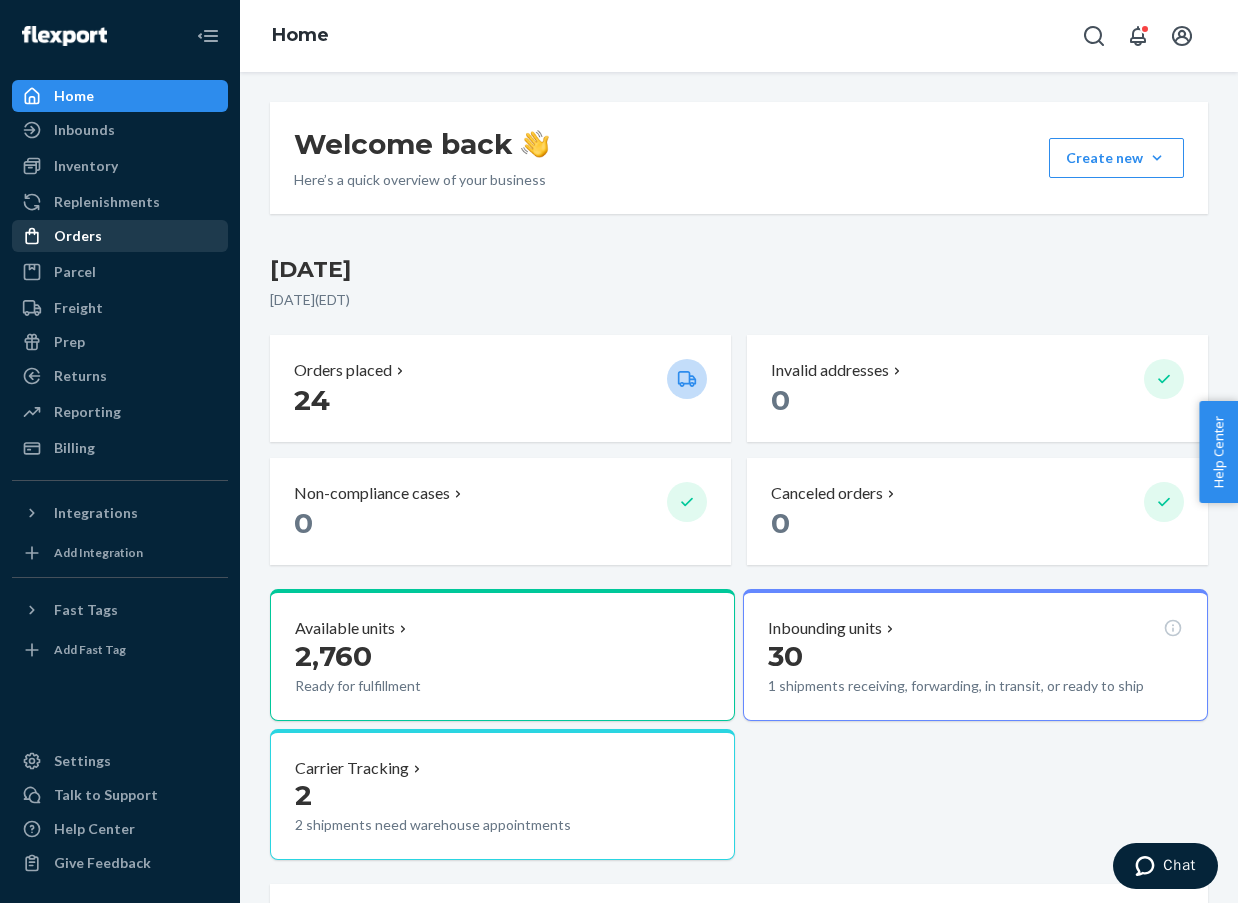 click on "Orders" at bounding box center (120, 236) 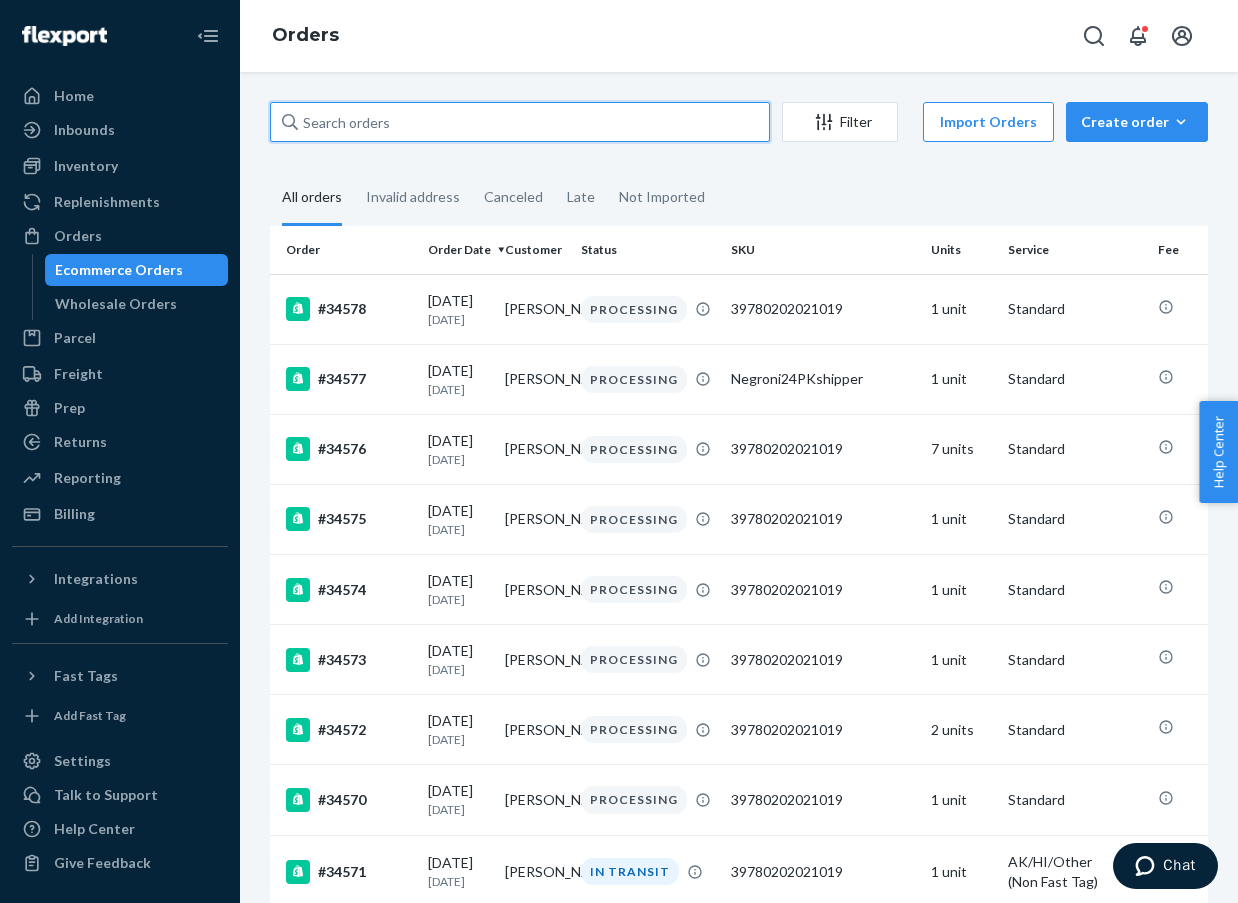 click at bounding box center (520, 122) 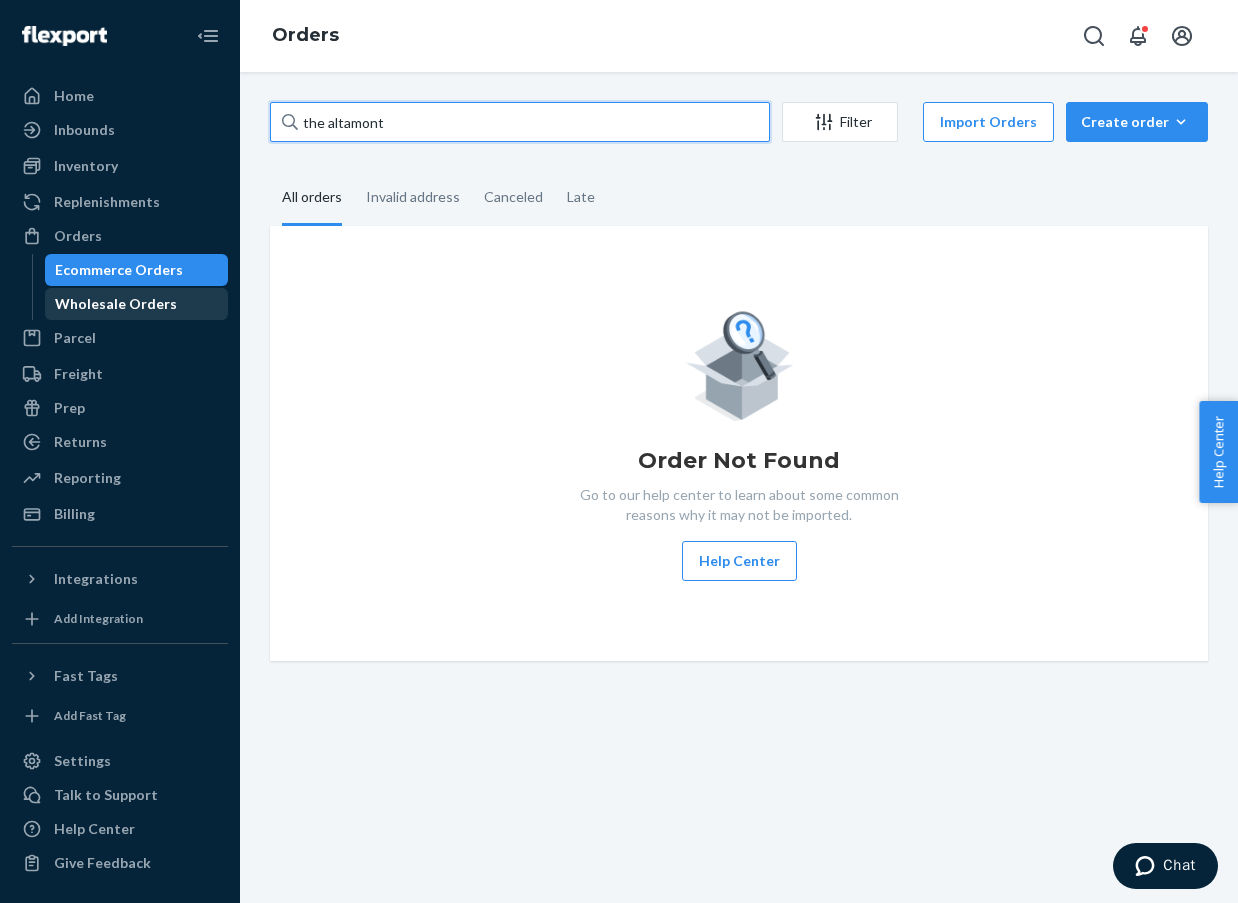 type on "the altamont" 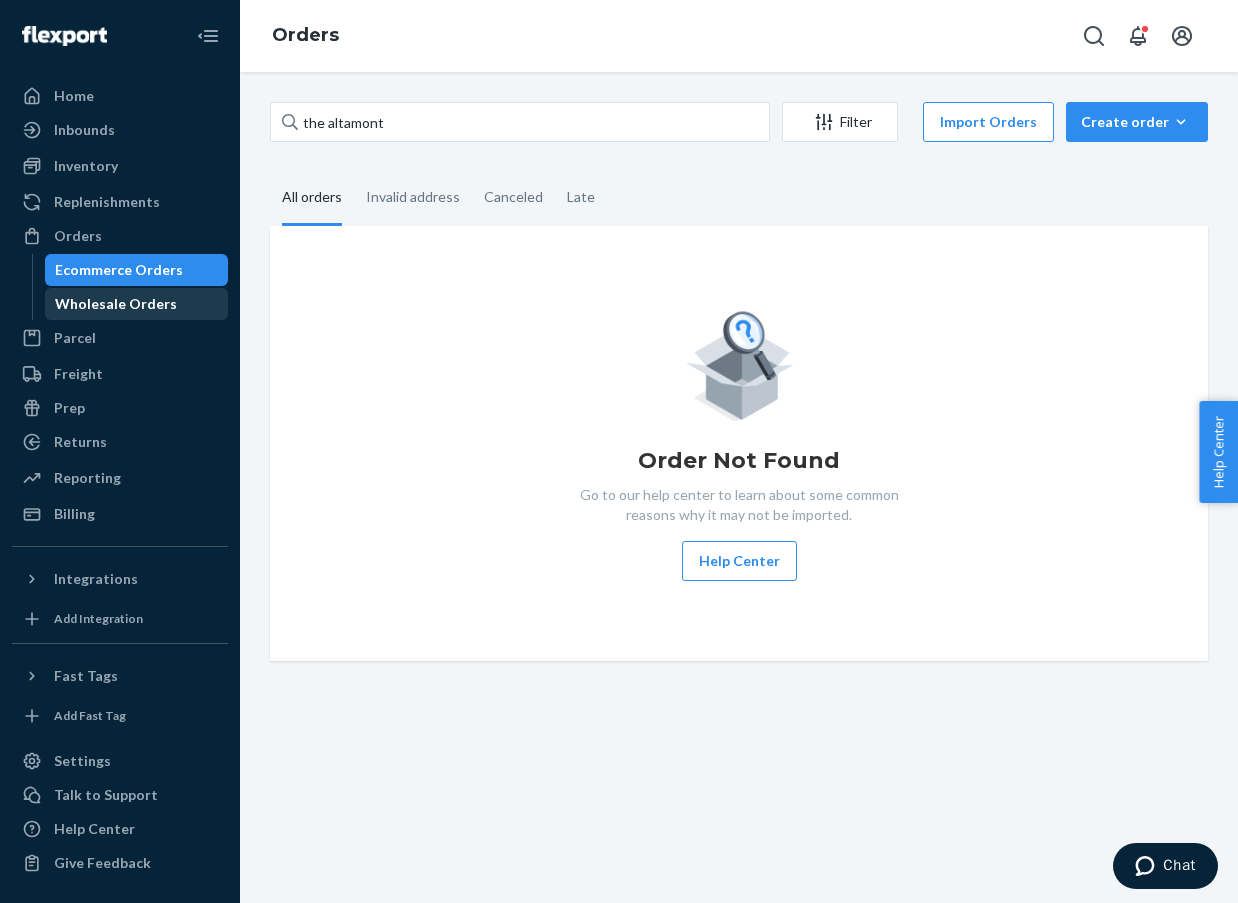 click on "Wholesale Orders" at bounding box center [137, 304] 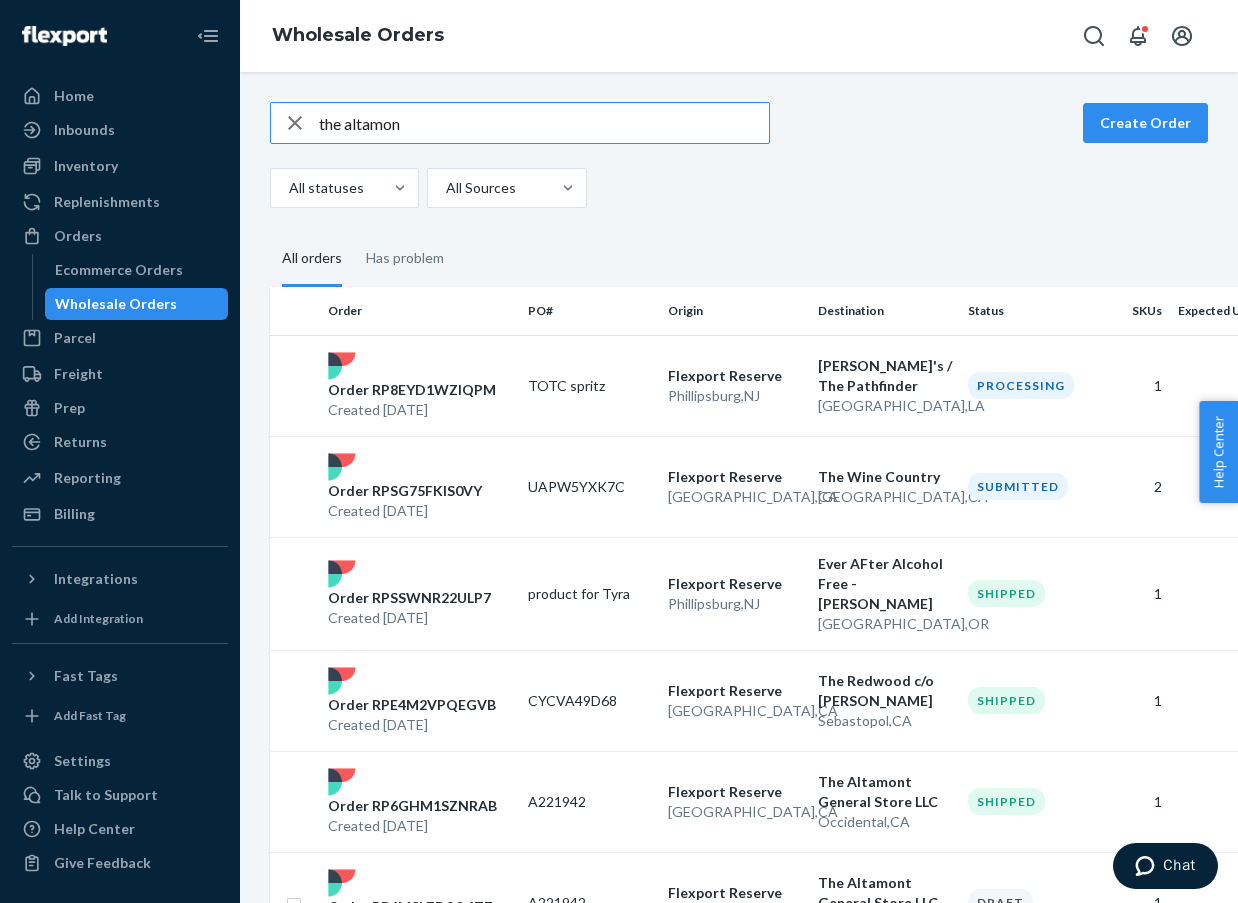 type on "the altamont" 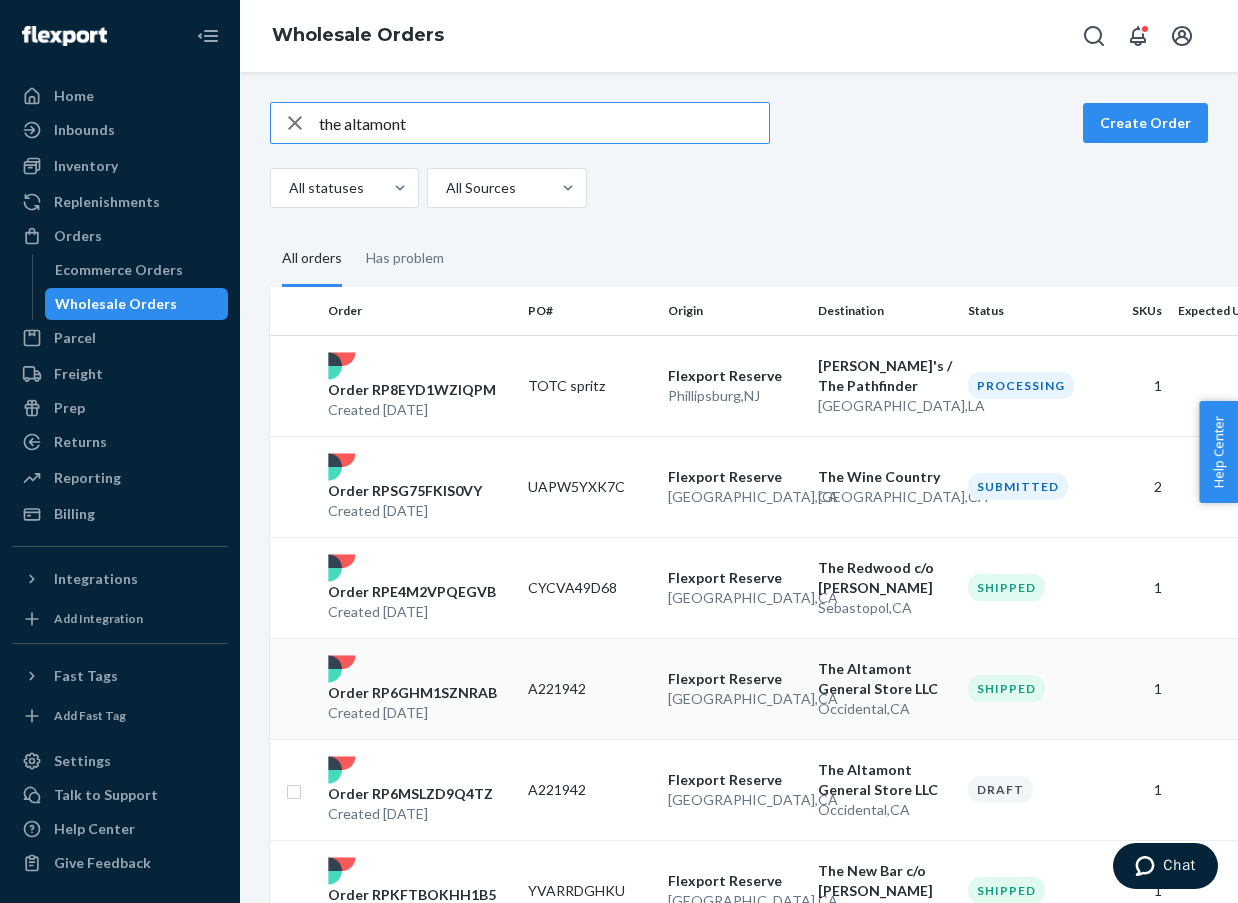 click on "Order RP6GHM1SZNRAB" at bounding box center (412, 693) 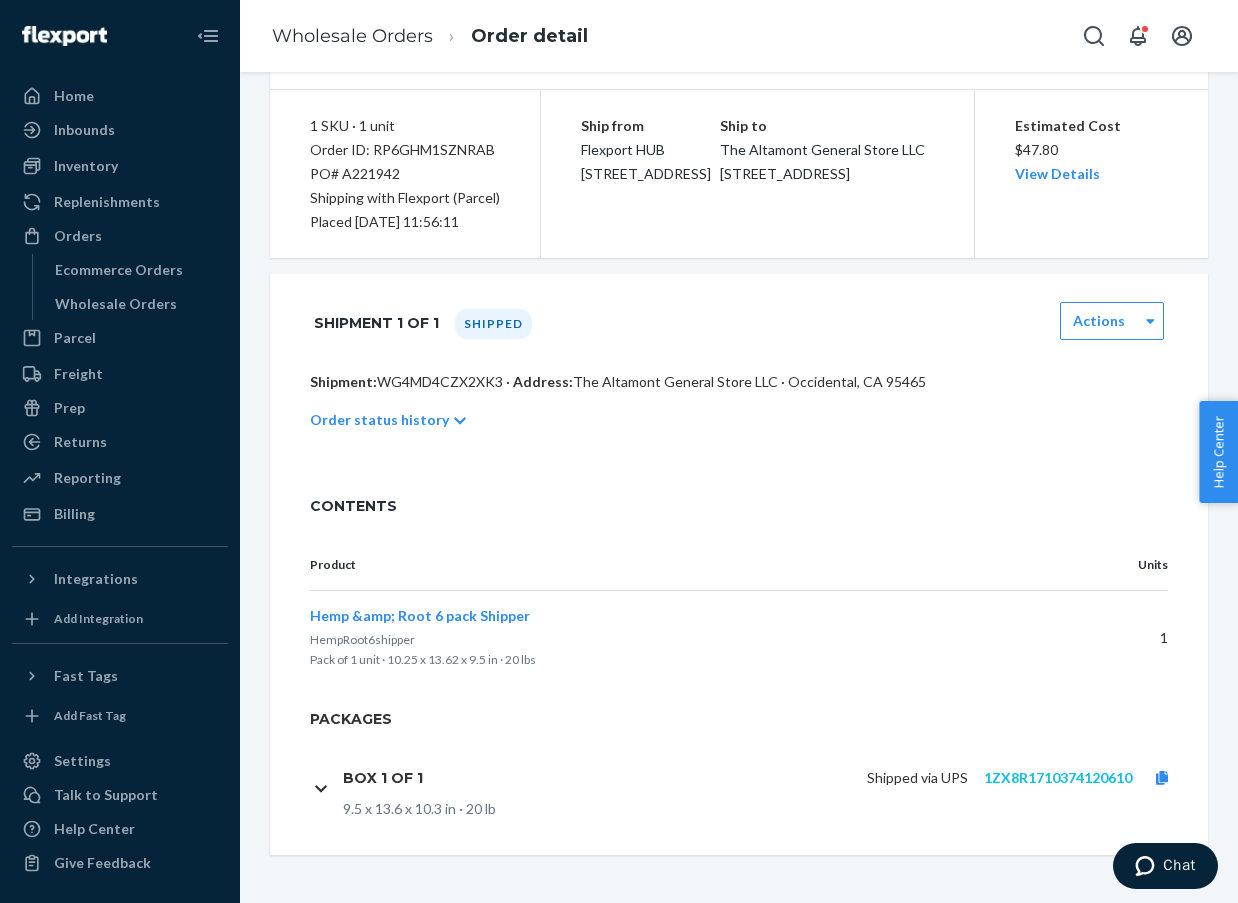 scroll, scrollTop: 162, scrollLeft: 0, axis: vertical 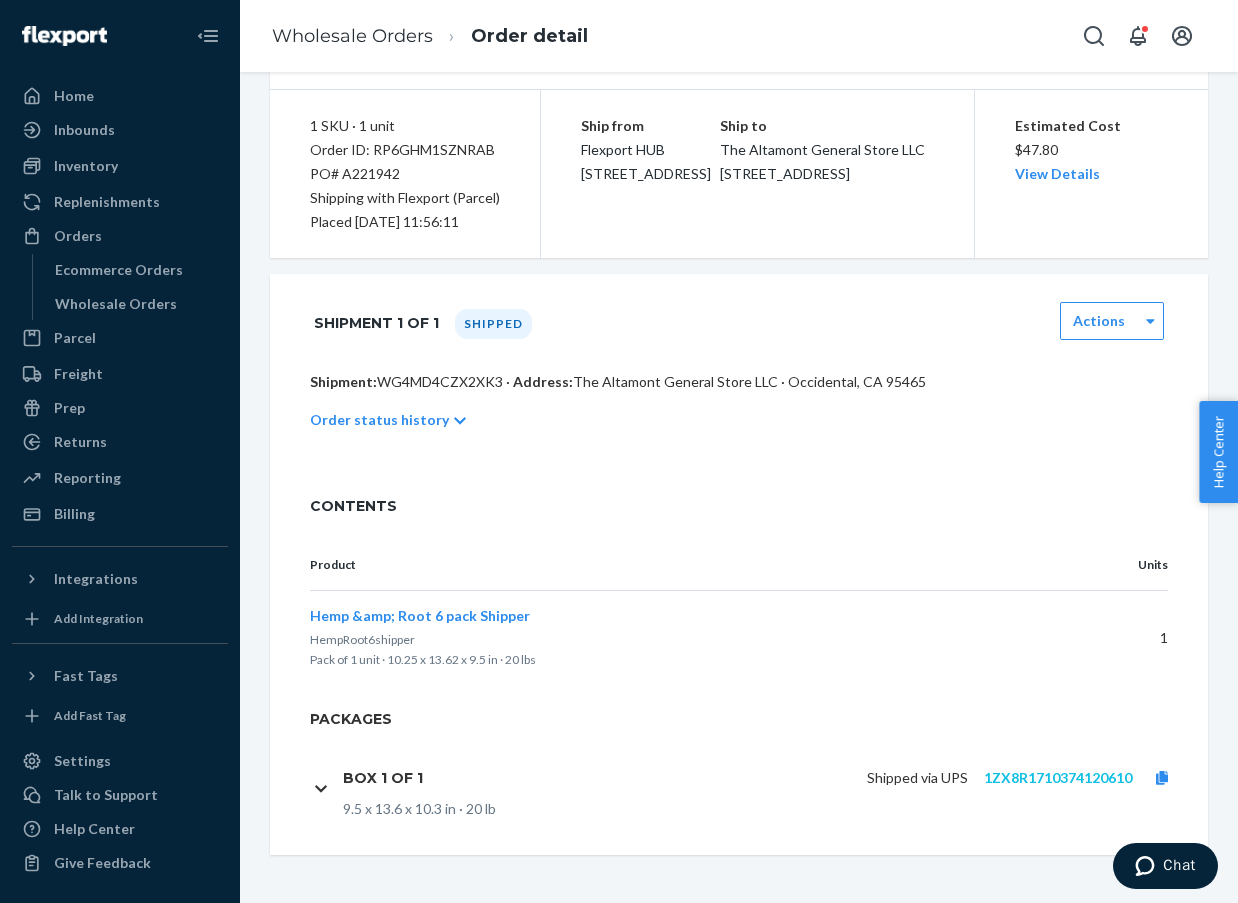 click on "1ZX8R1710374120610" at bounding box center (1058, 777) 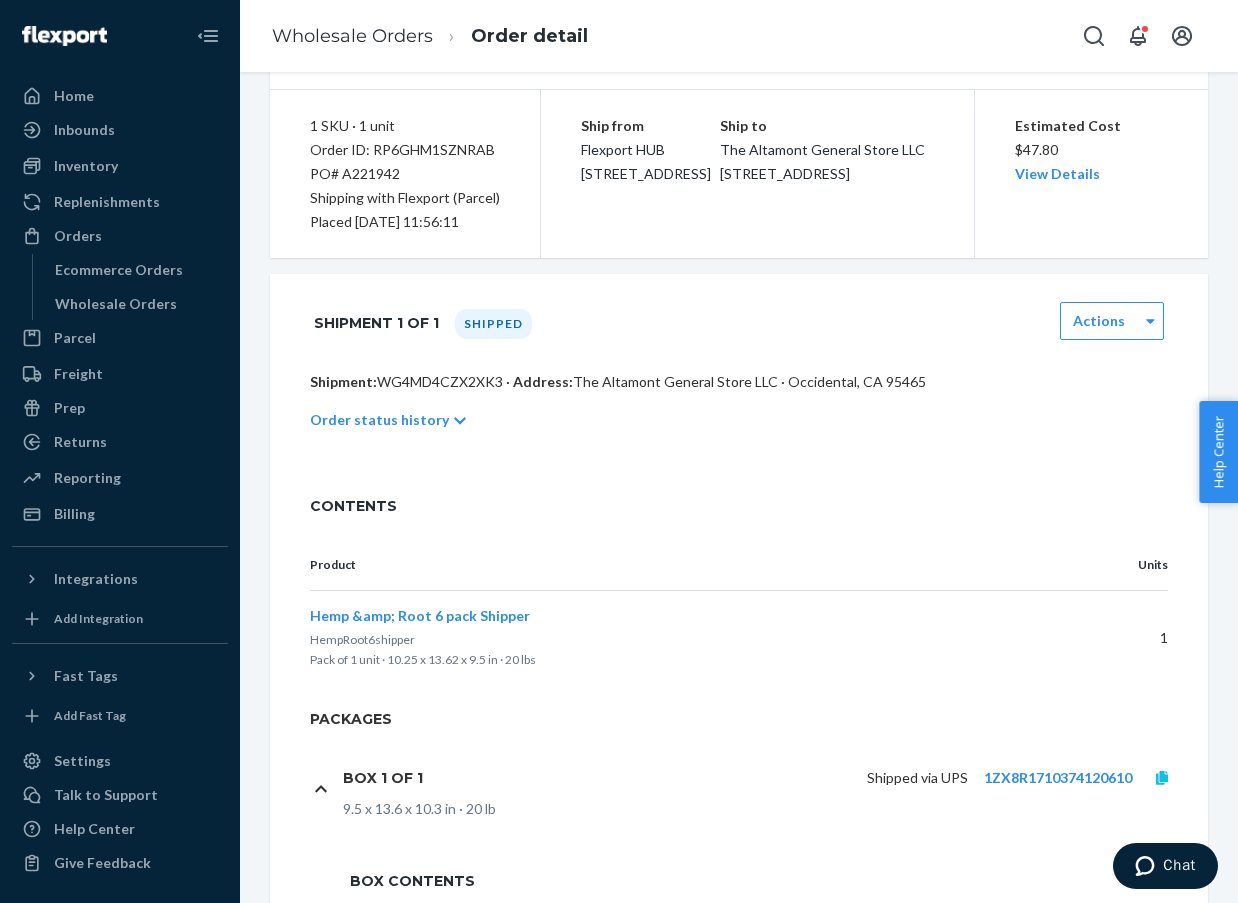 click 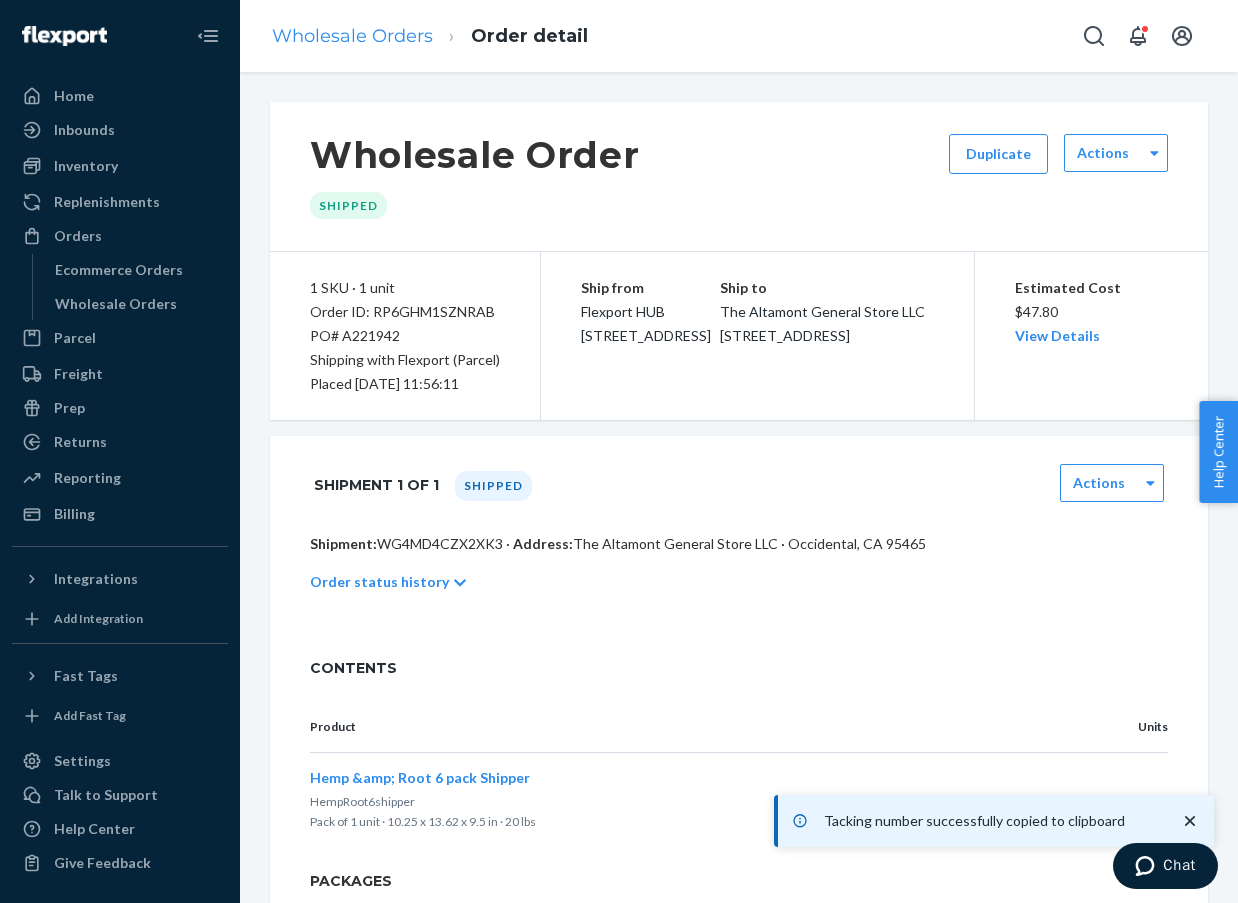 scroll, scrollTop: 0, scrollLeft: 0, axis: both 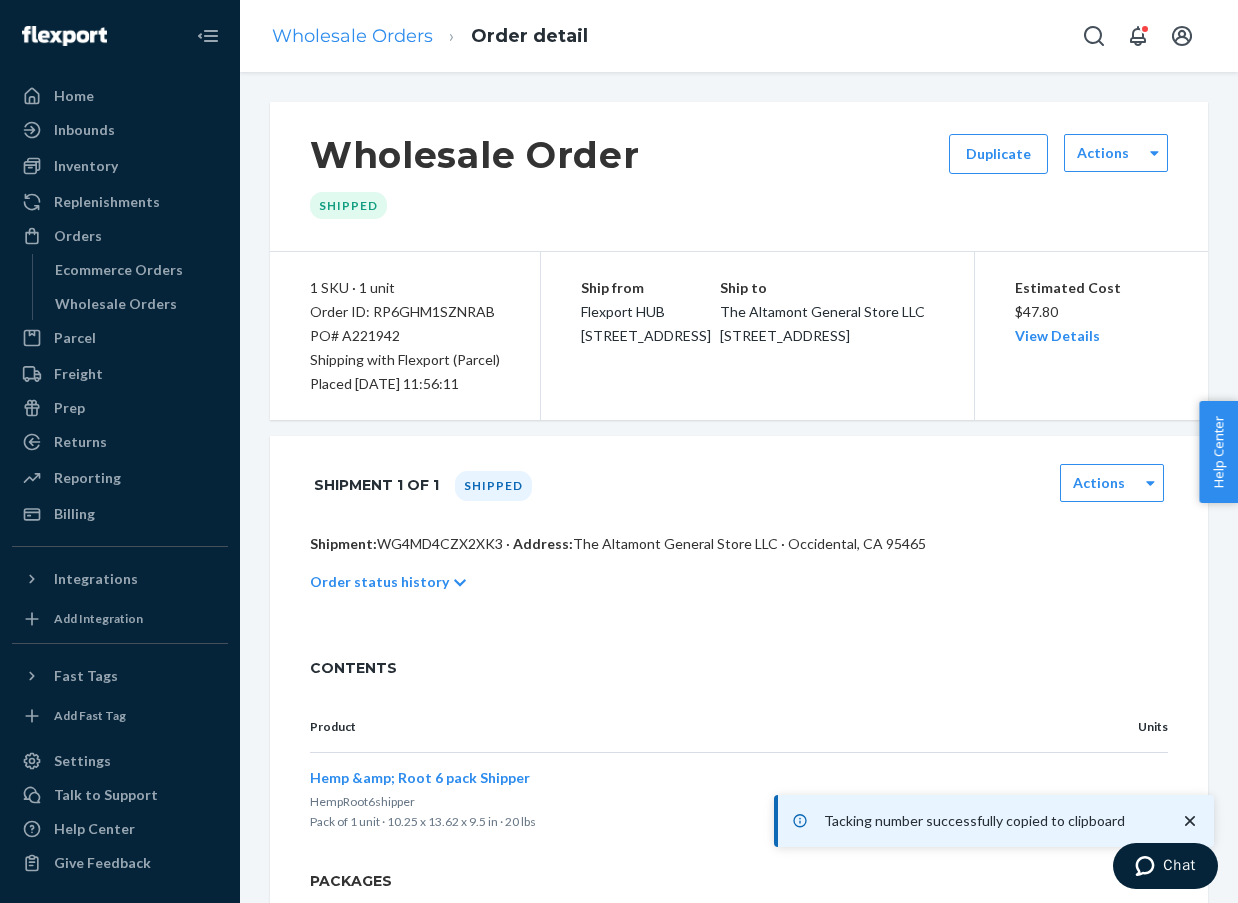 click on "Wholesale Orders" at bounding box center (352, 36) 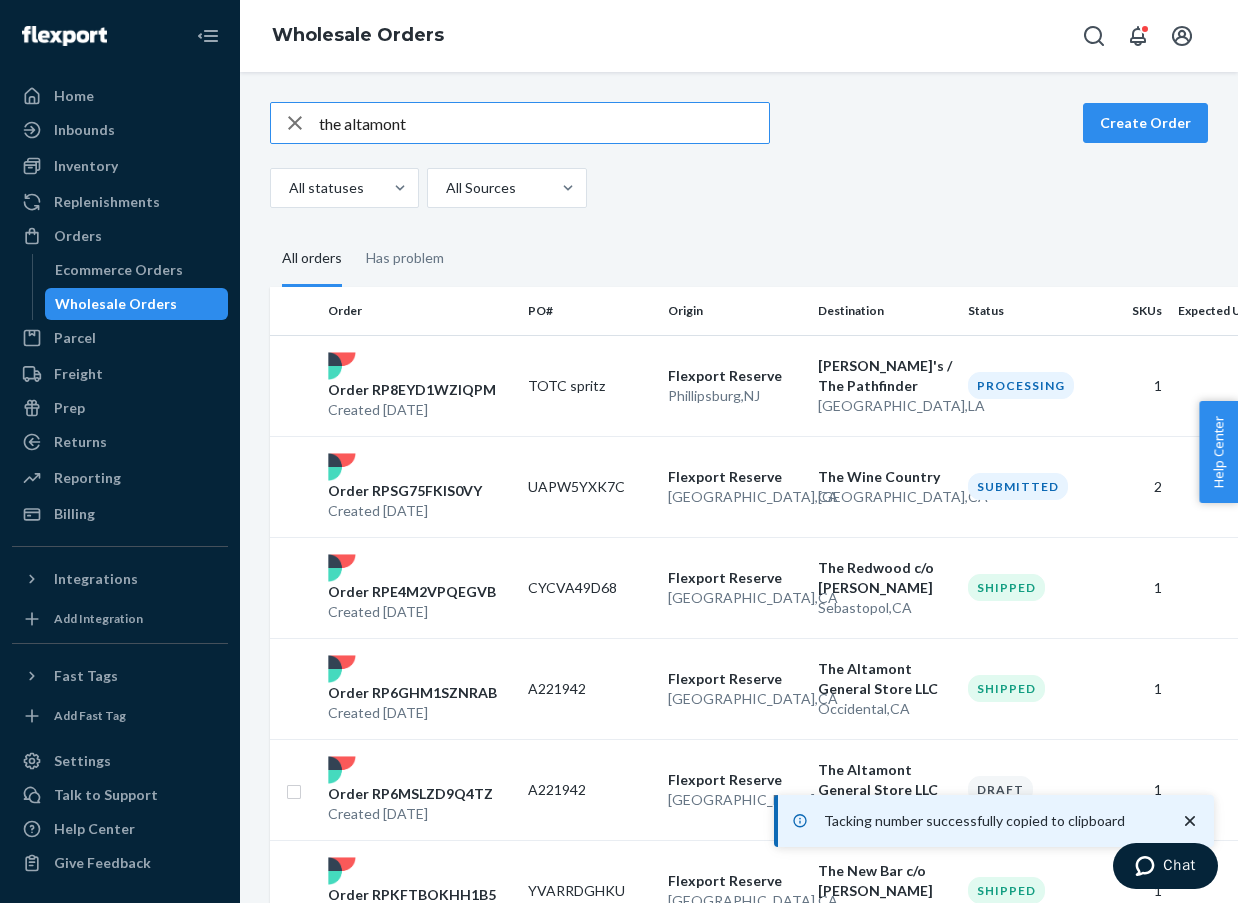 click on "the altamont" at bounding box center [544, 123] 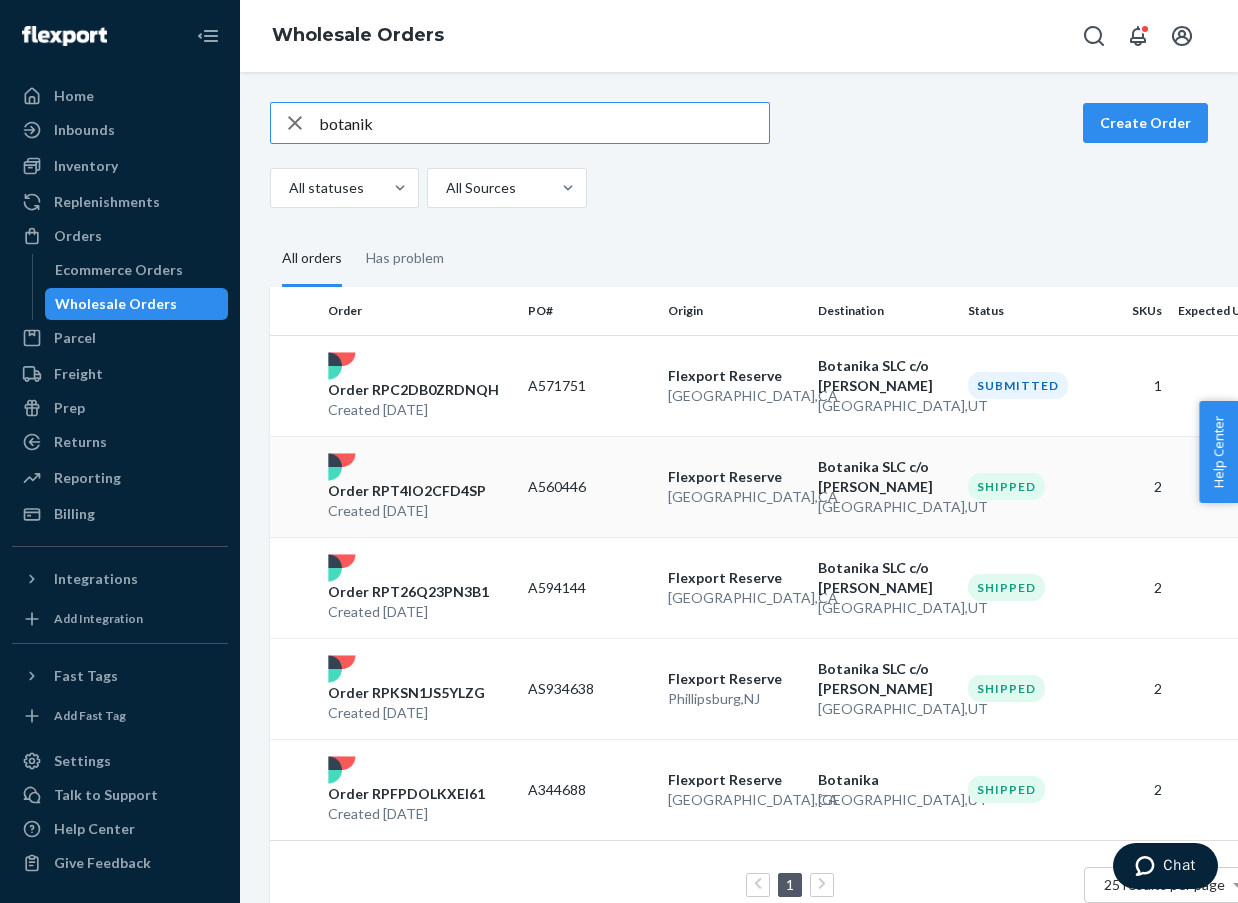 type on "botanik" 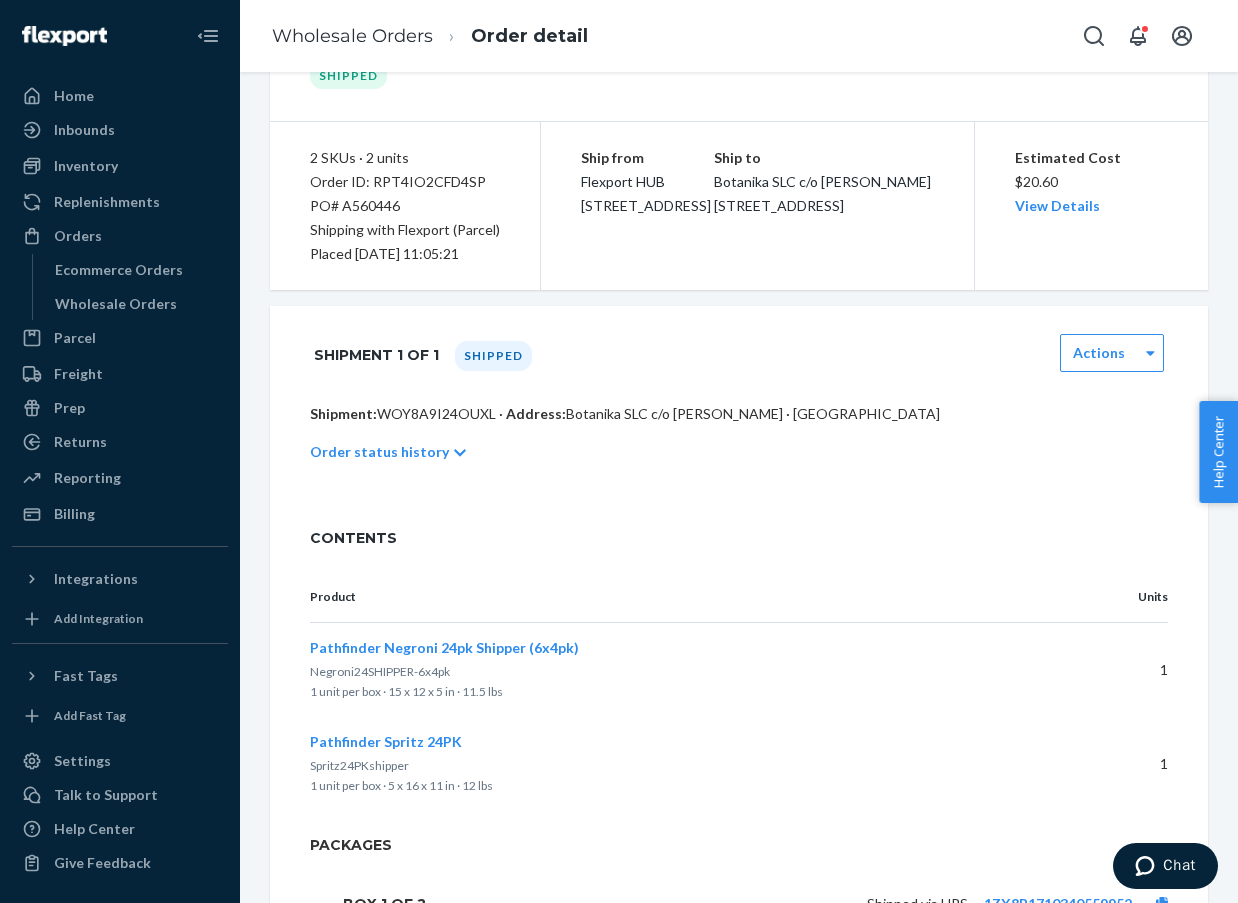 scroll, scrollTop: 214, scrollLeft: 0, axis: vertical 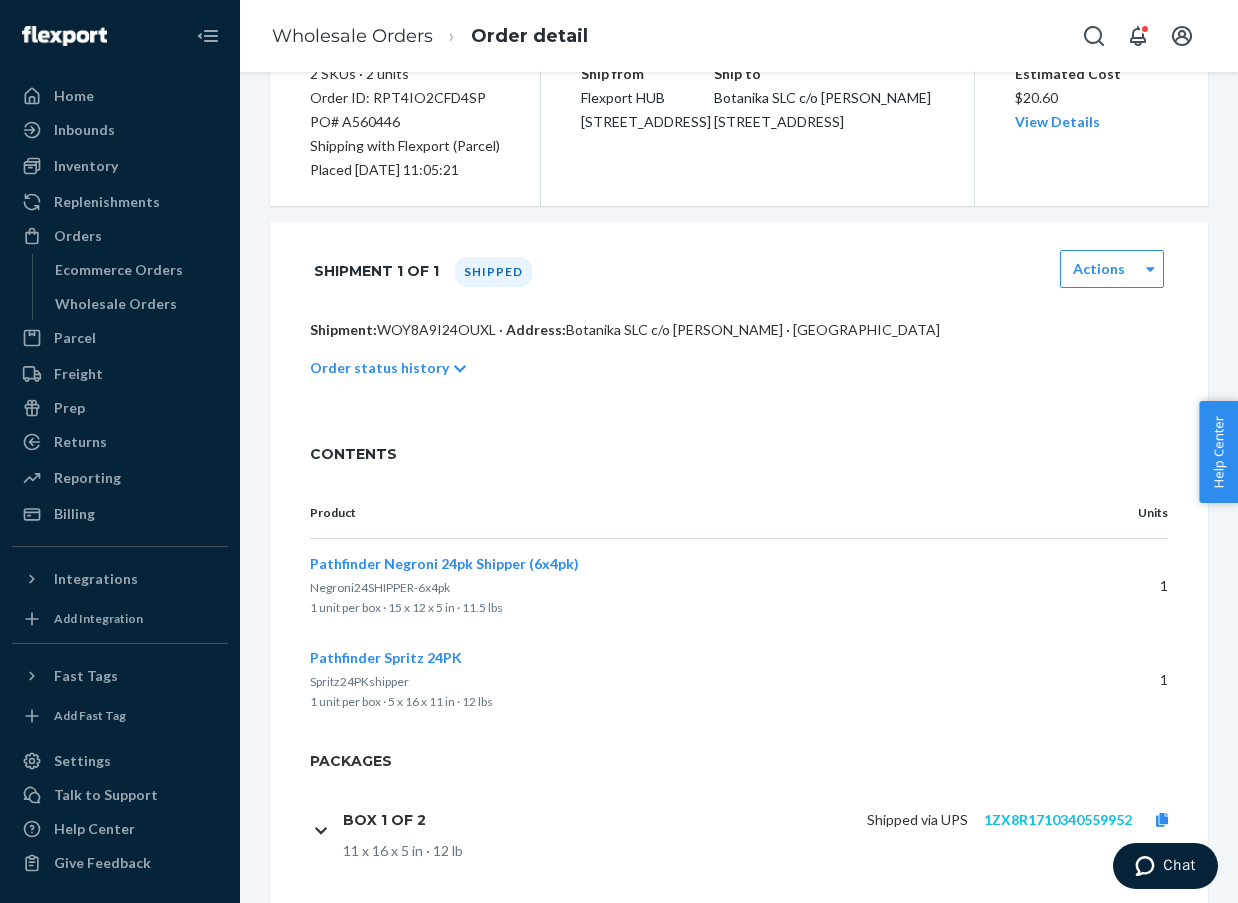 click on "1ZX8R1710340559952" at bounding box center [1058, 819] 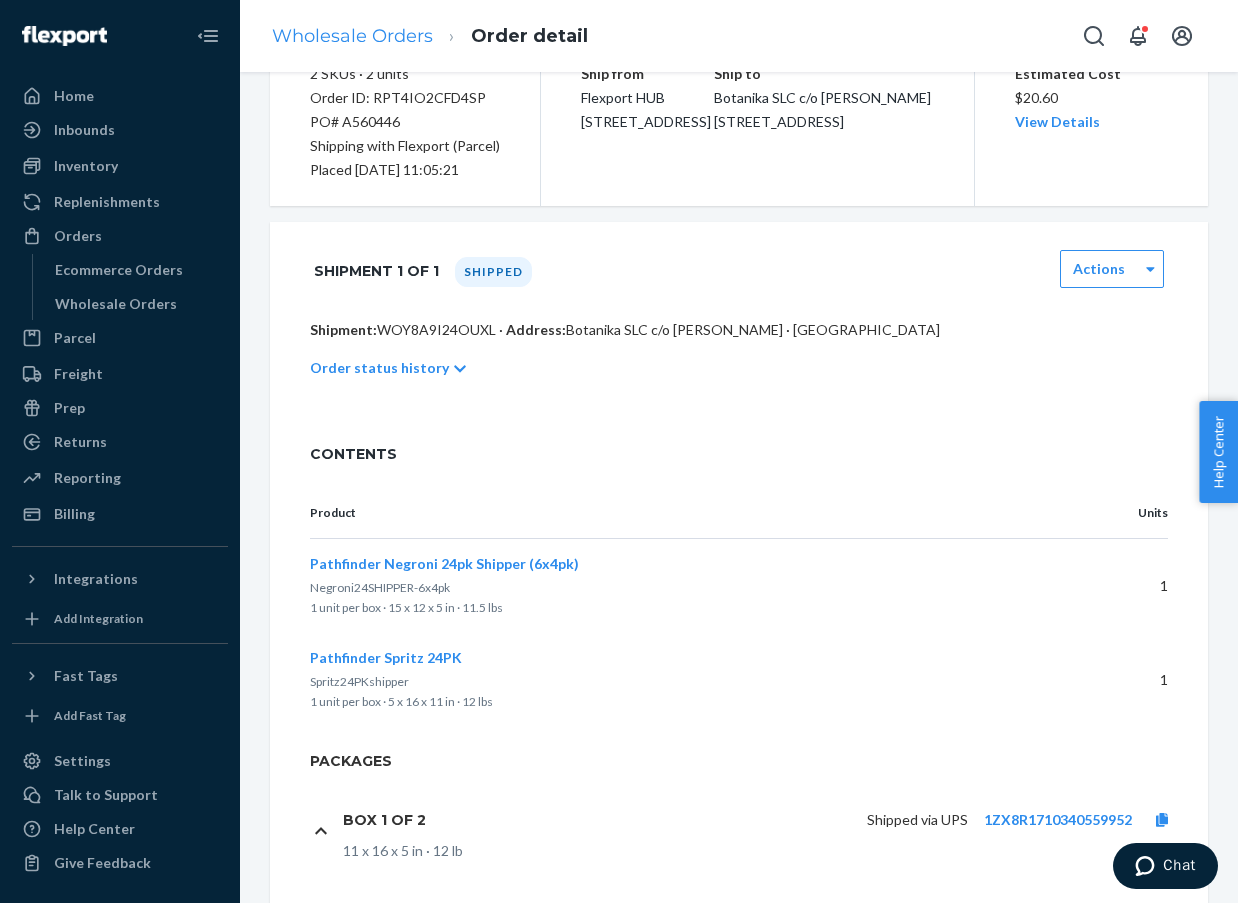 click on "Wholesale Orders" at bounding box center (352, 36) 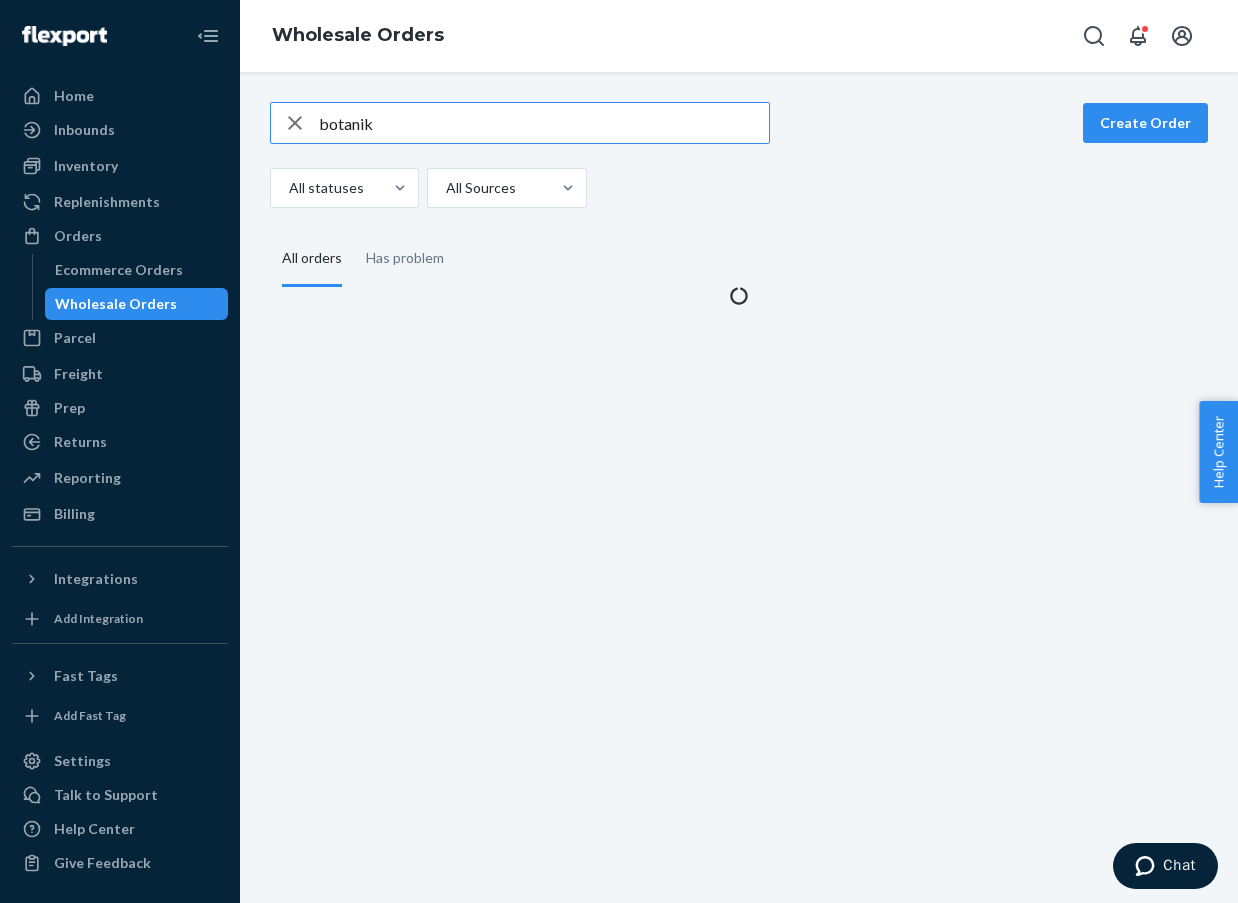 scroll, scrollTop: 0, scrollLeft: 0, axis: both 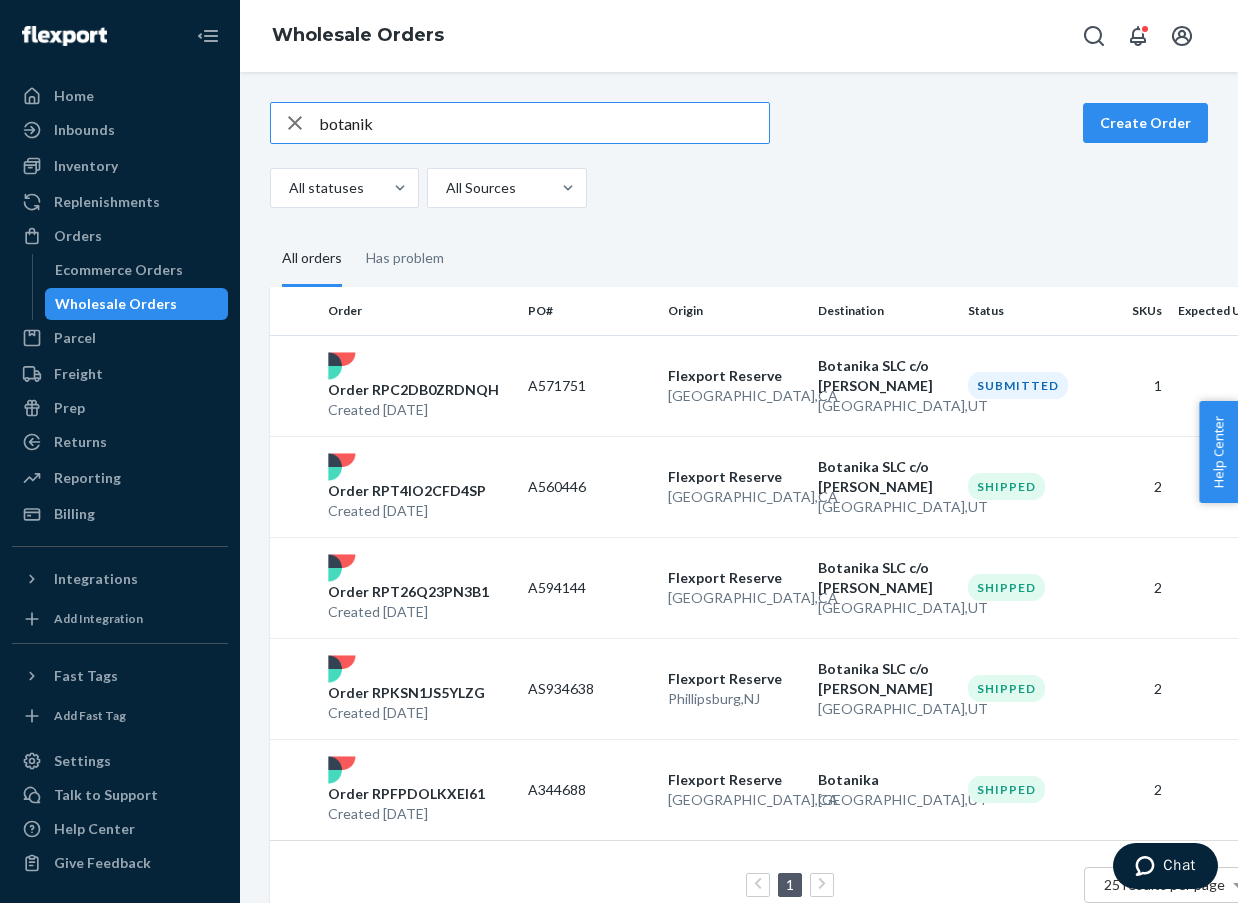 click on "botanik" at bounding box center [544, 123] 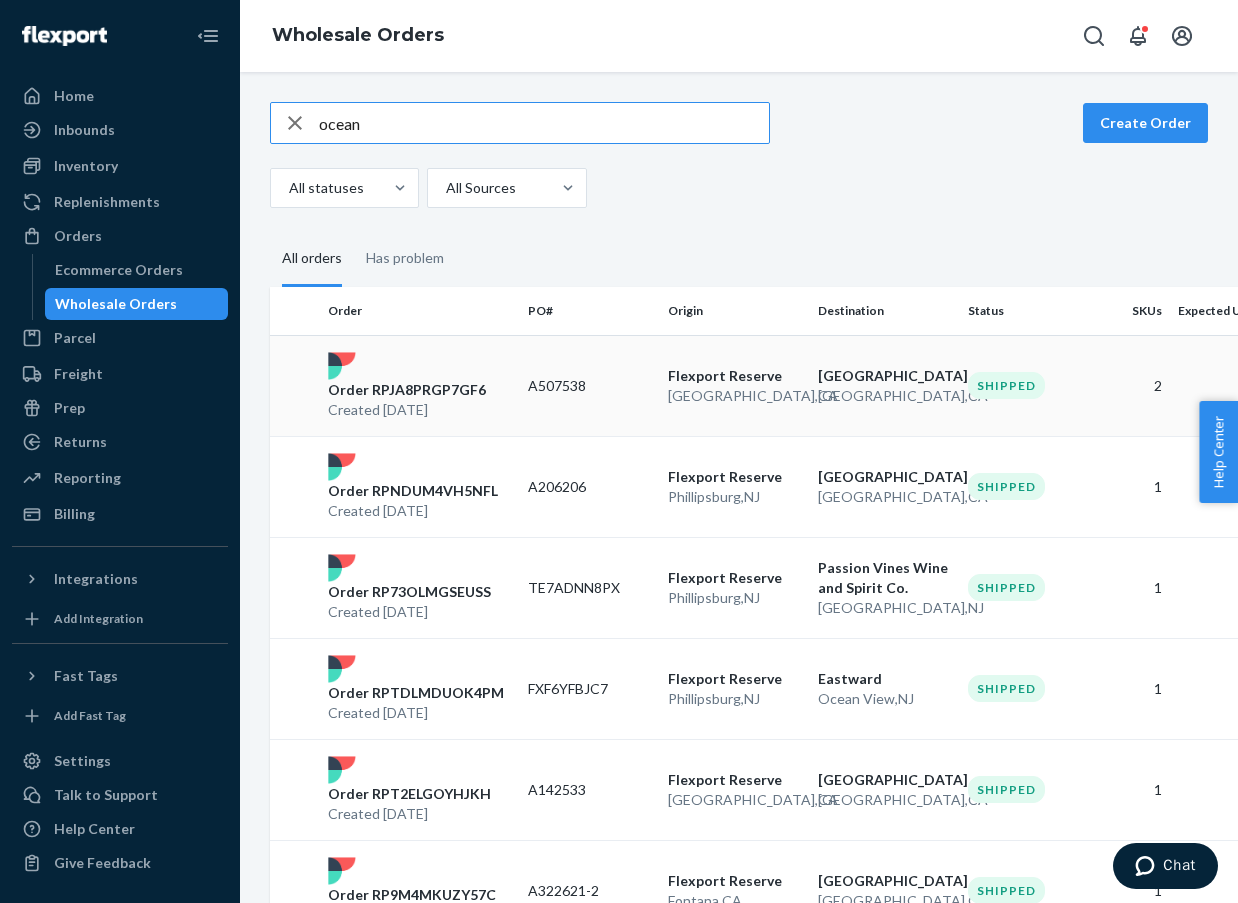 type on "ocean" 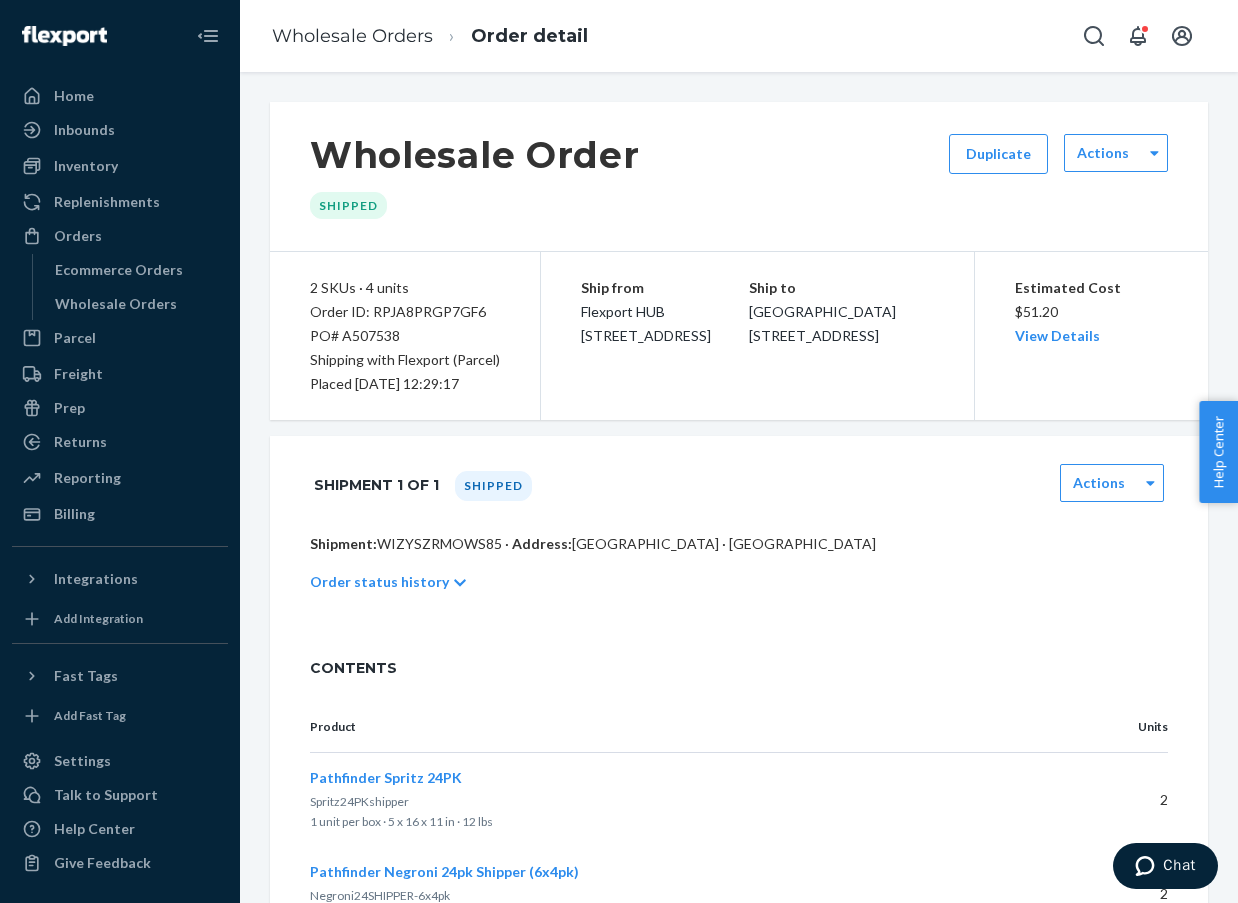 scroll, scrollTop: 199, scrollLeft: 0, axis: vertical 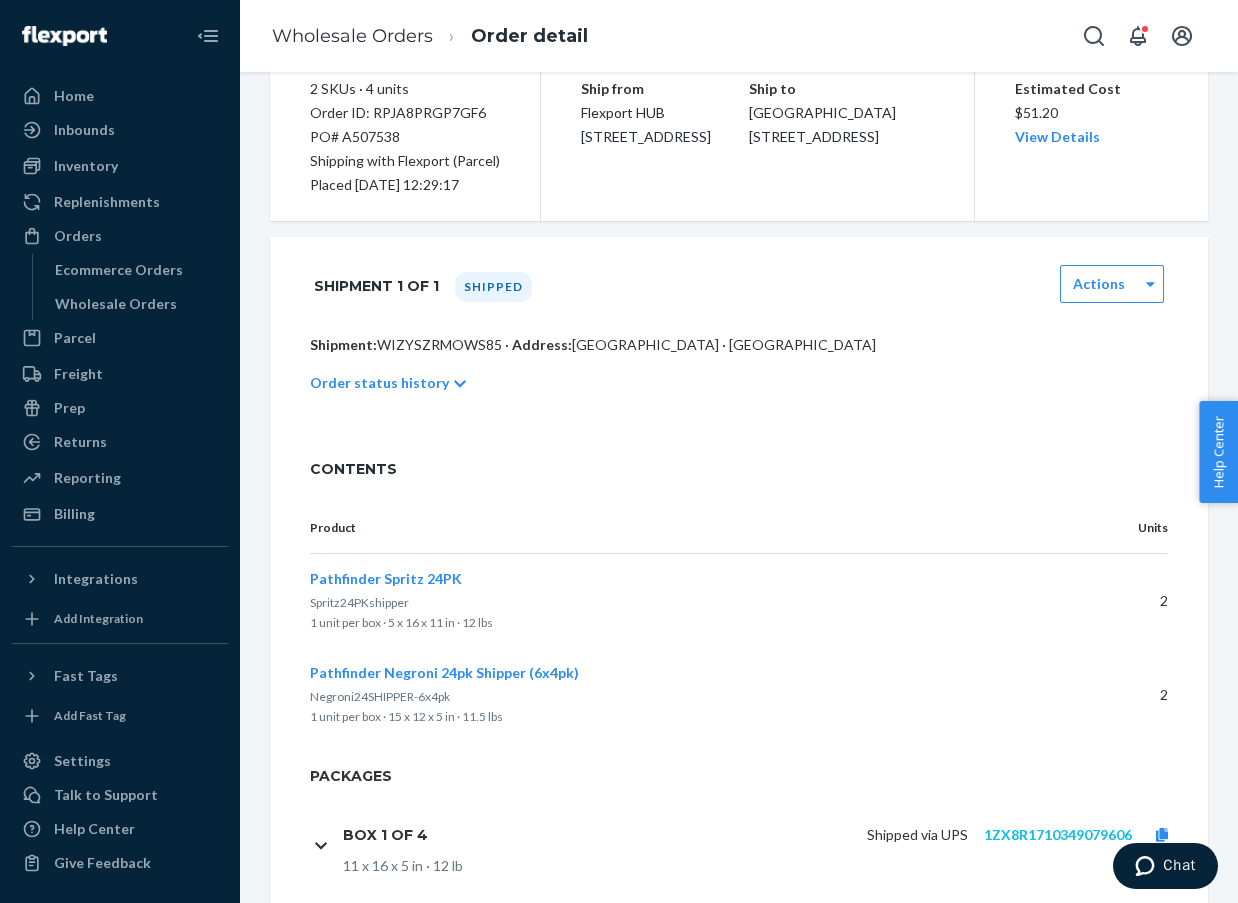 click on "1ZX8R1710349079606" at bounding box center (1058, 834) 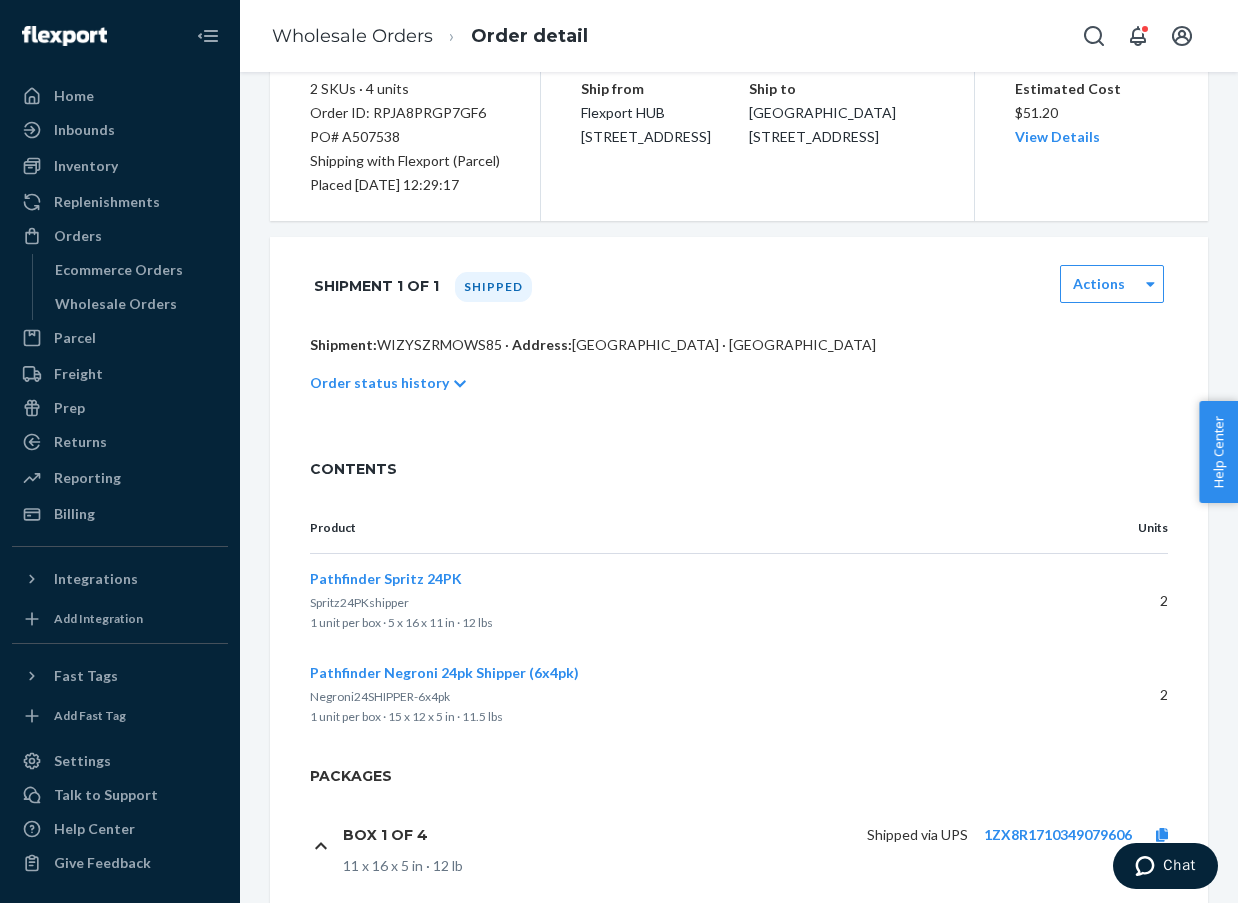 scroll, scrollTop: 778, scrollLeft: 0, axis: vertical 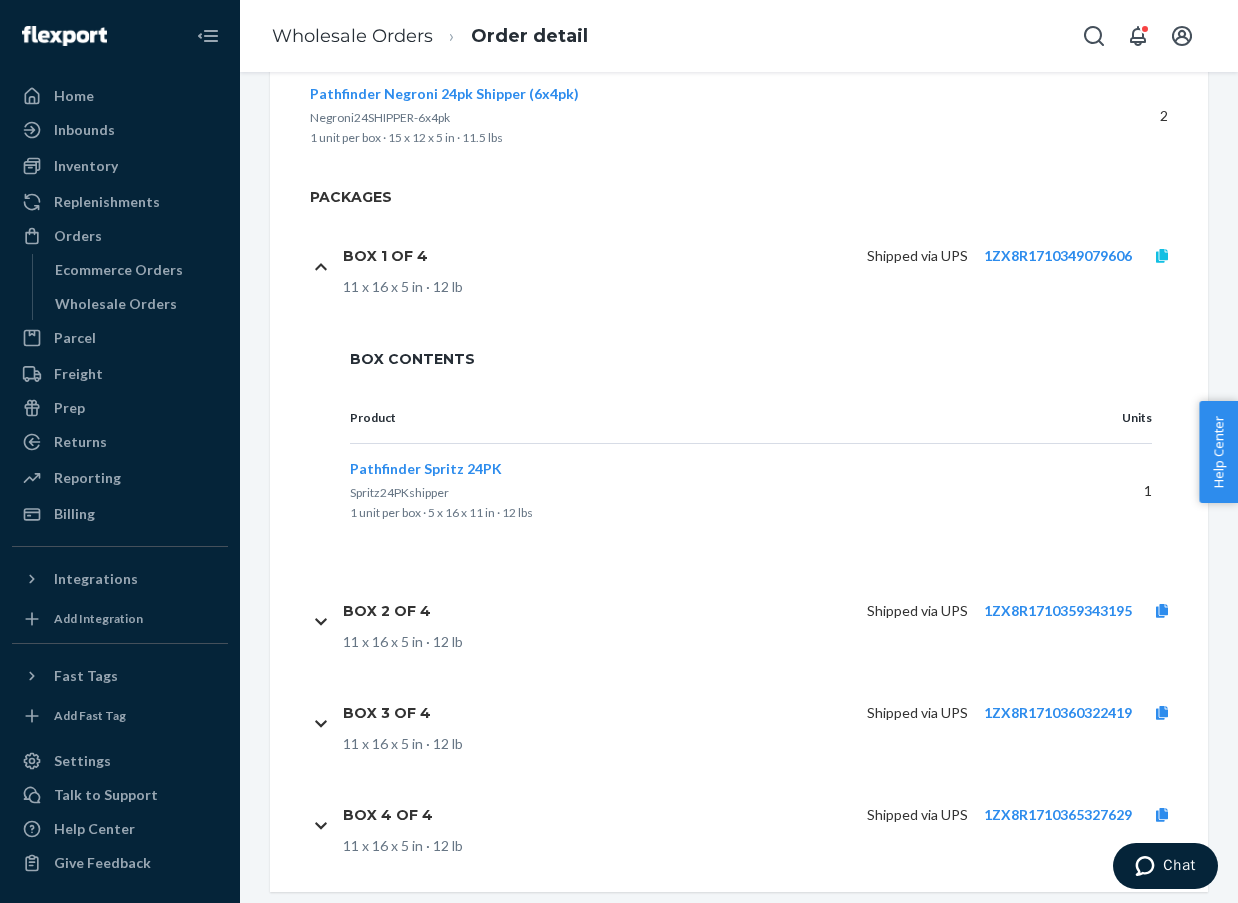 click 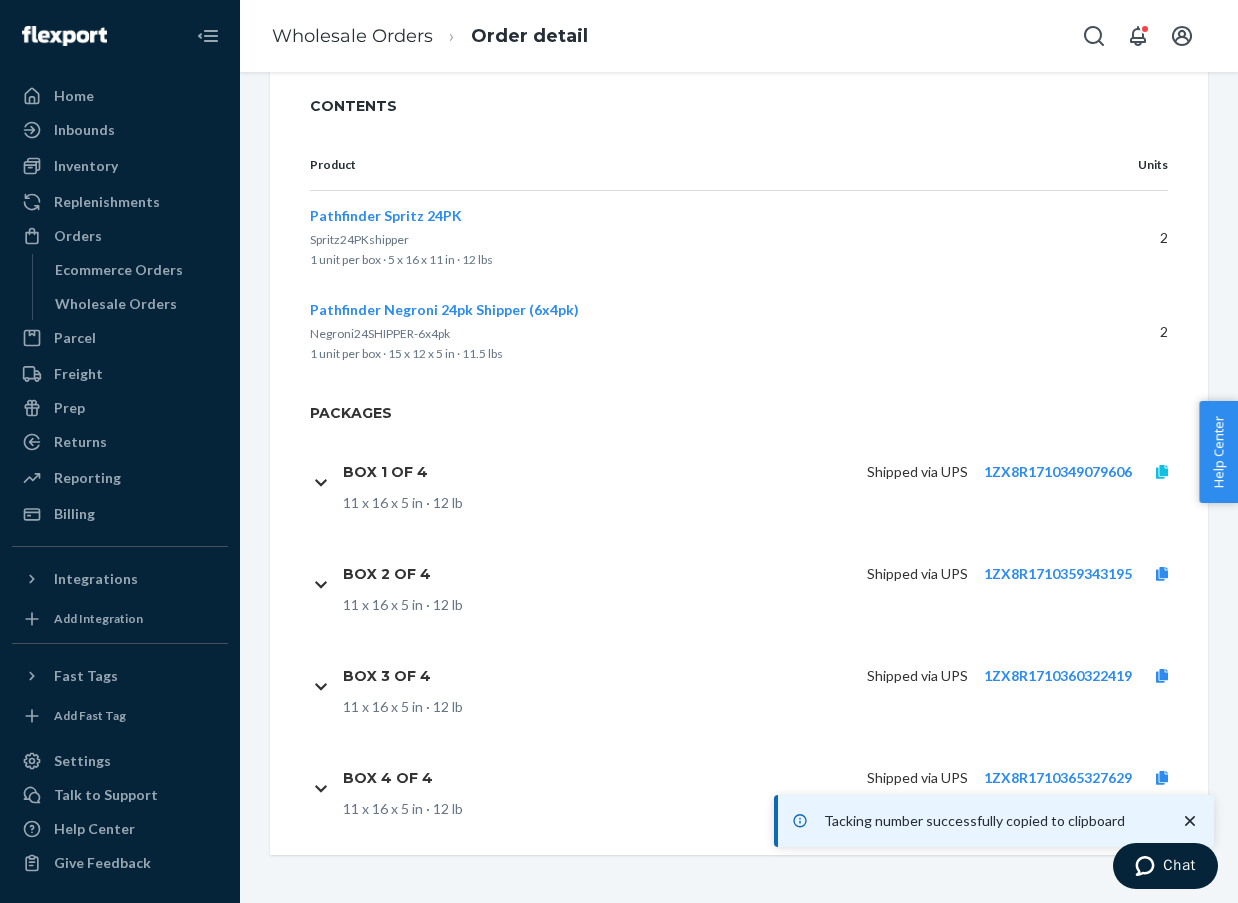 scroll, scrollTop: 562, scrollLeft: 0, axis: vertical 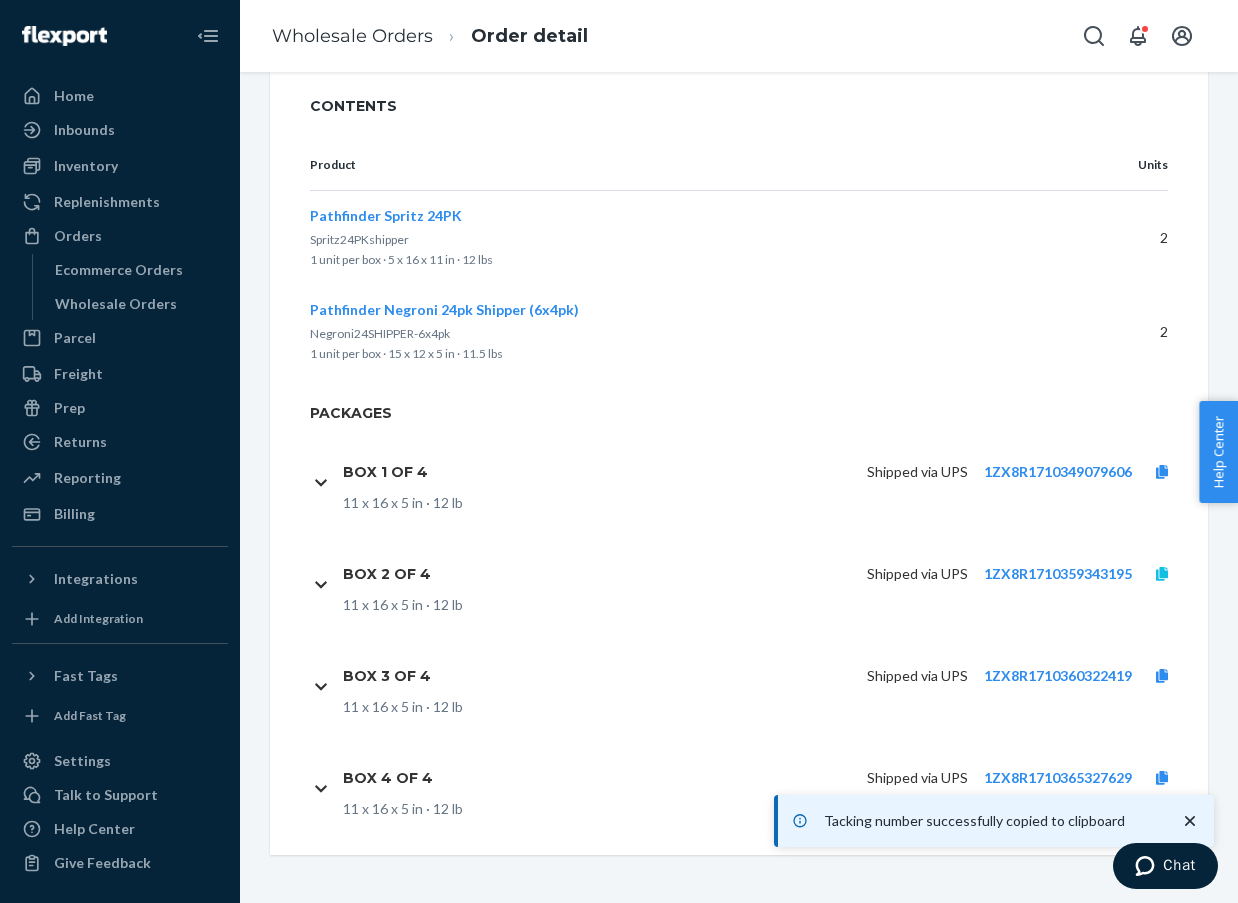 click 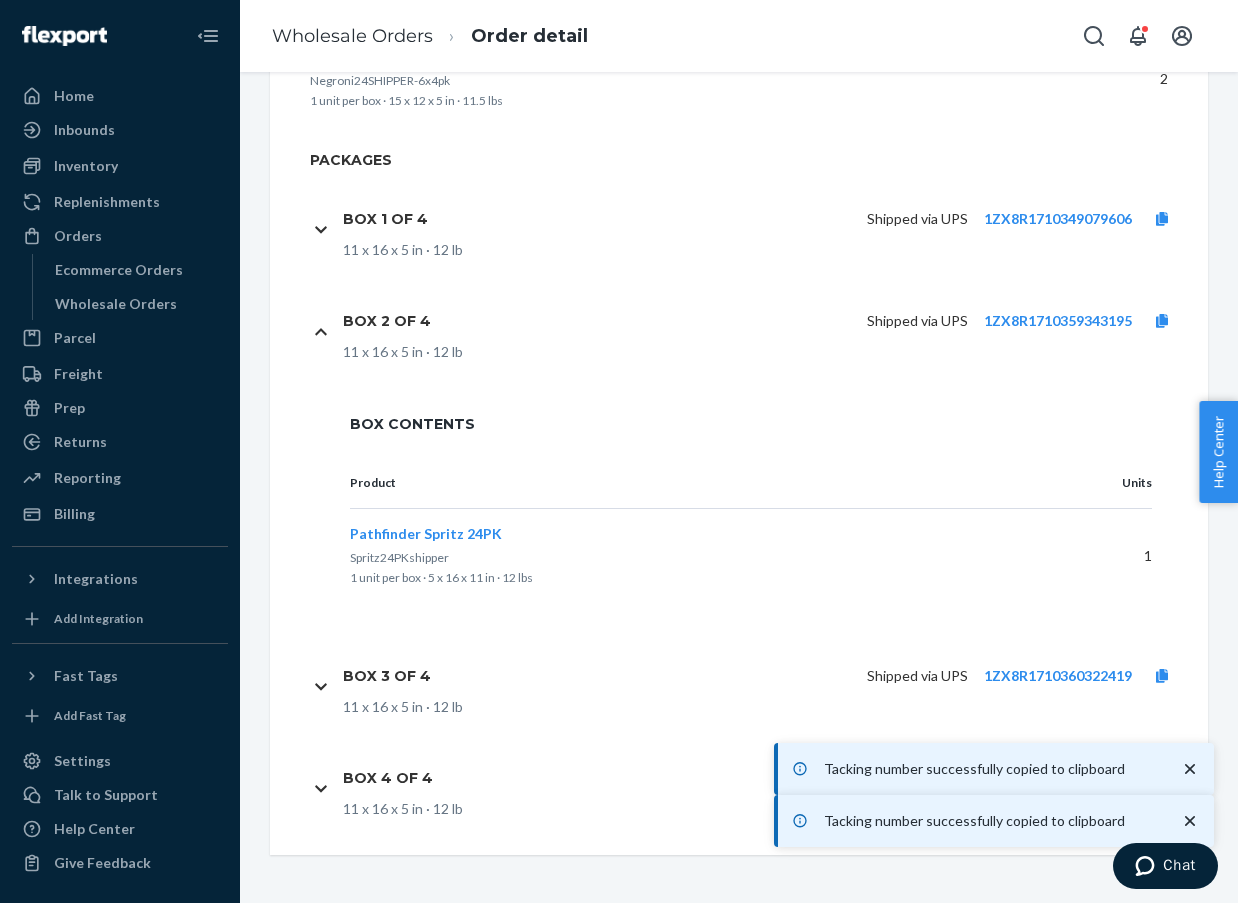 scroll, scrollTop: 815, scrollLeft: 0, axis: vertical 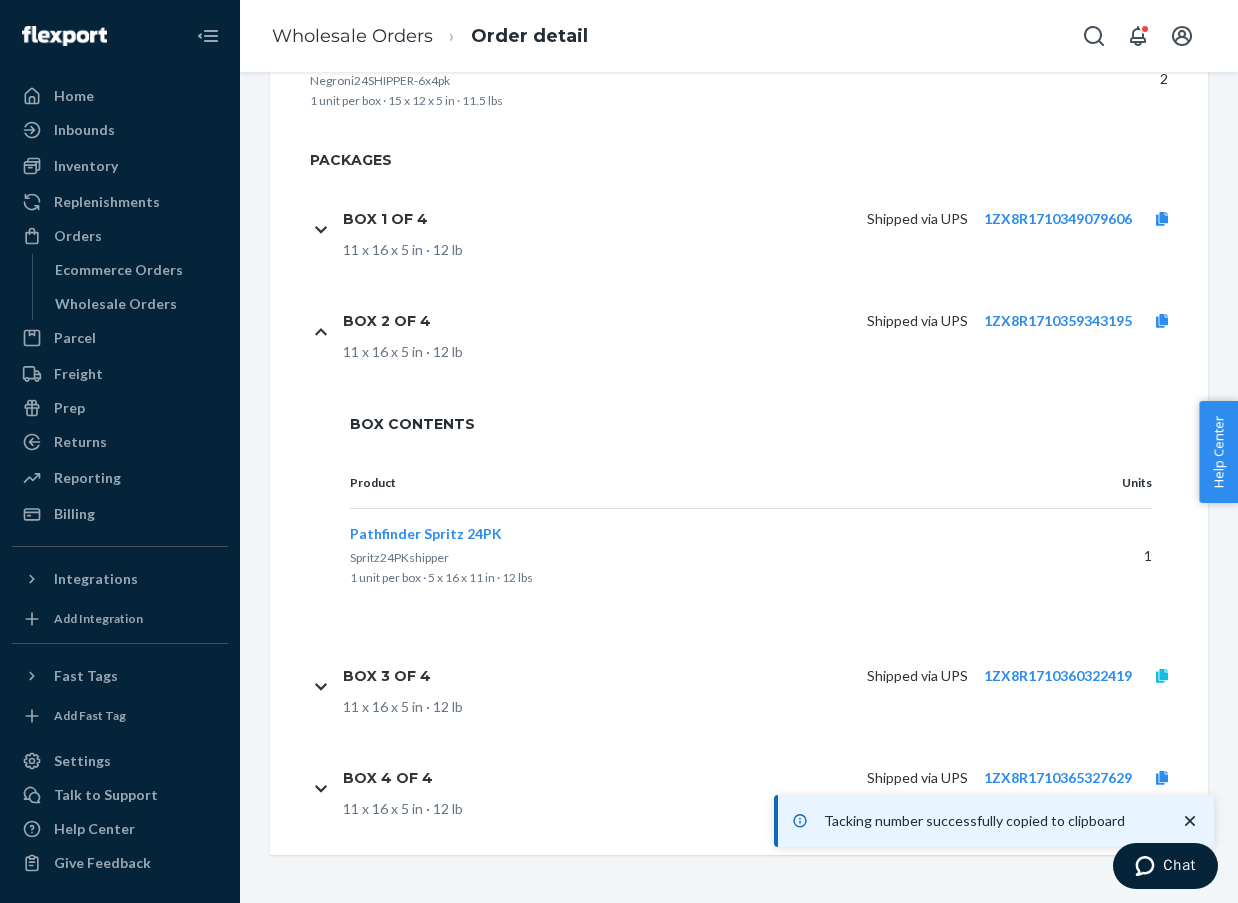click at bounding box center (1162, 676) 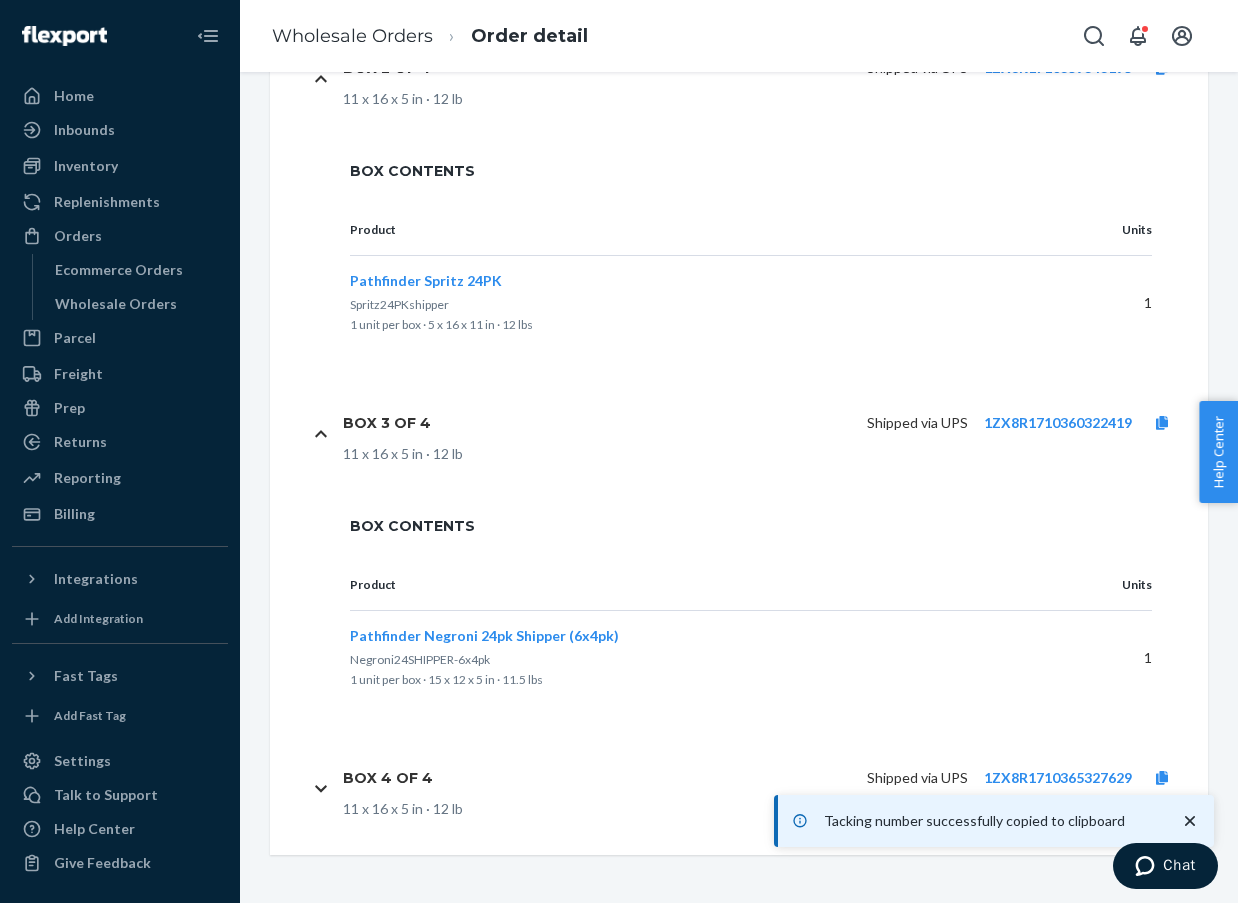 scroll, scrollTop: 1068, scrollLeft: 0, axis: vertical 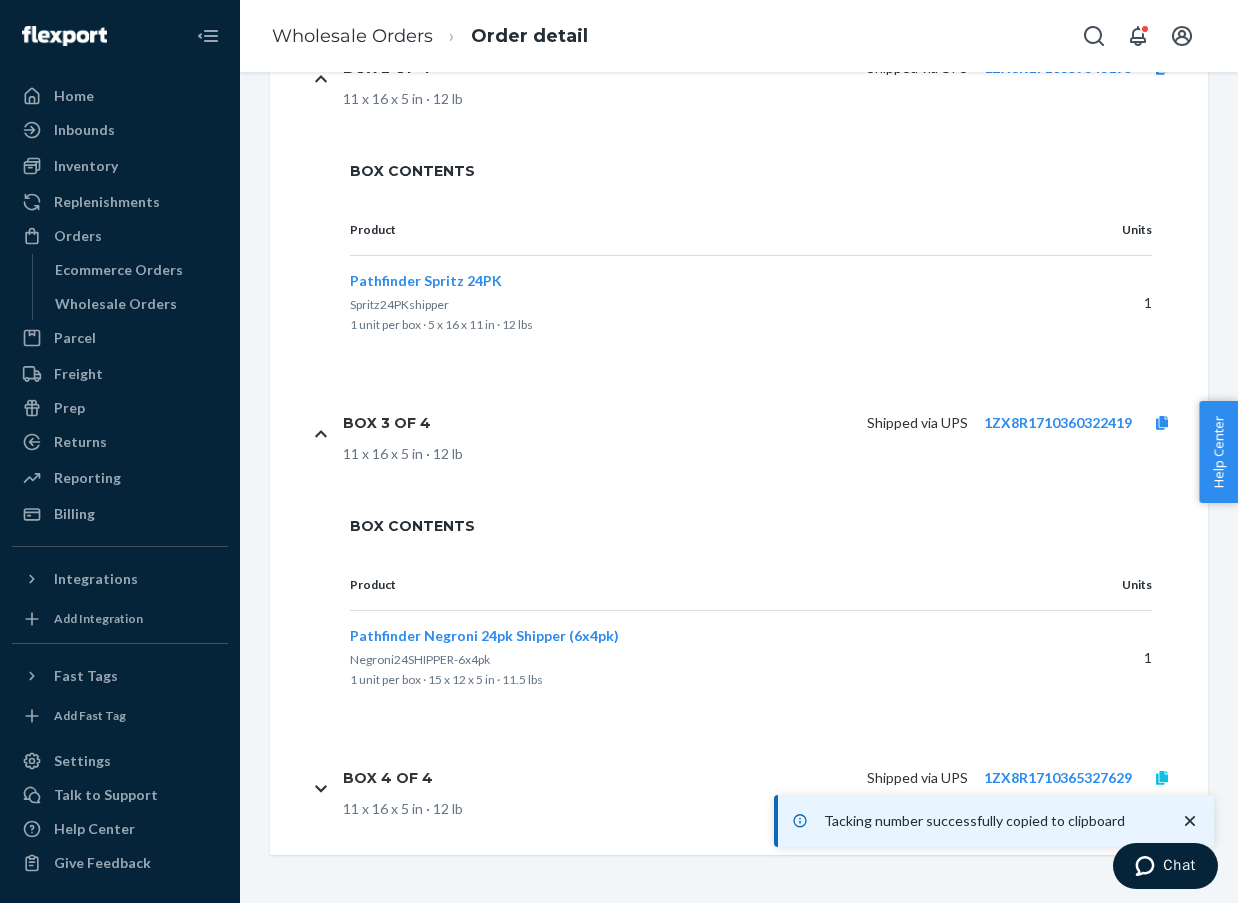 click 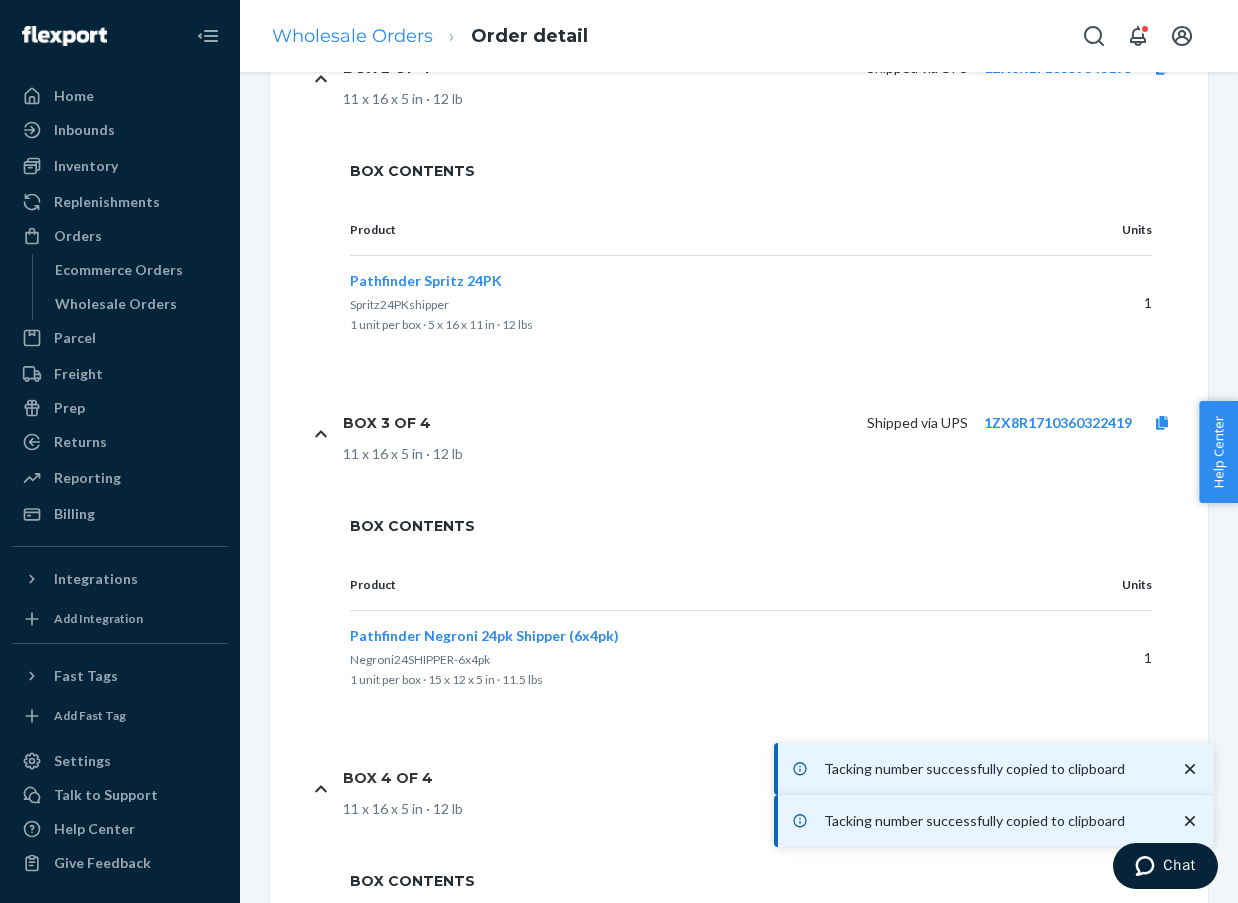 click on "Wholesale Orders" at bounding box center [352, 36] 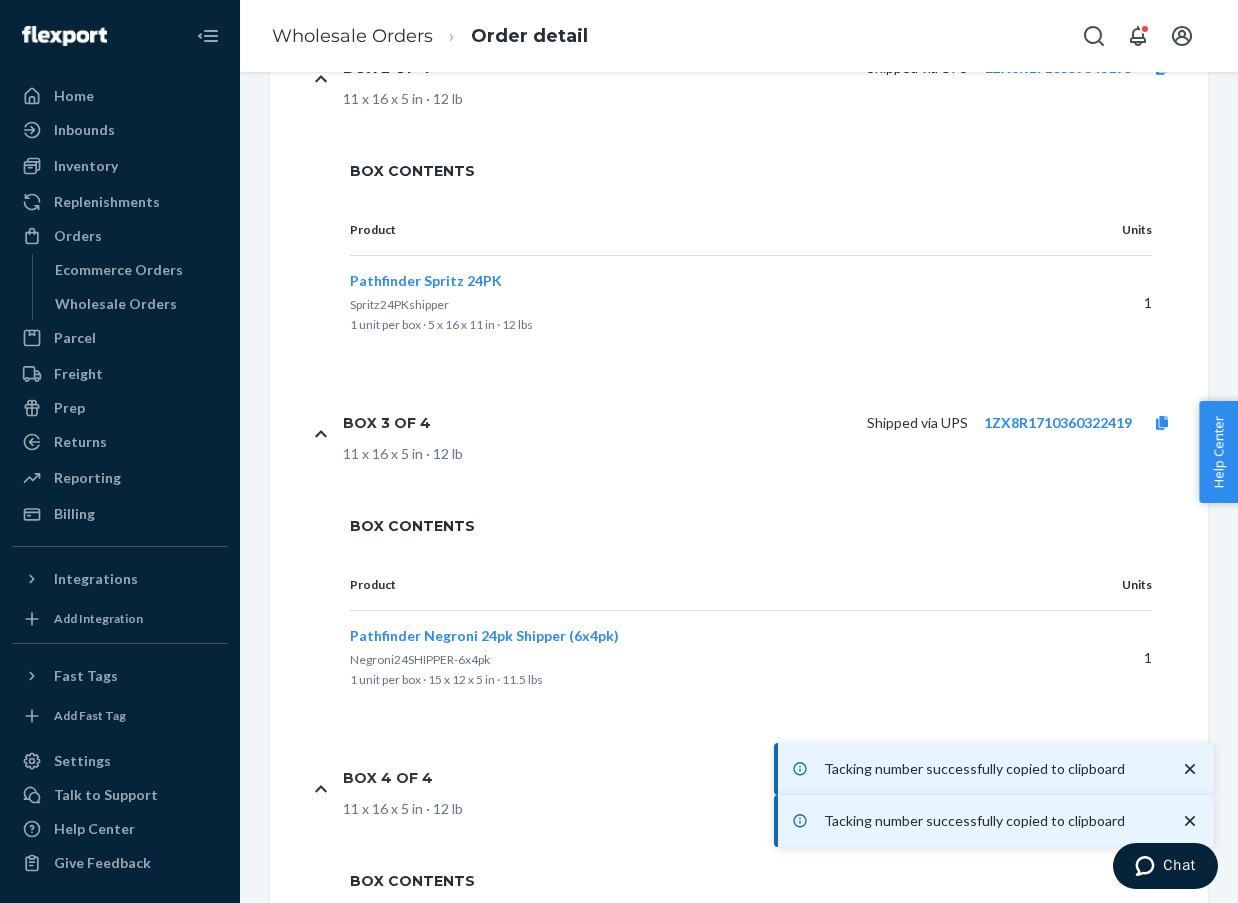 scroll, scrollTop: 0, scrollLeft: 0, axis: both 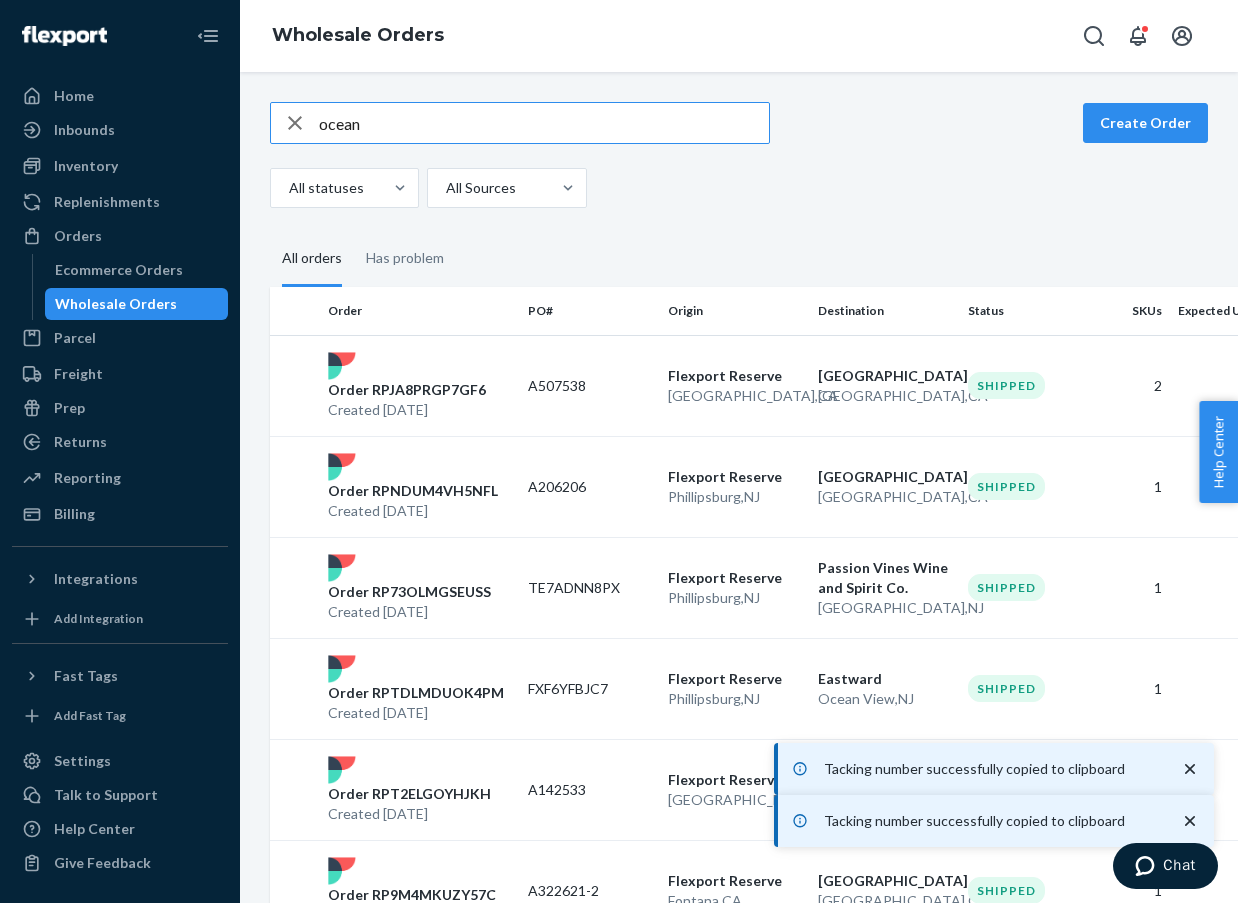 click on "ocean" at bounding box center (544, 123) 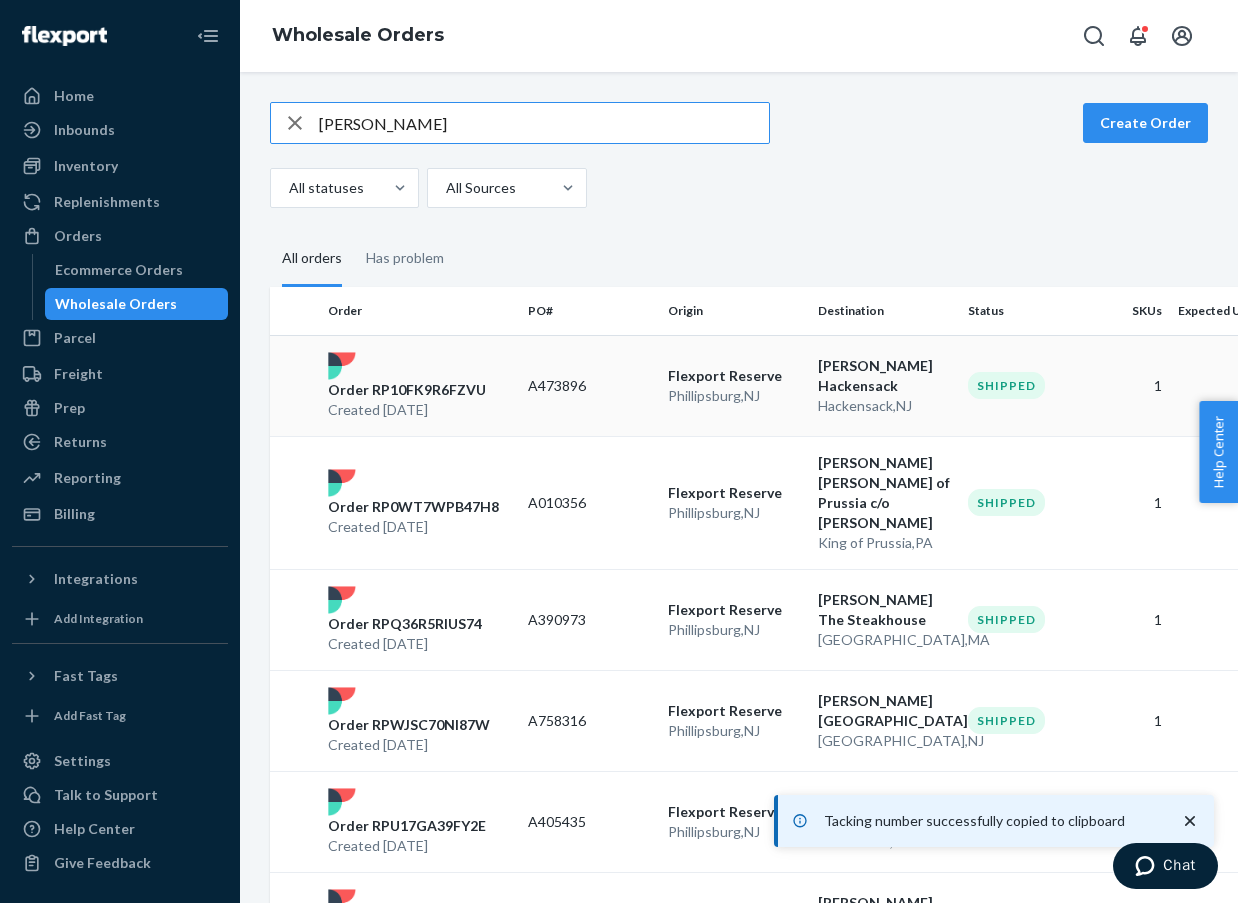 type on "[PERSON_NAME]" 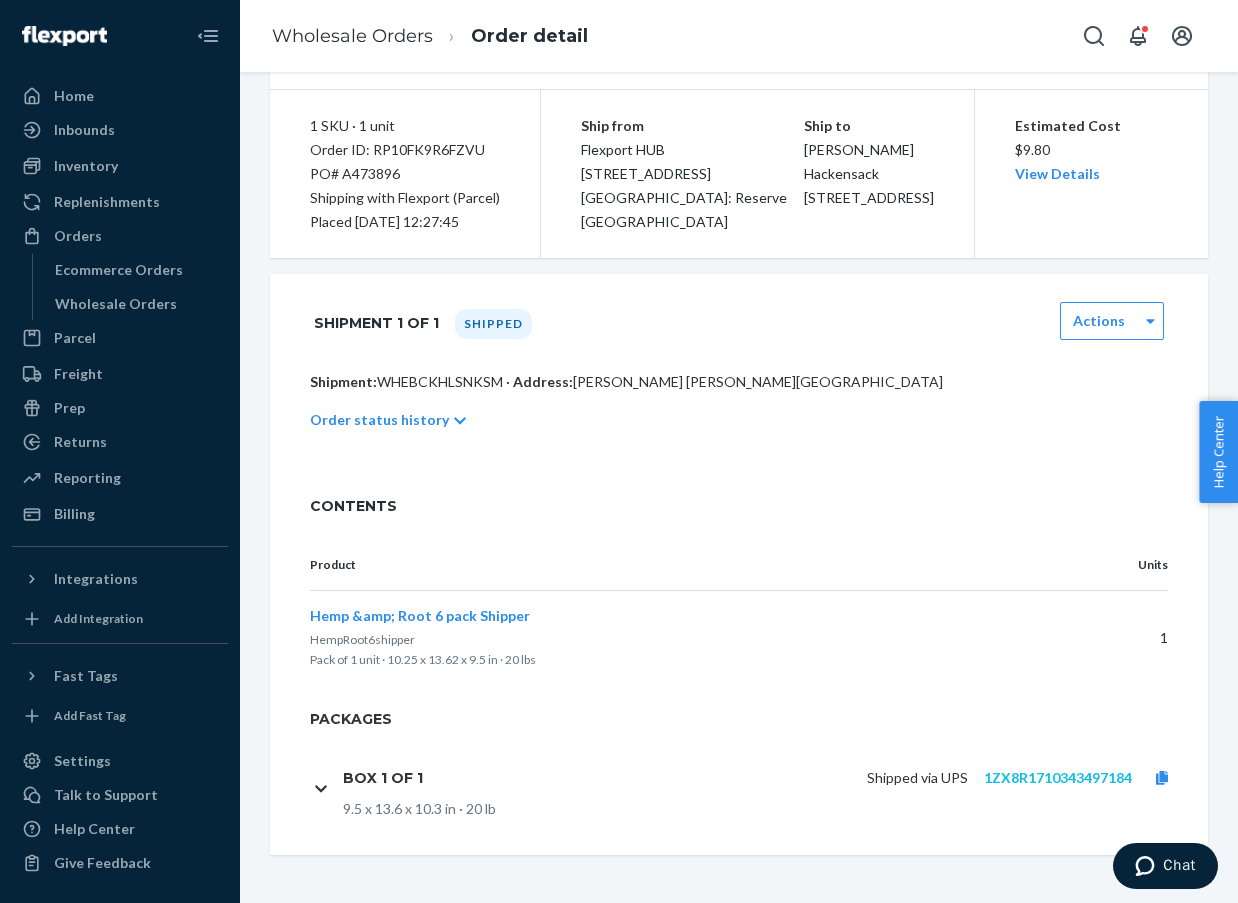 scroll, scrollTop: 162, scrollLeft: 0, axis: vertical 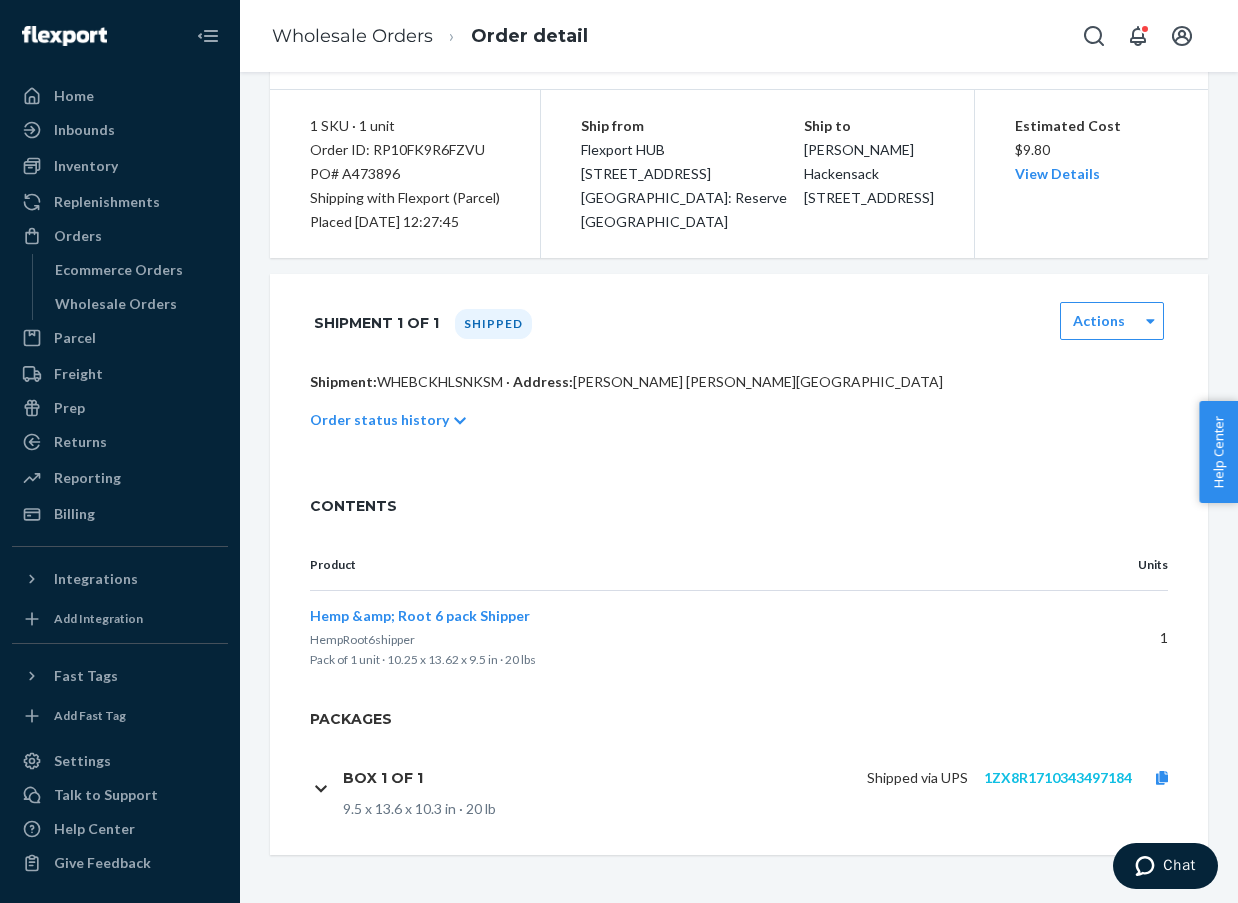 click on "1ZX8R1710343497184" at bounding box center [1058, 777] 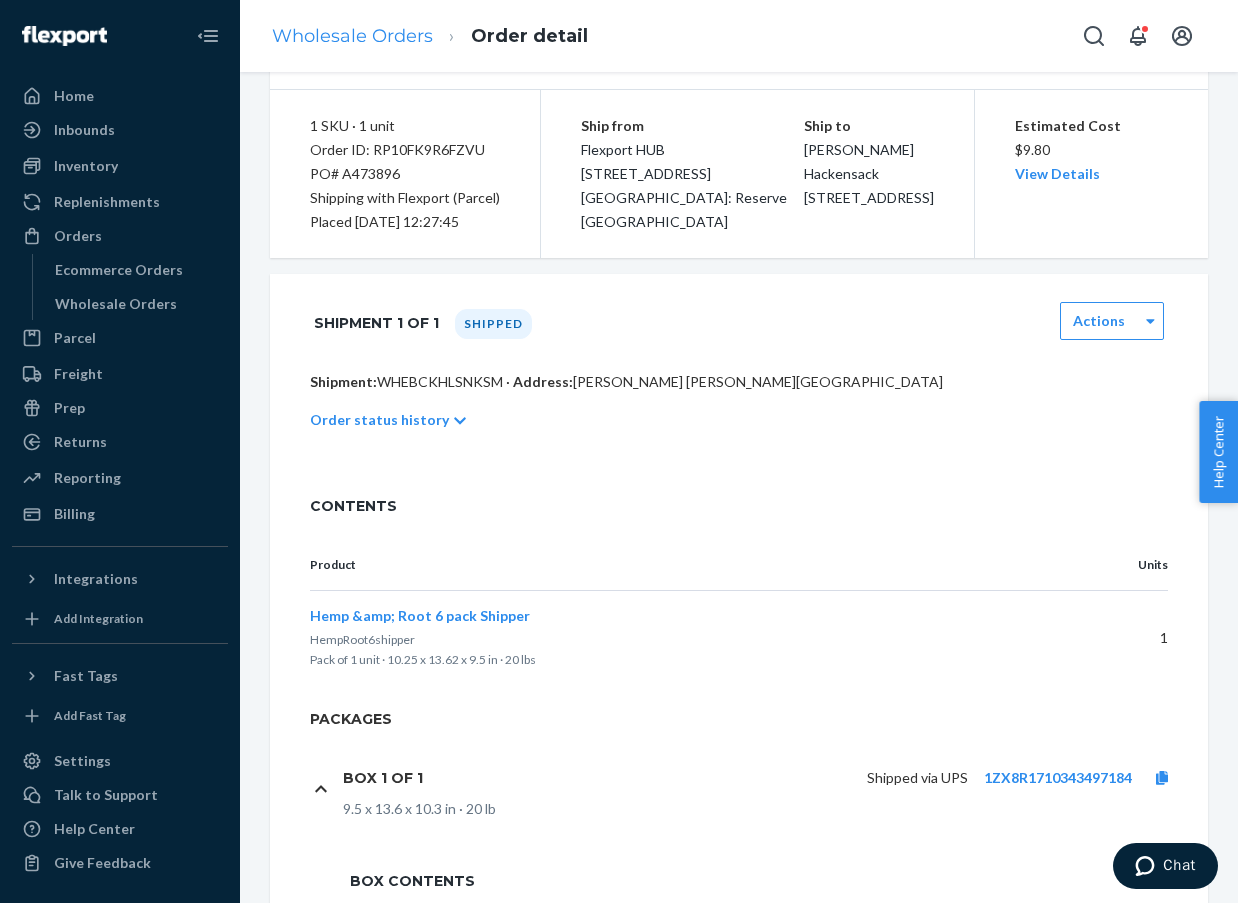 click on "Wholesale Orders" at bounding box center (352, 36) 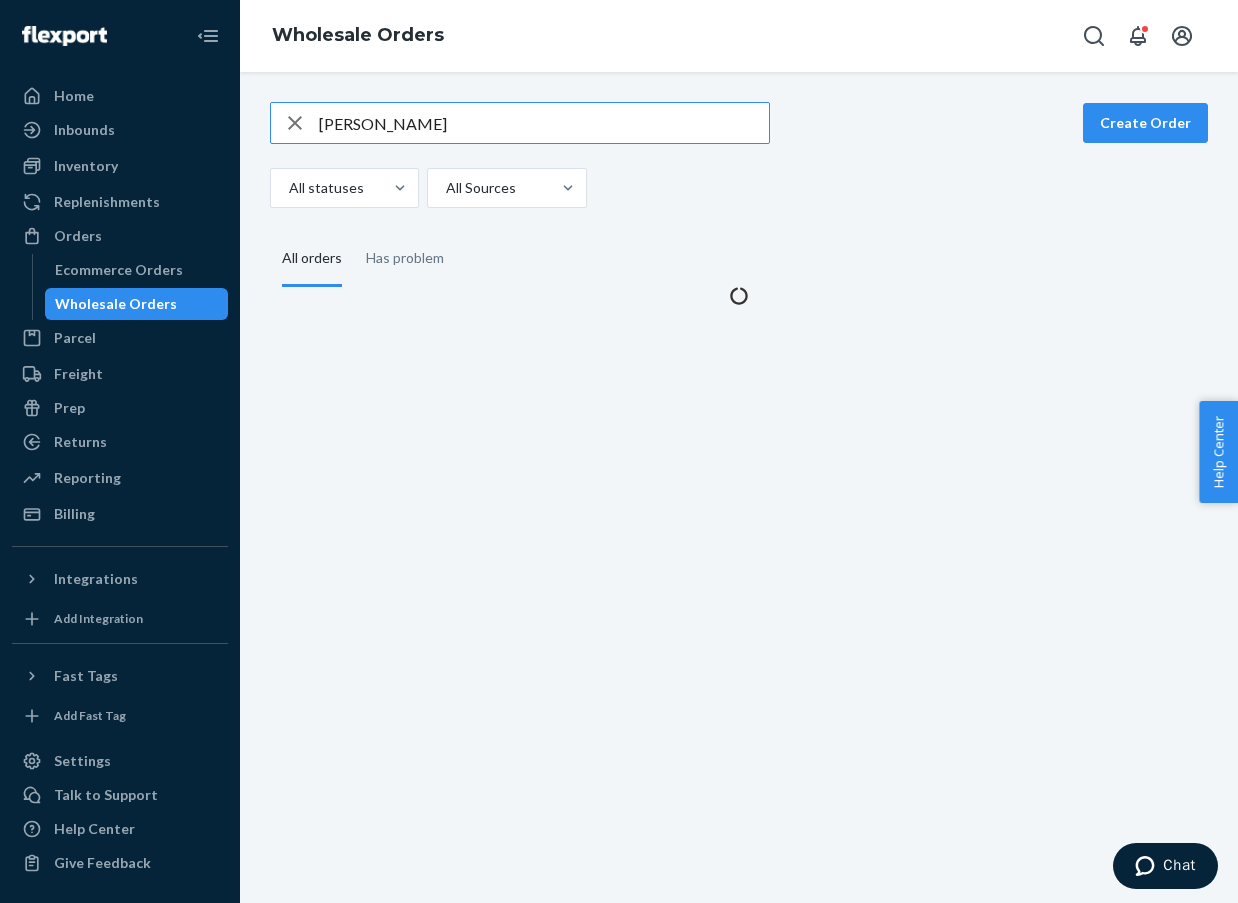 scroll, scrollTop: 0, scrollLeft: 0, axis: both 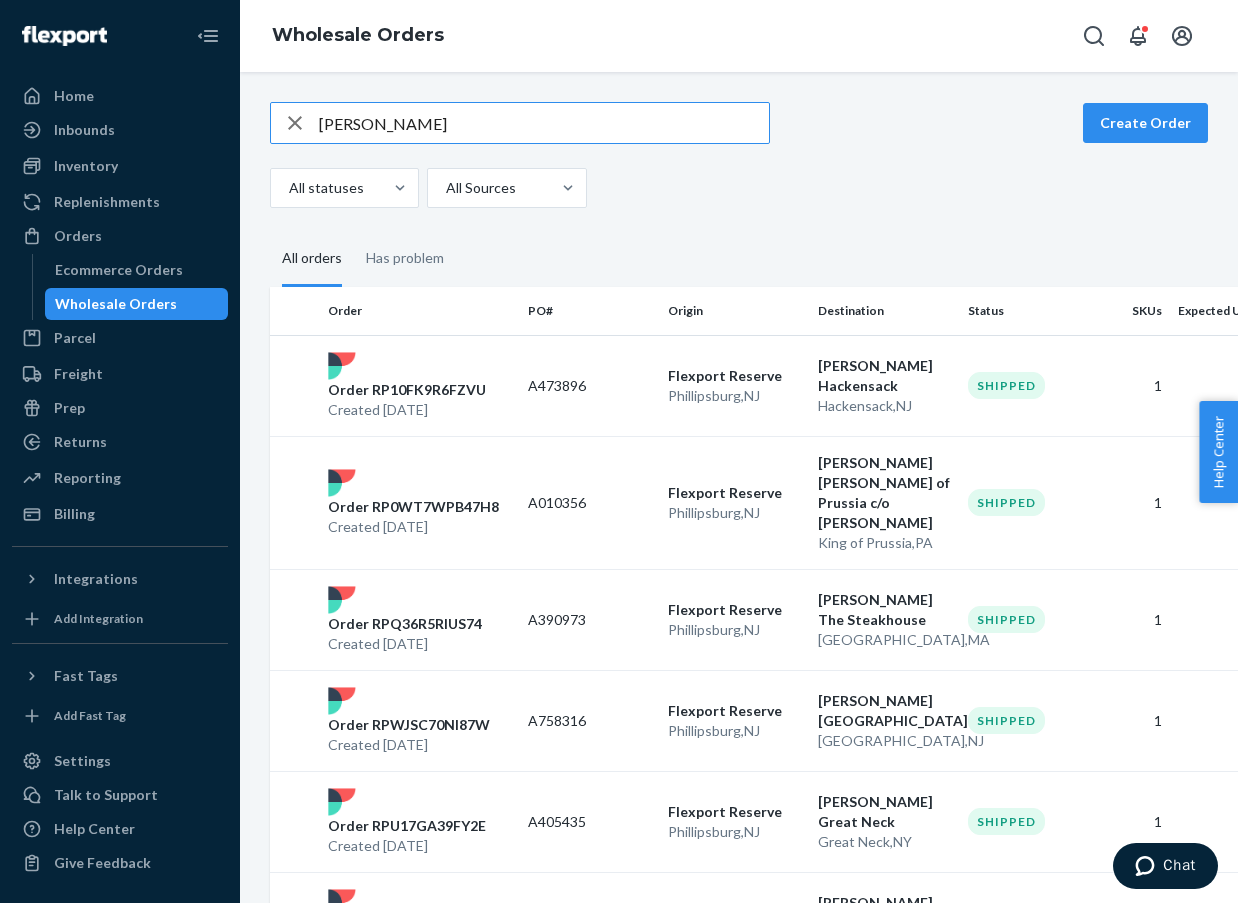 click on "[PERSON_NAME]" at bounding box center (544, 123) 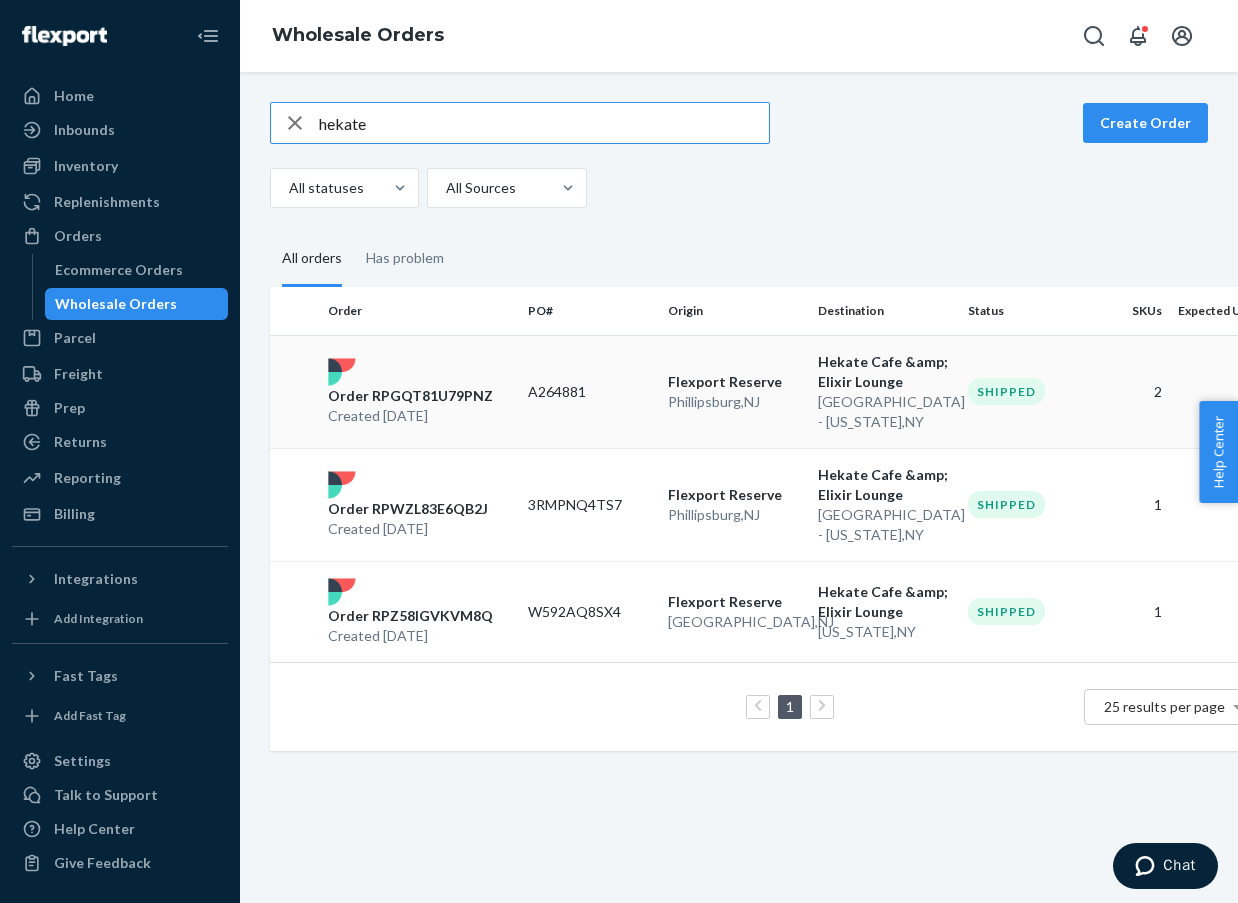 type on "hekate" 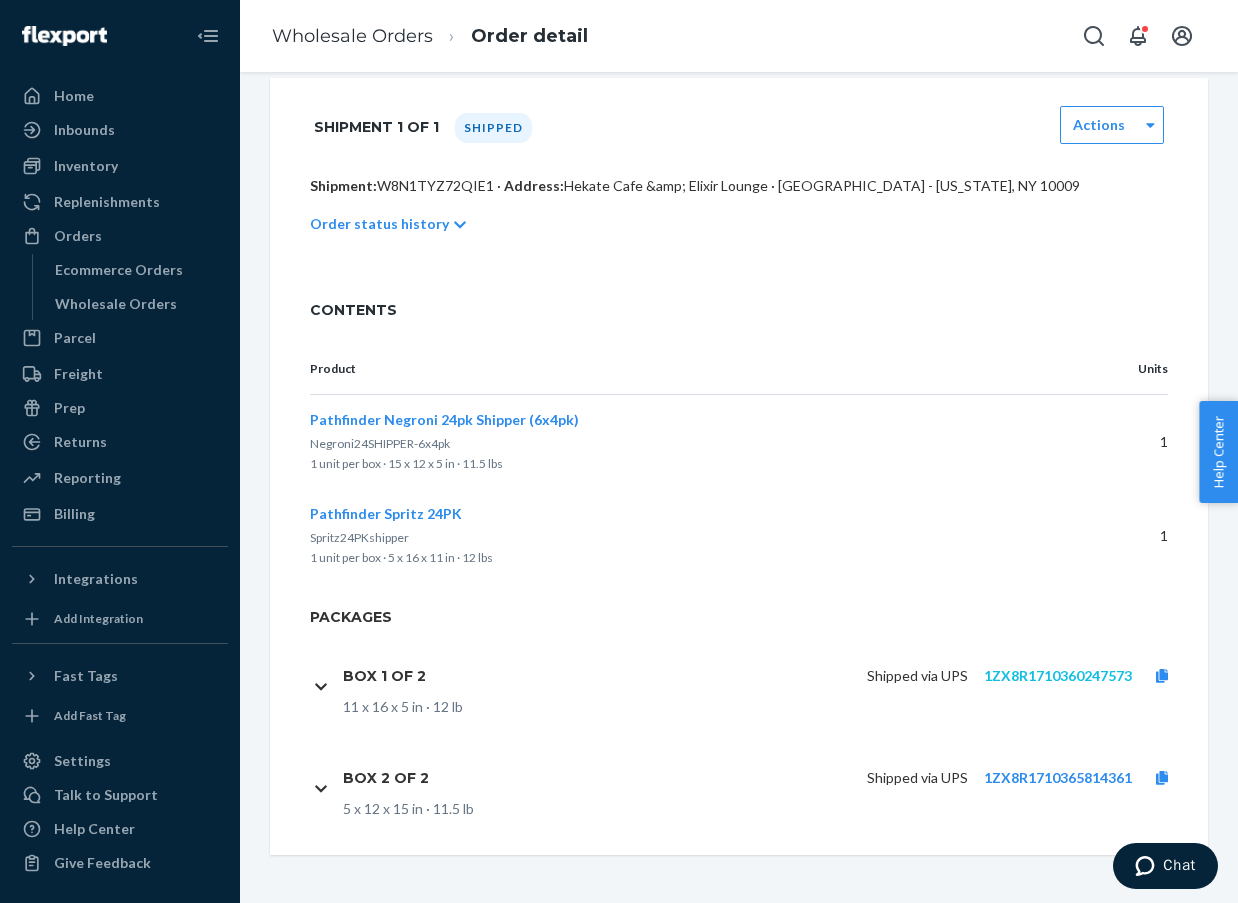 scroll, scrollTop: 358, scrollLeft: 0, axis: vertical 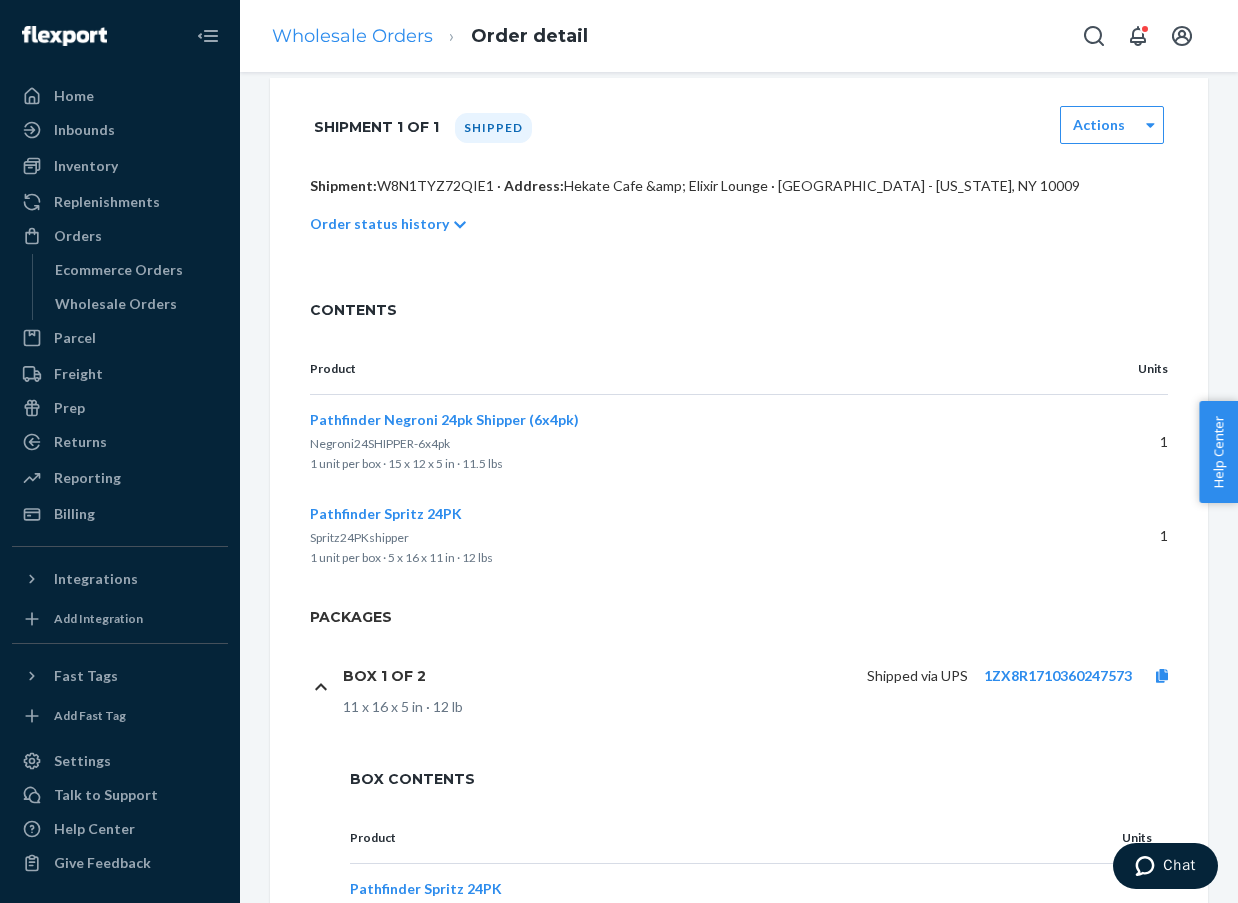 click on "Wholesale Orders" at bounding box center [352, 36] 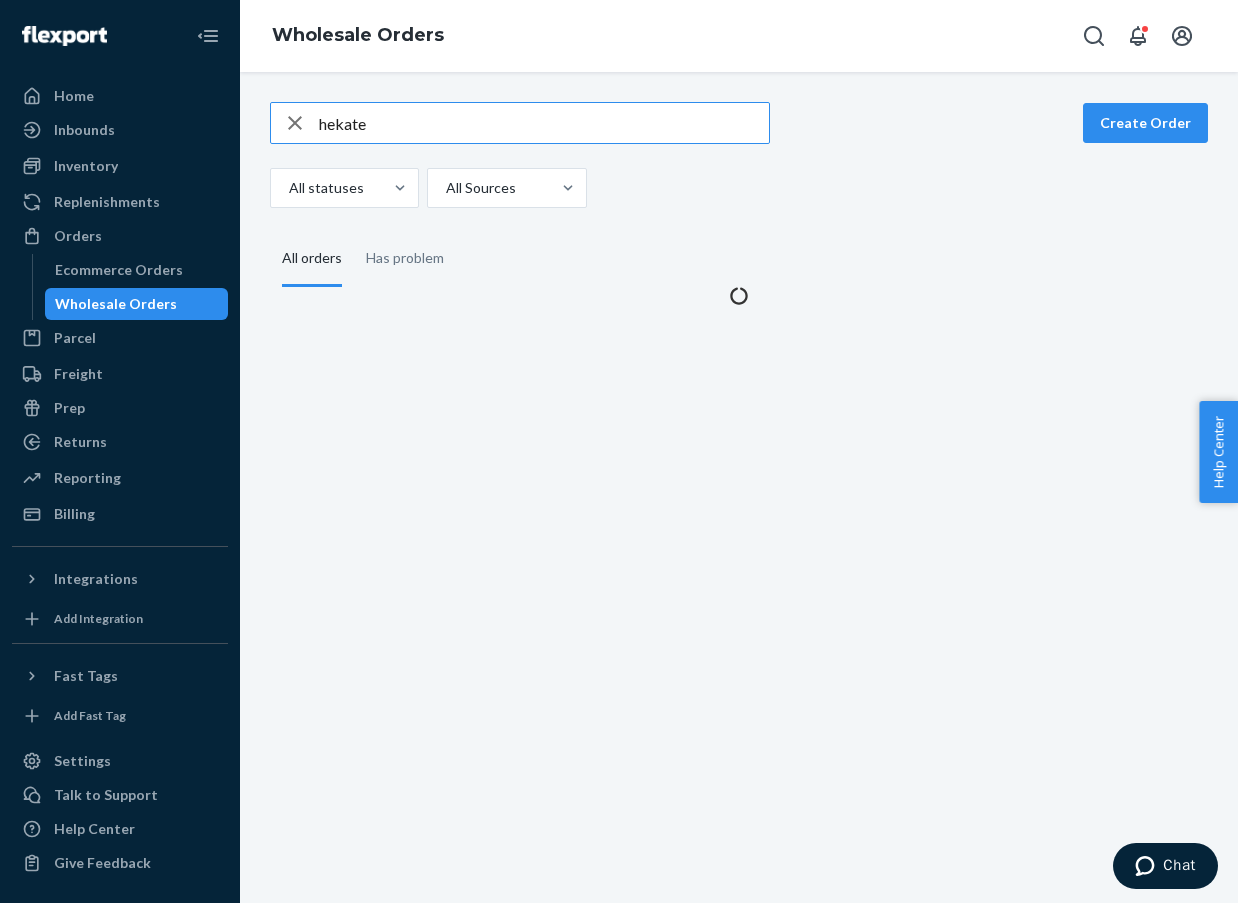 scroll, scrollTop: 0, scrollLeft: 0, axis: both 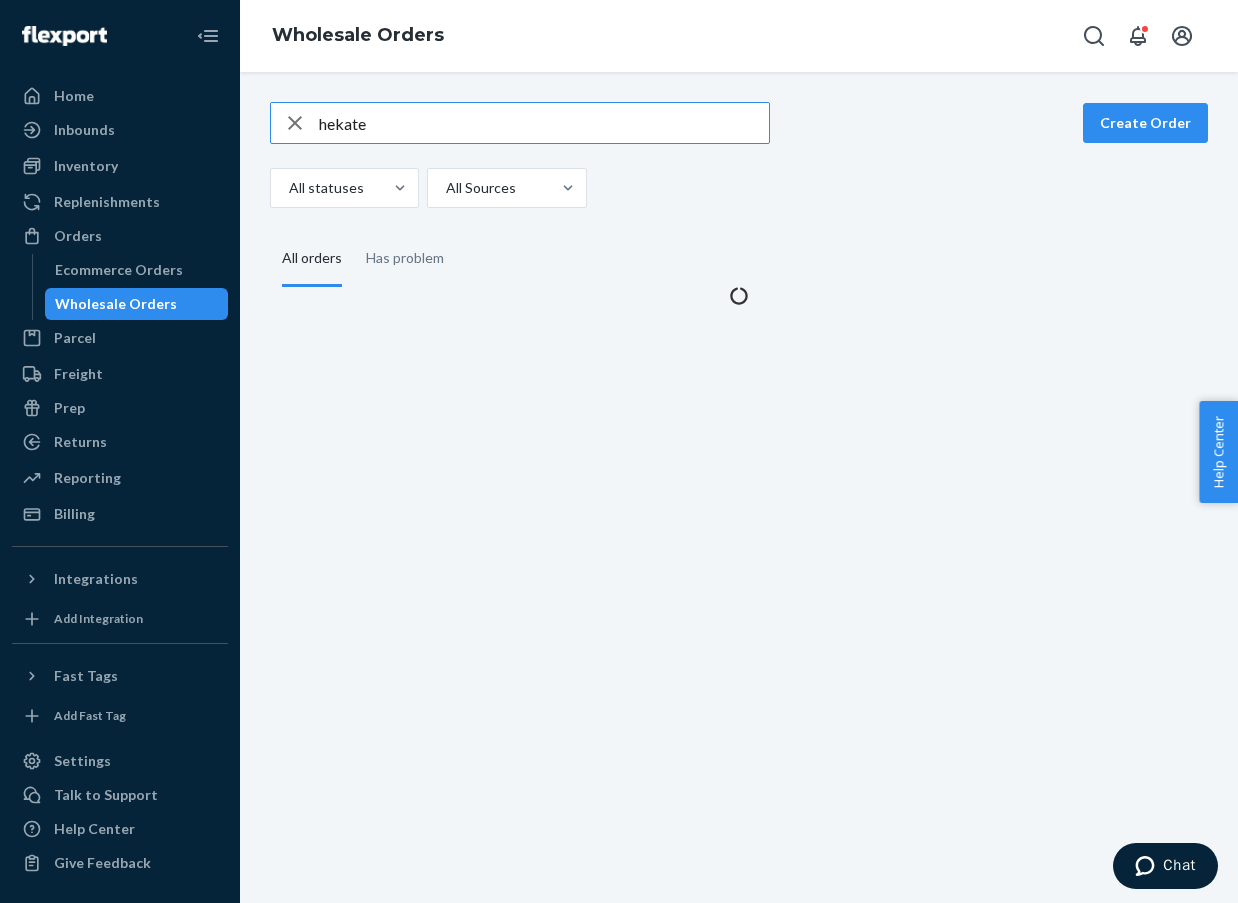 click on "hekate" at bounding box center [544, 123] 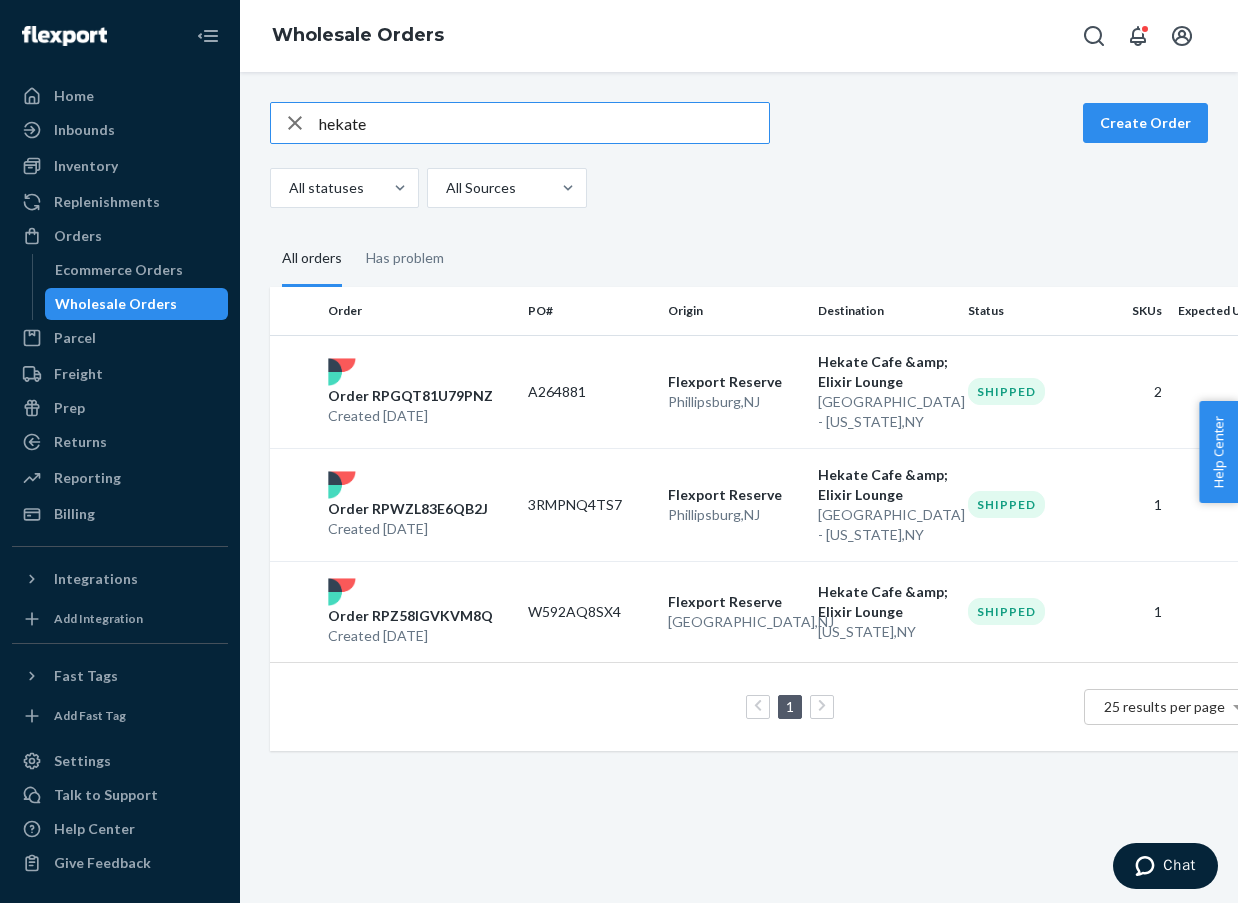 click on "hekate" at bounding box center (544, 123) 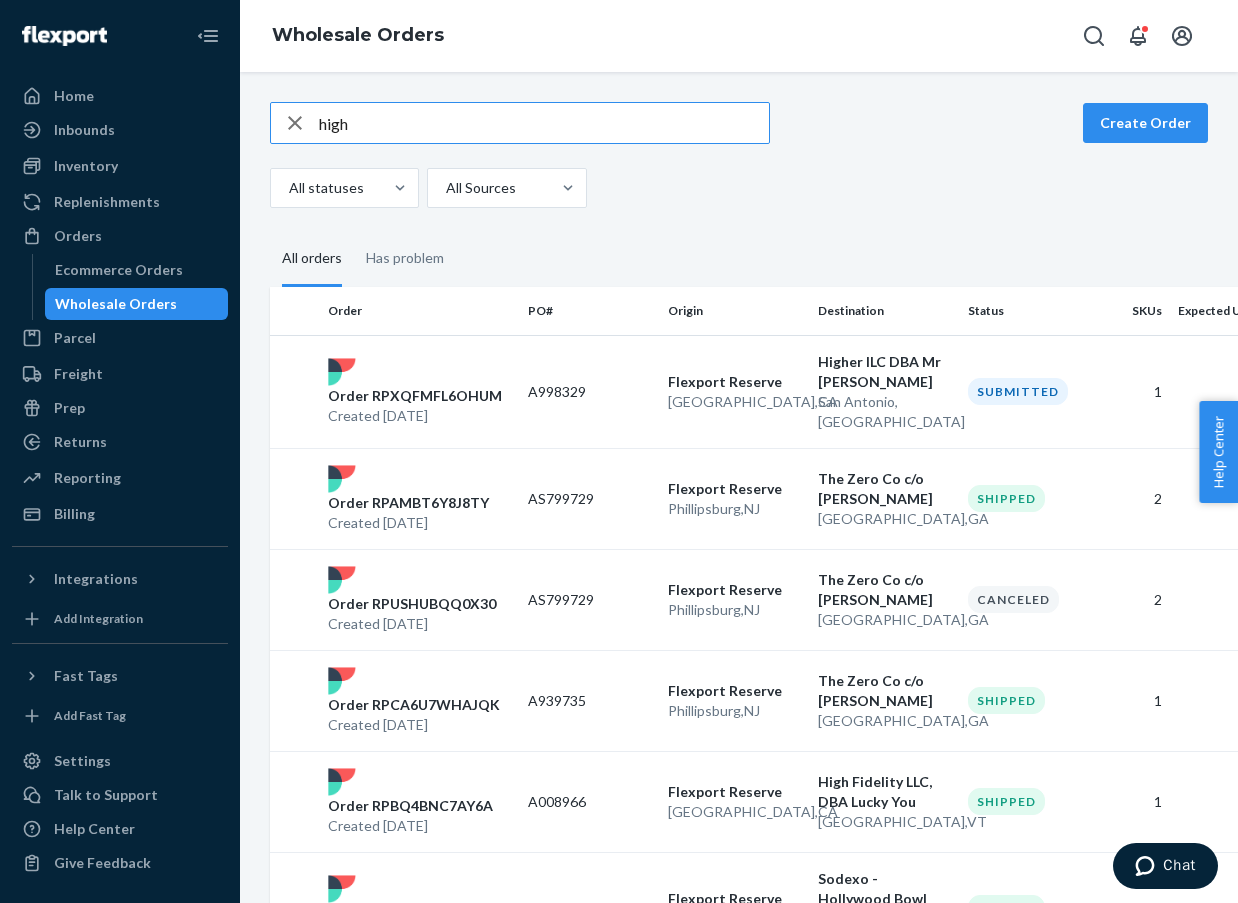 click on "high" at bounding box center [544, 123] 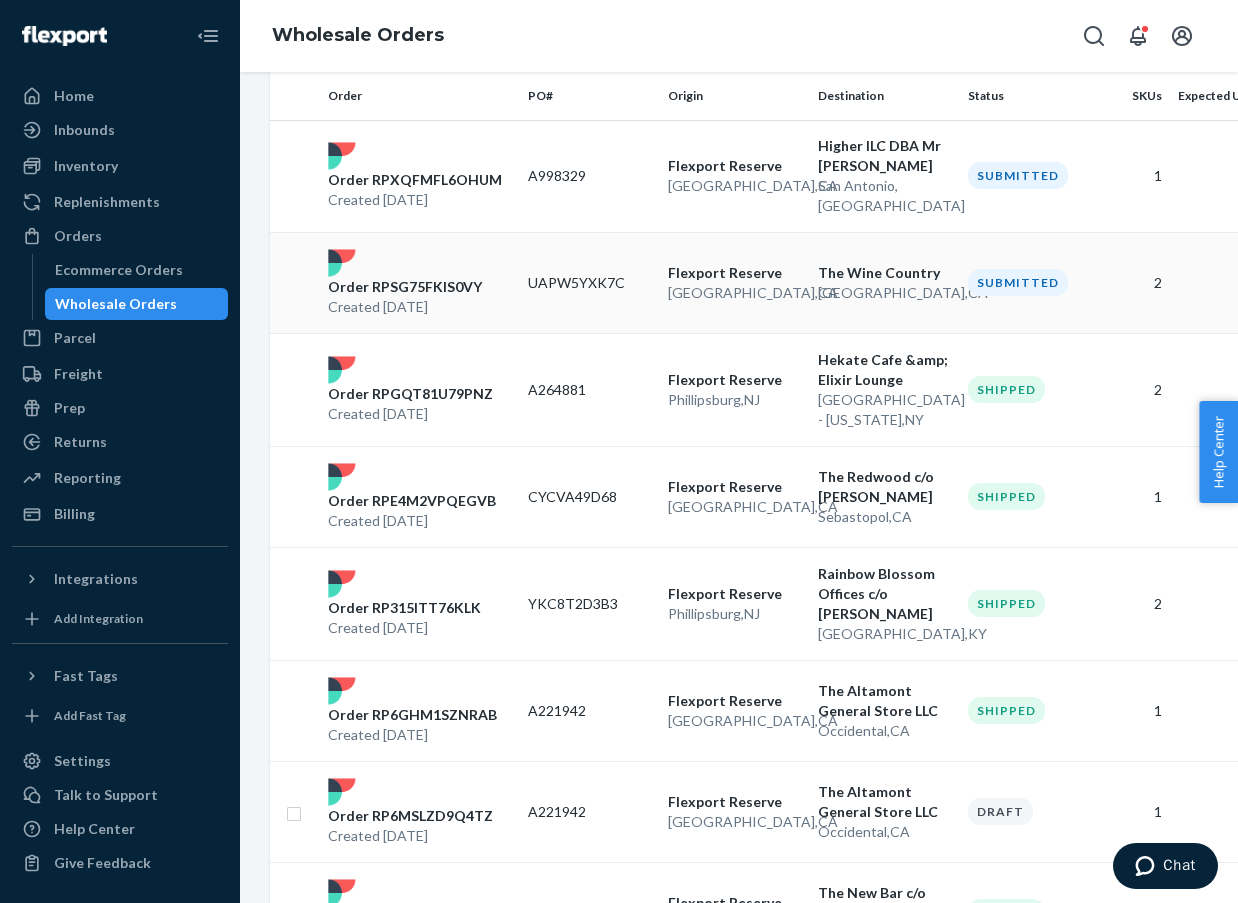 scroll, scrollTop: 556, scrollLeft: 0, axis: vertical 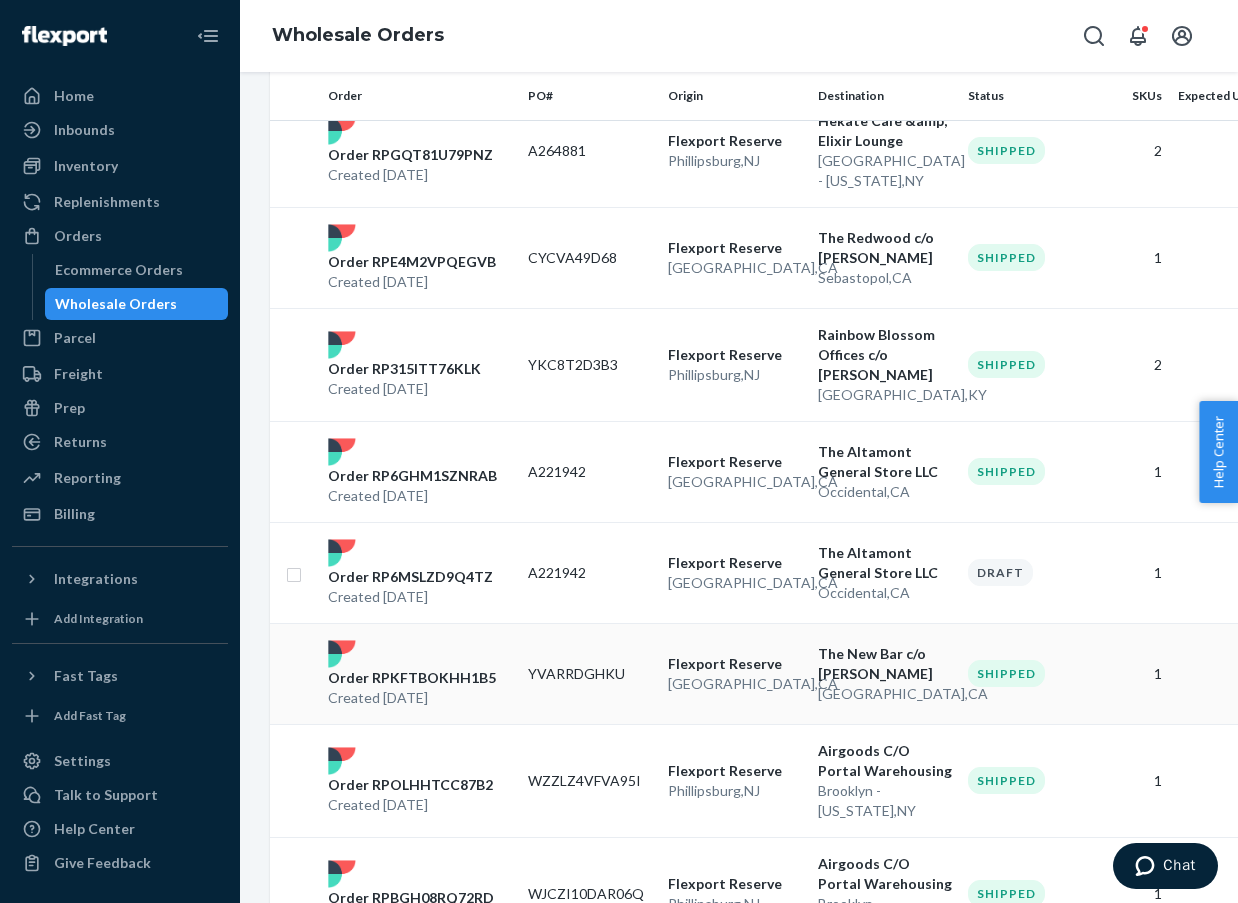 type on "the new bar" 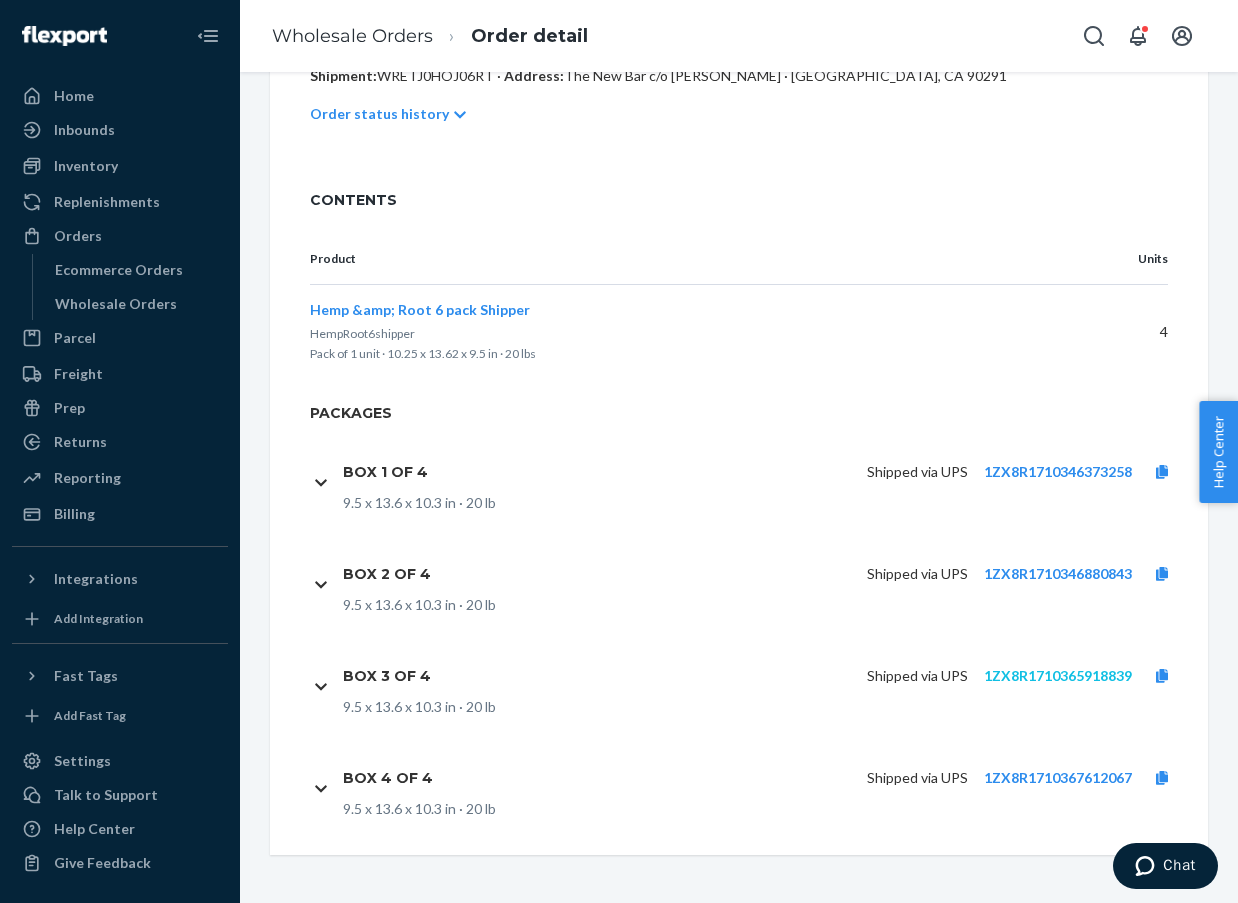 scroll, scrollTop: 468, scrollLeft: 0, axis: vertical 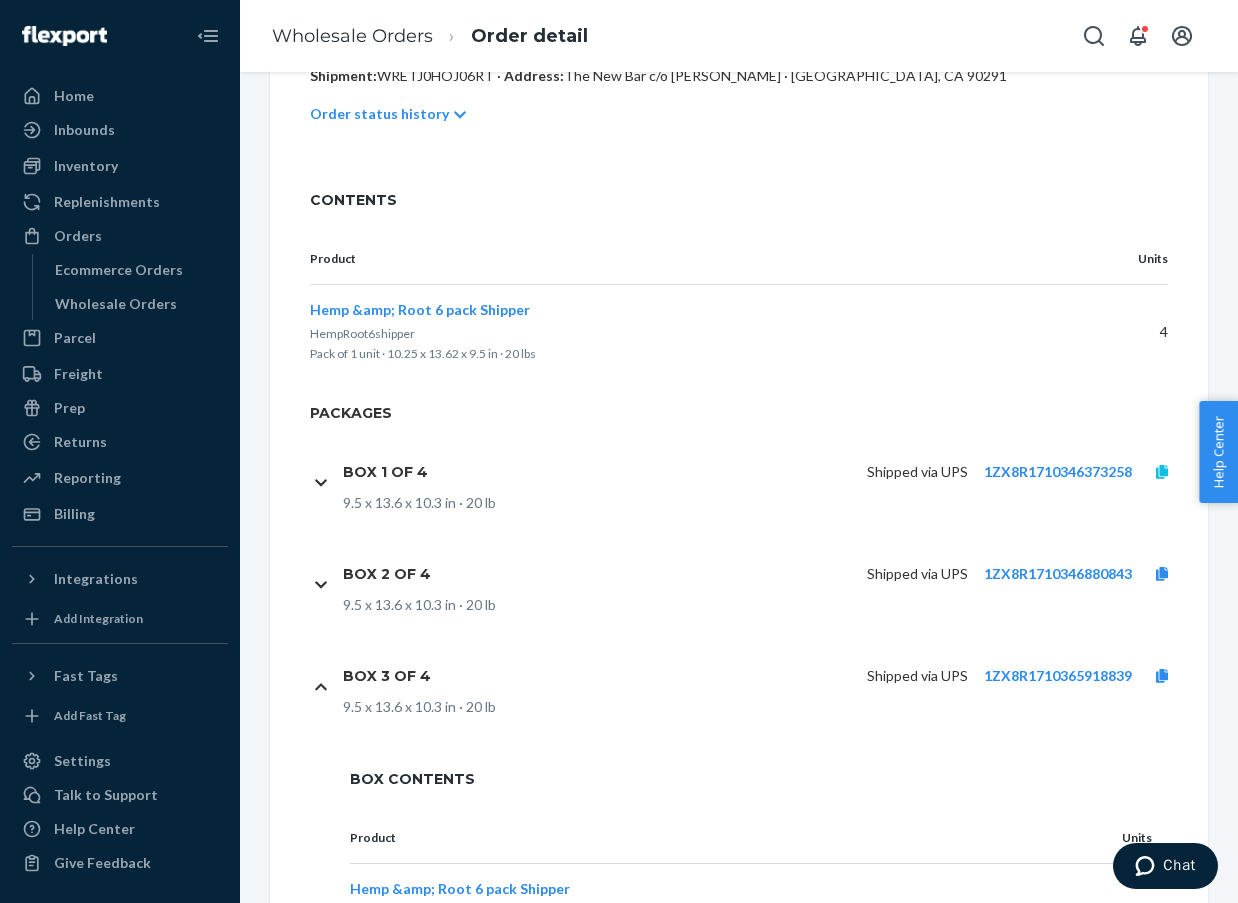 click at bounding box center (1162, 472) 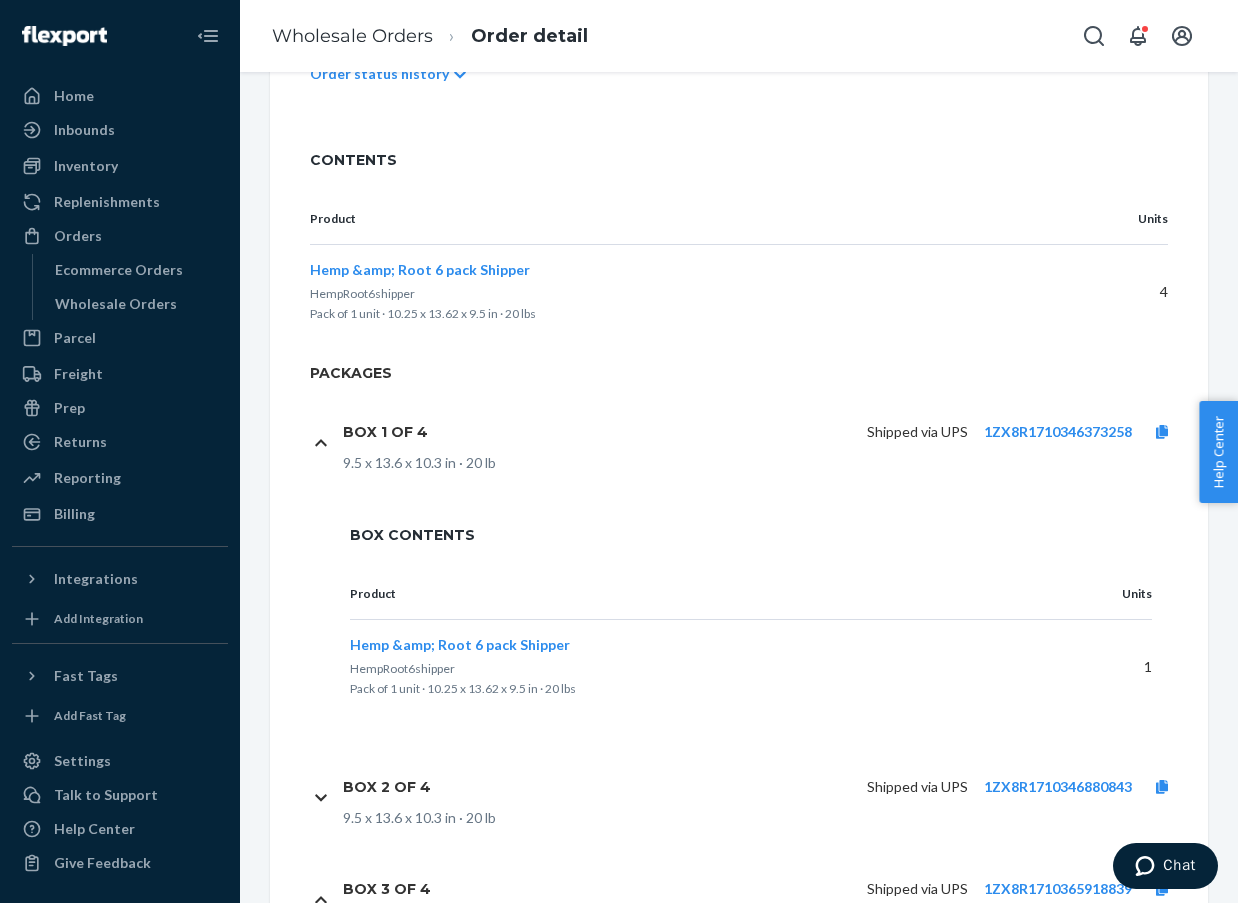 scroll, scrollTop: 610, scrollLeft: 0, axis: vertical 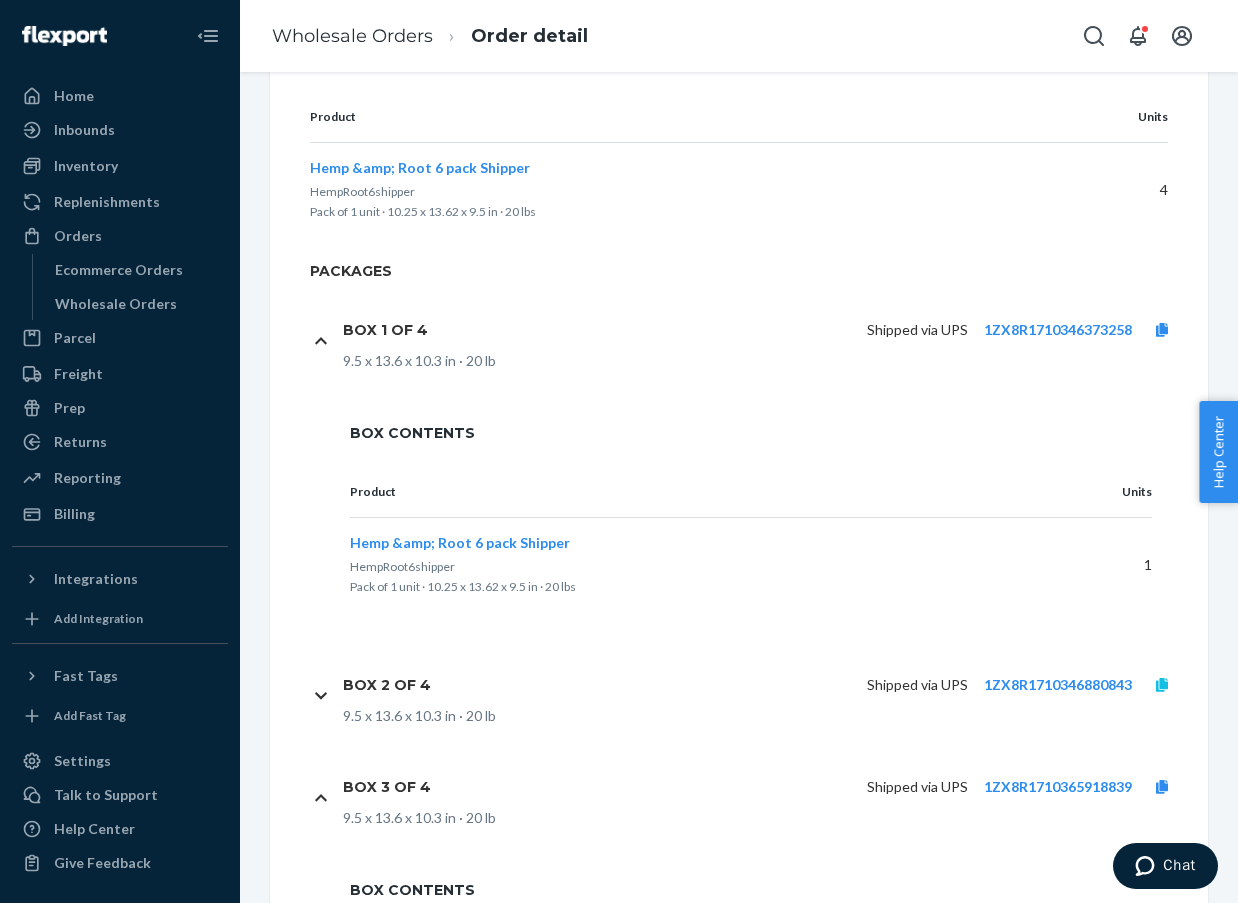 click at bounding box center (1162, 685) 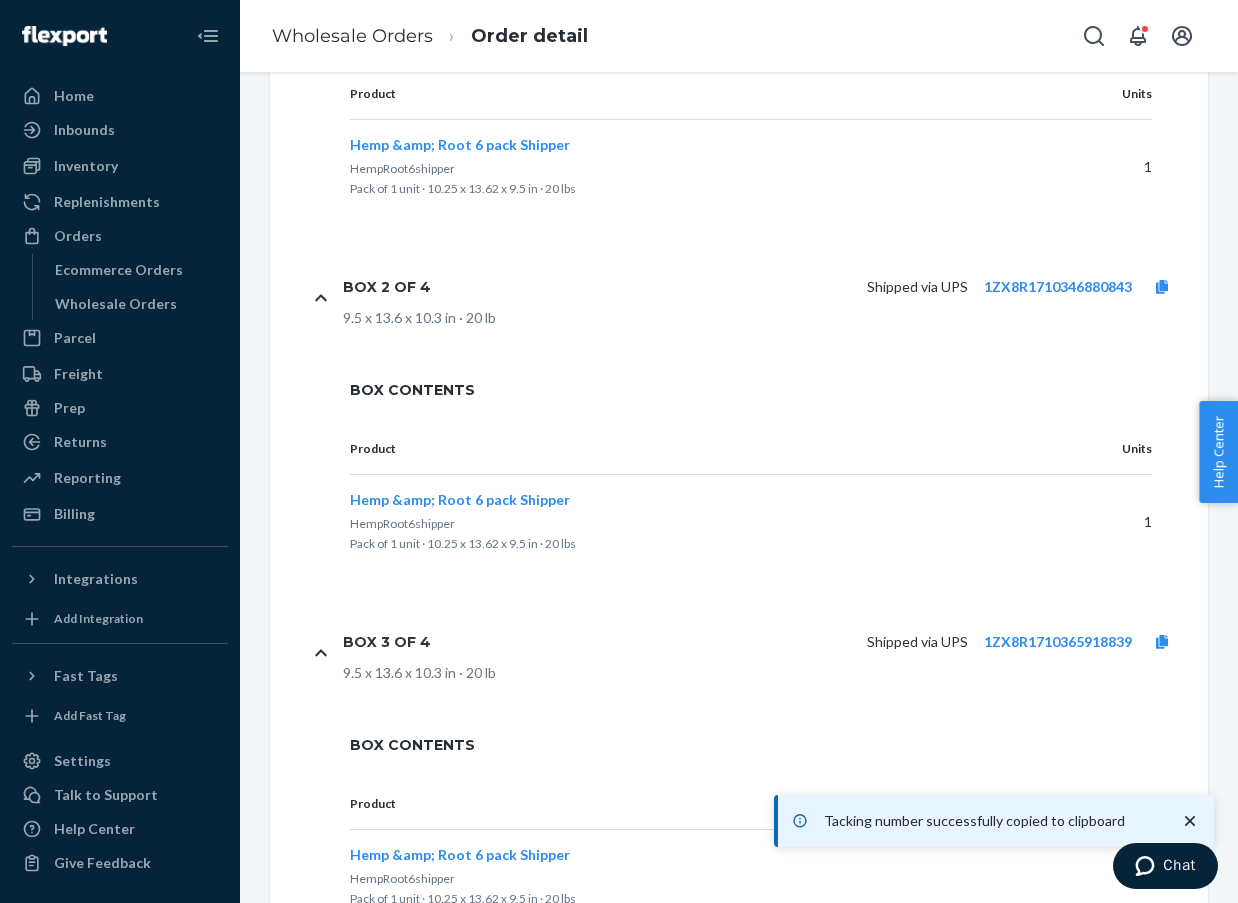 scroll, scrollTop: 1096, scrollLeft: 0, axis: vertical 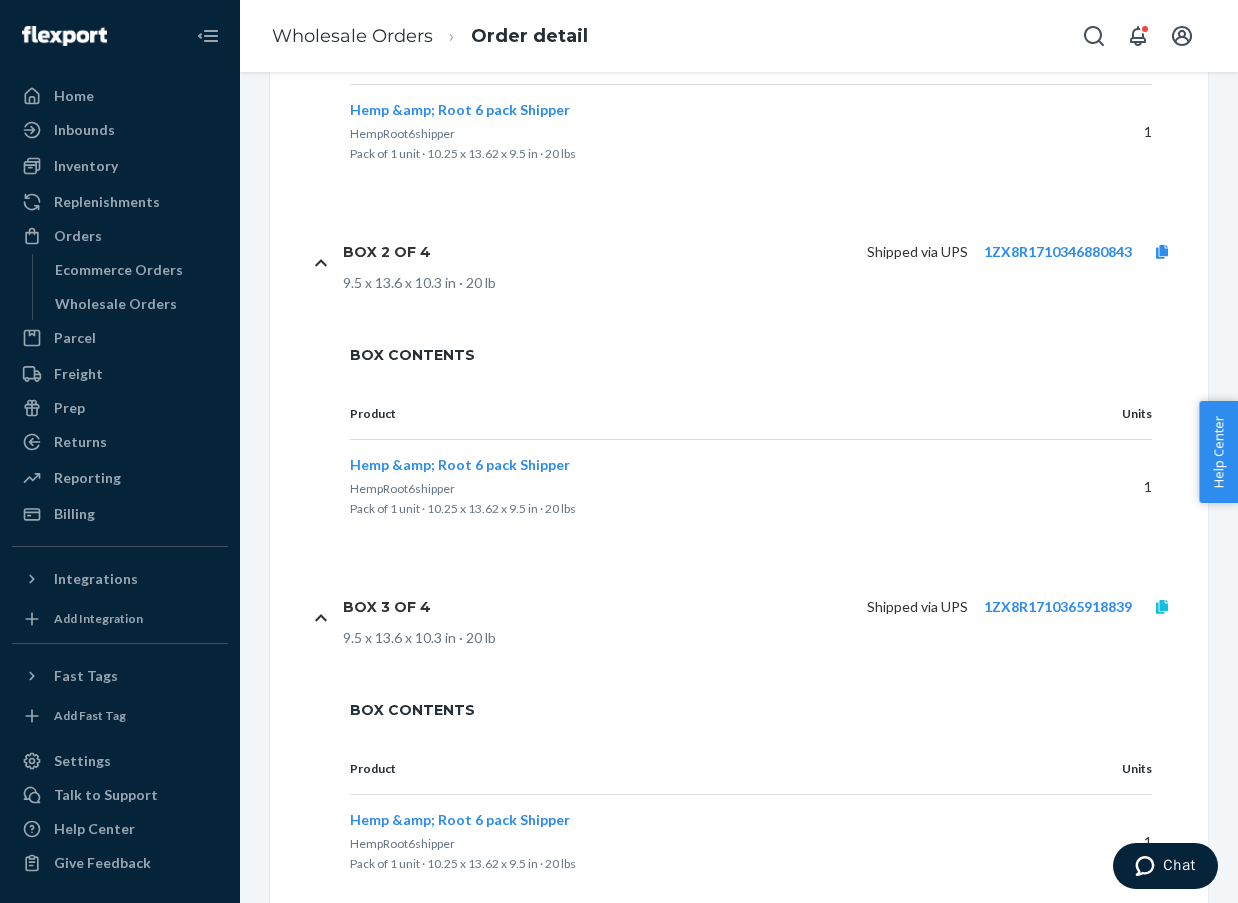 click 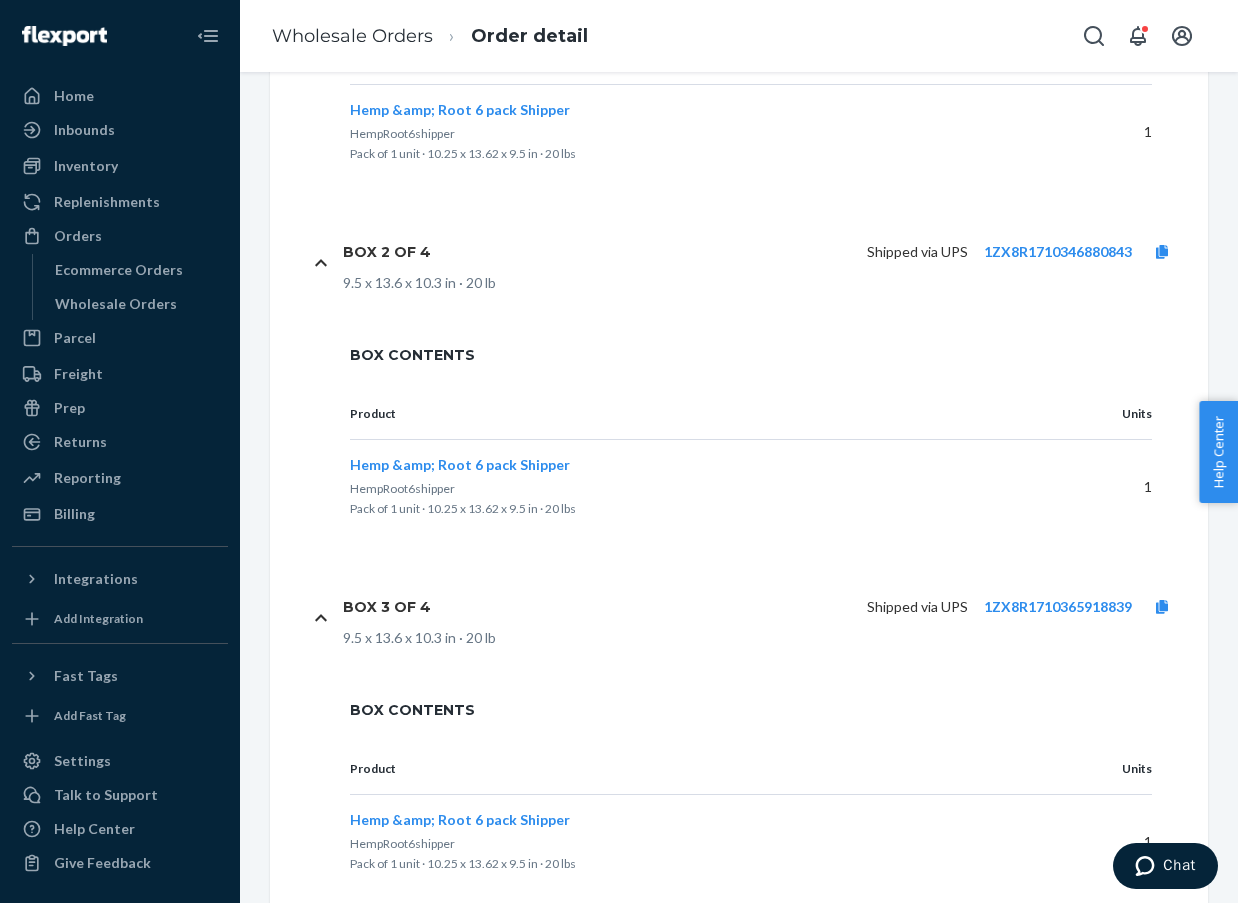 scroll, scrollTop: 974, scrollLeft: 0, axis: vertical 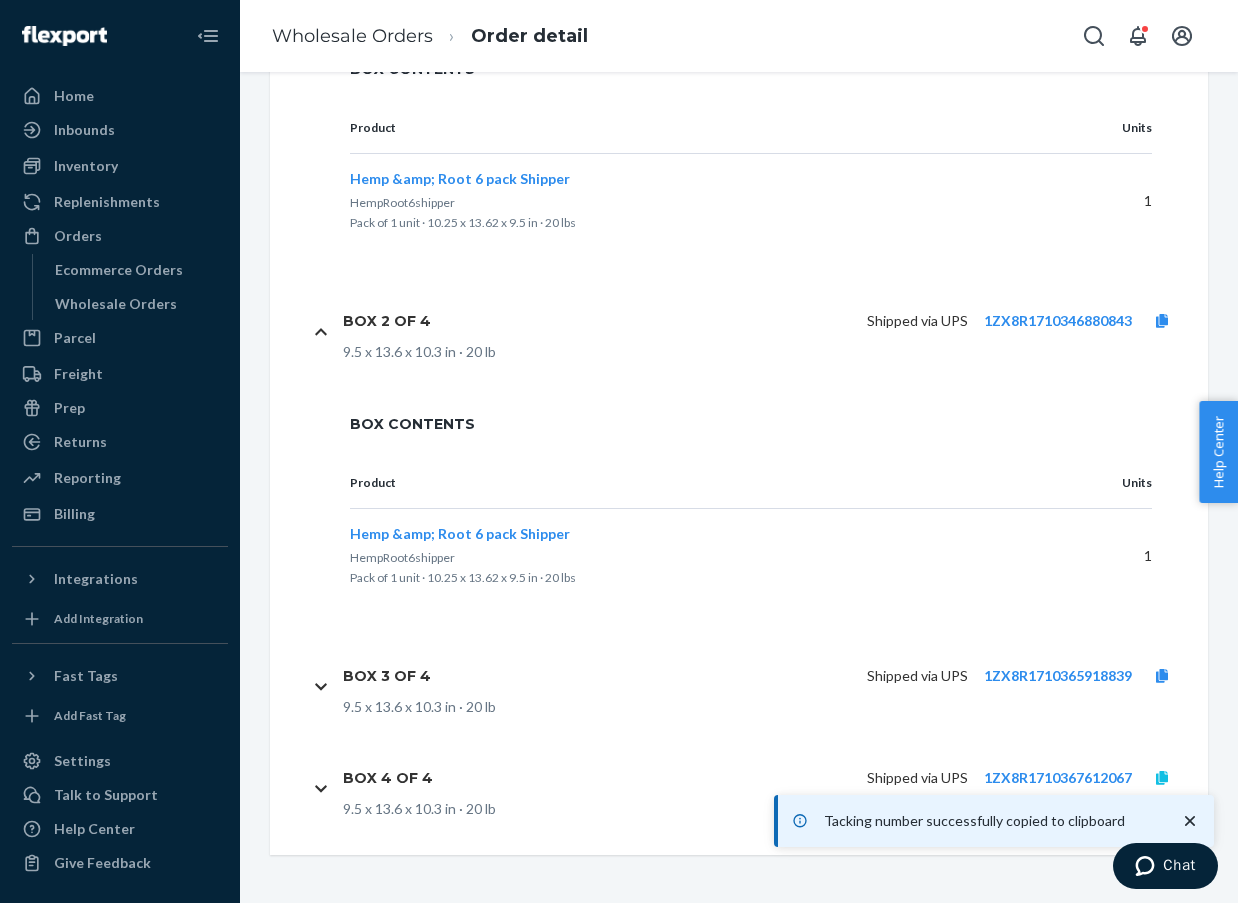 click at bounding box center [1162, 778] 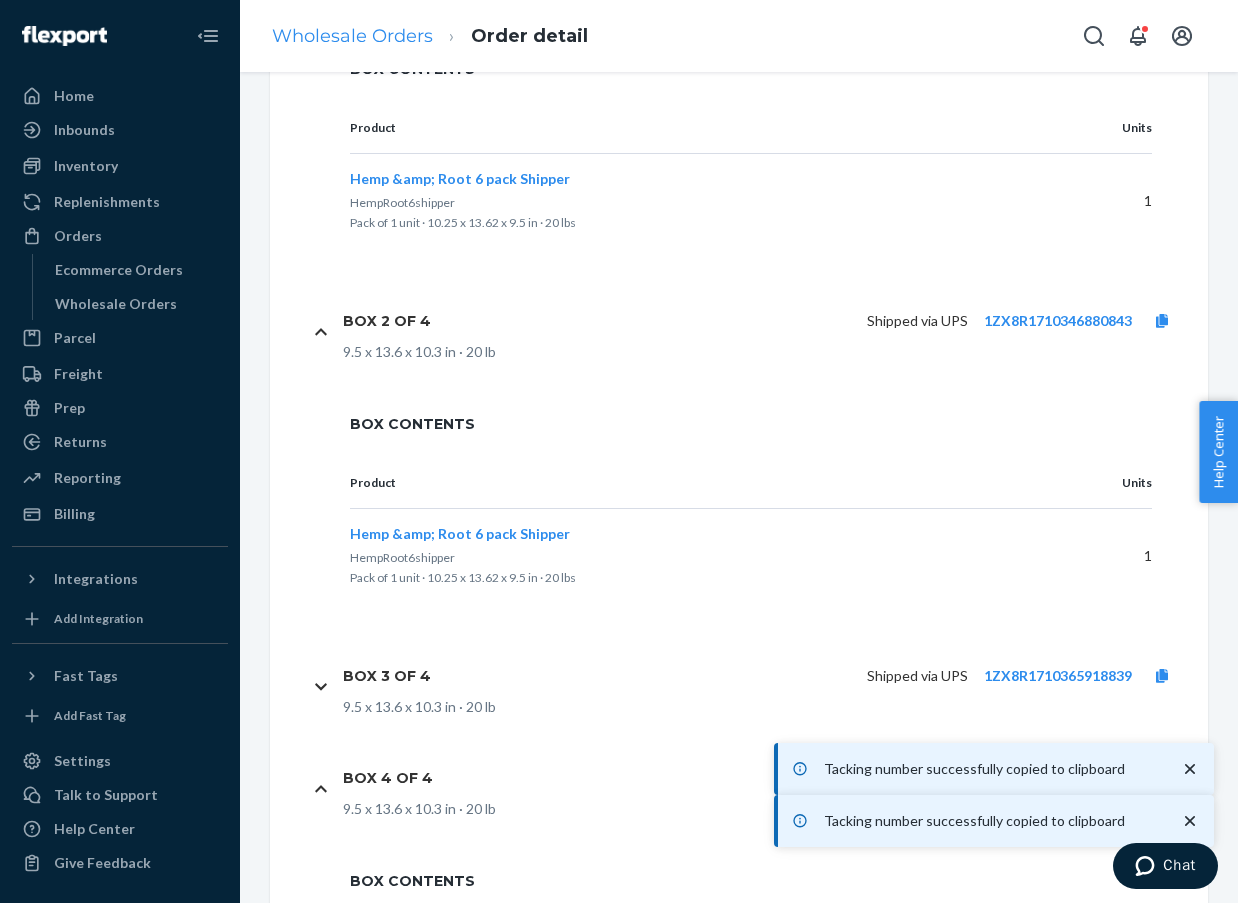 click on "Wholesale Orders" at bounding box center [352, 36] 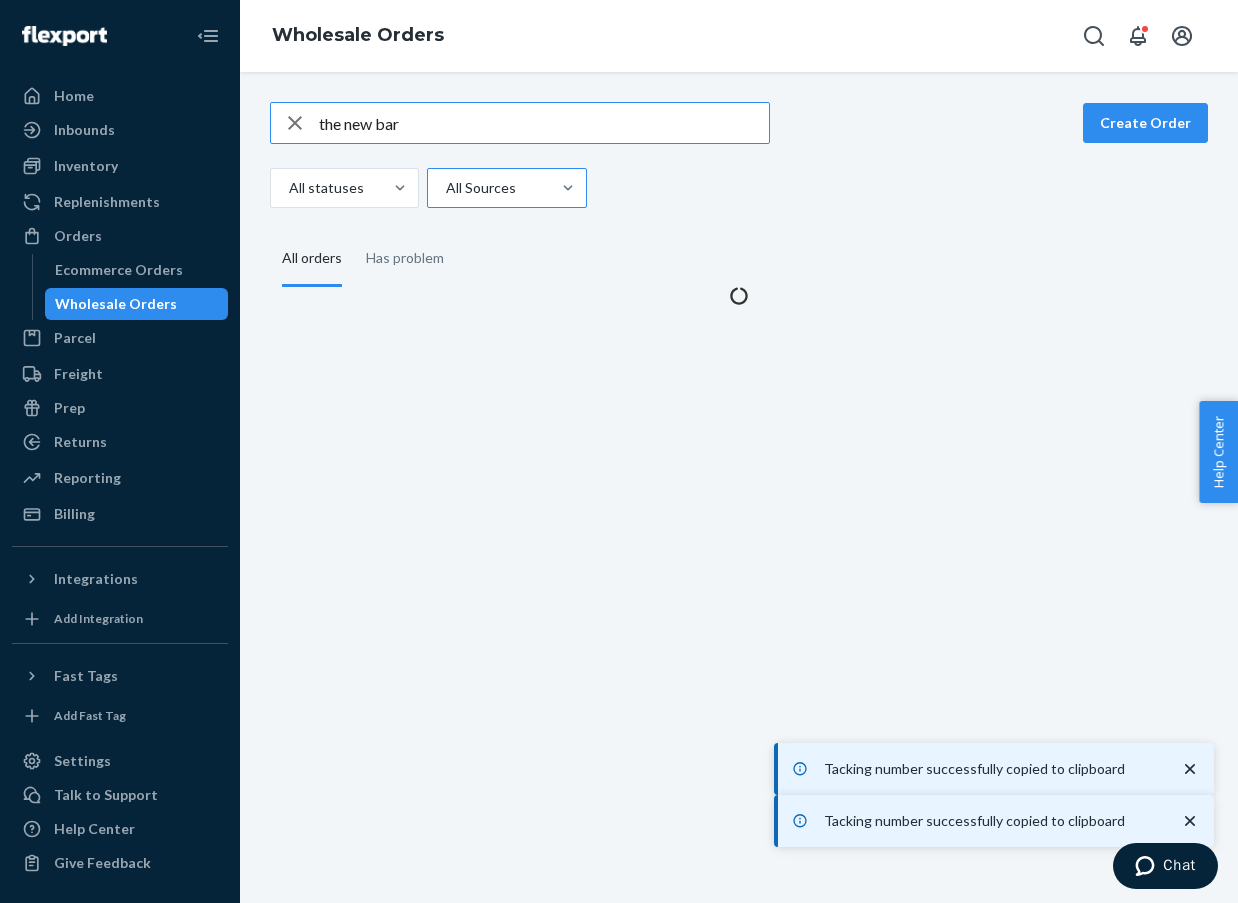 scroll, scrollTop: 0, scrollLeft: 0, axis: both 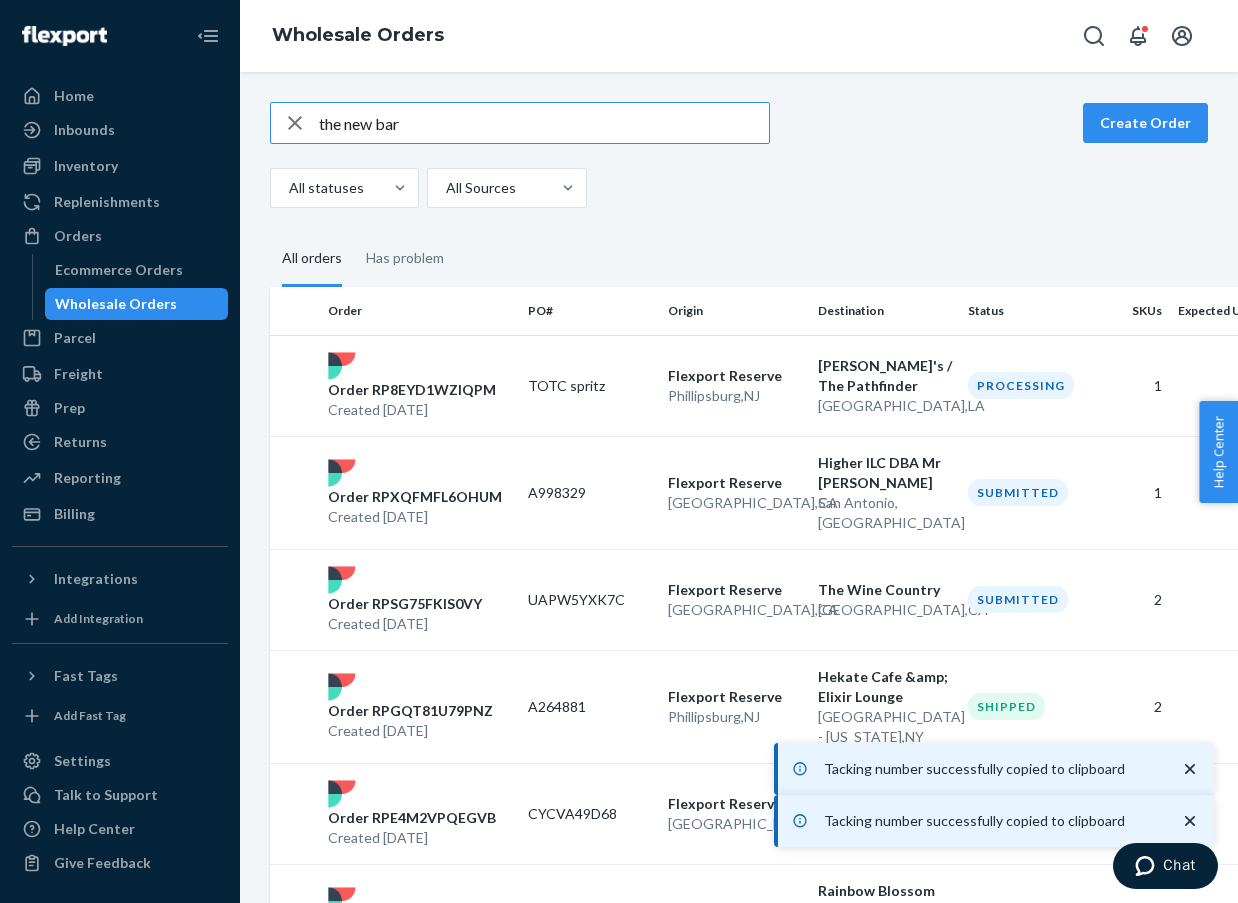 click on "the new bar" at bounding box center (544, 123) 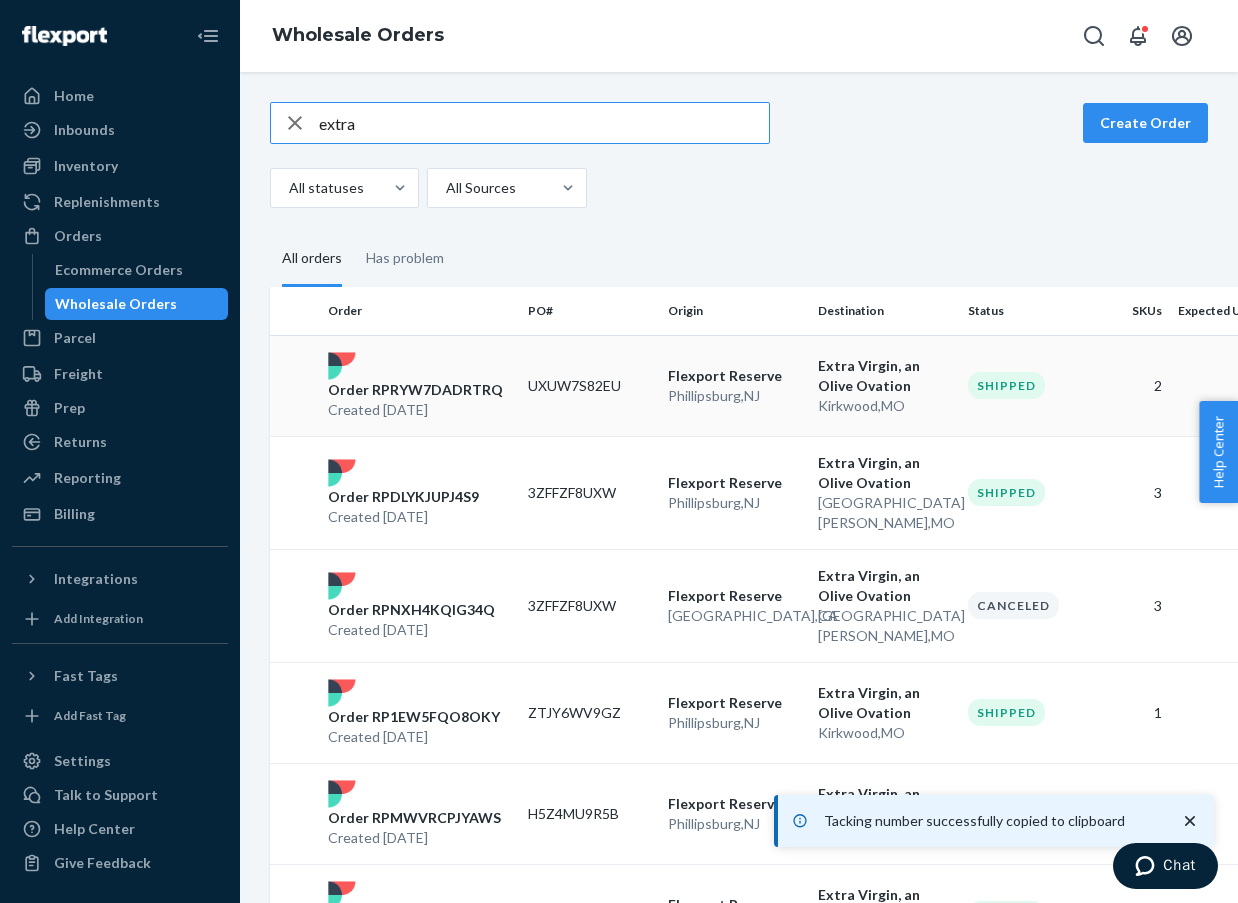 type on "extra" 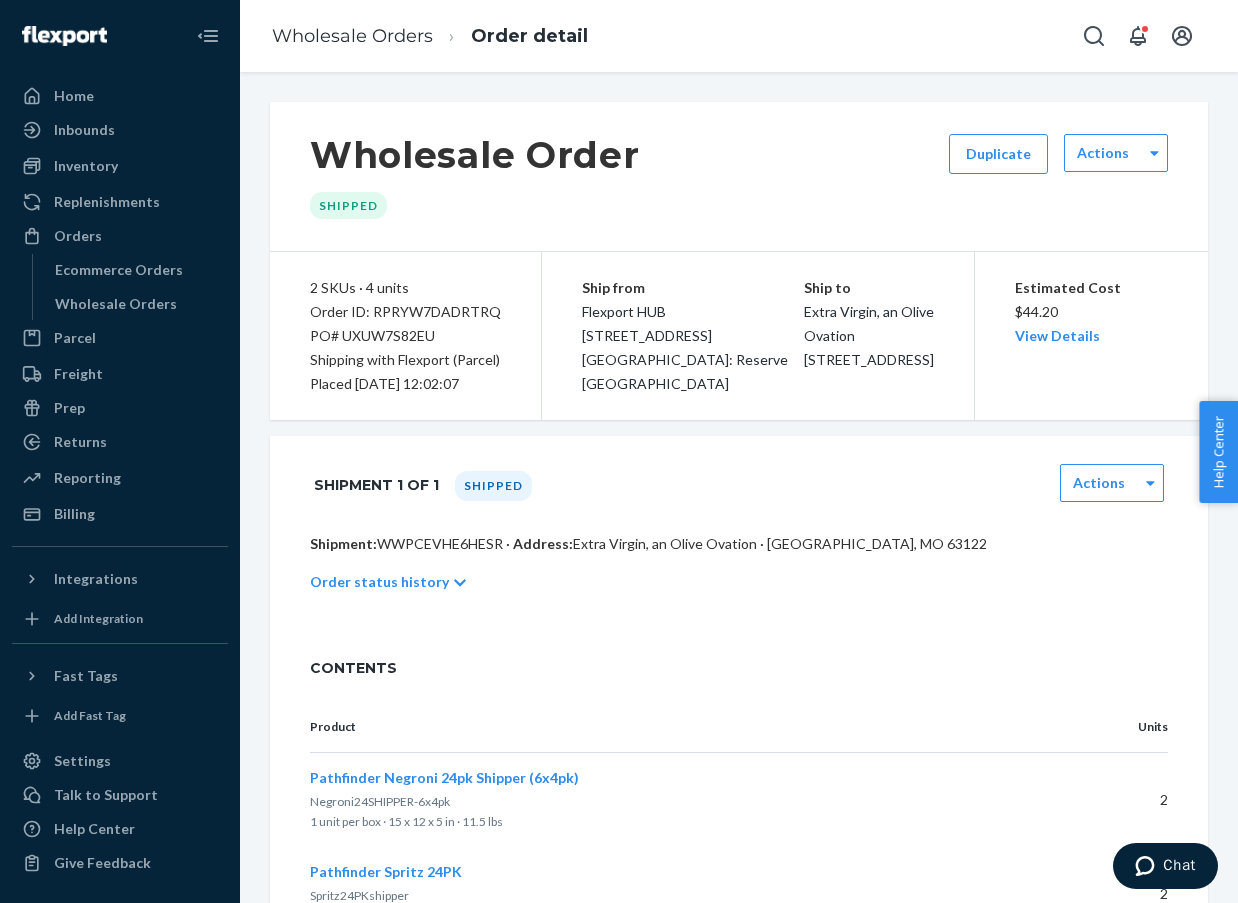 scroll, scrollTop: 0, scrollLeft: 0, axis: both 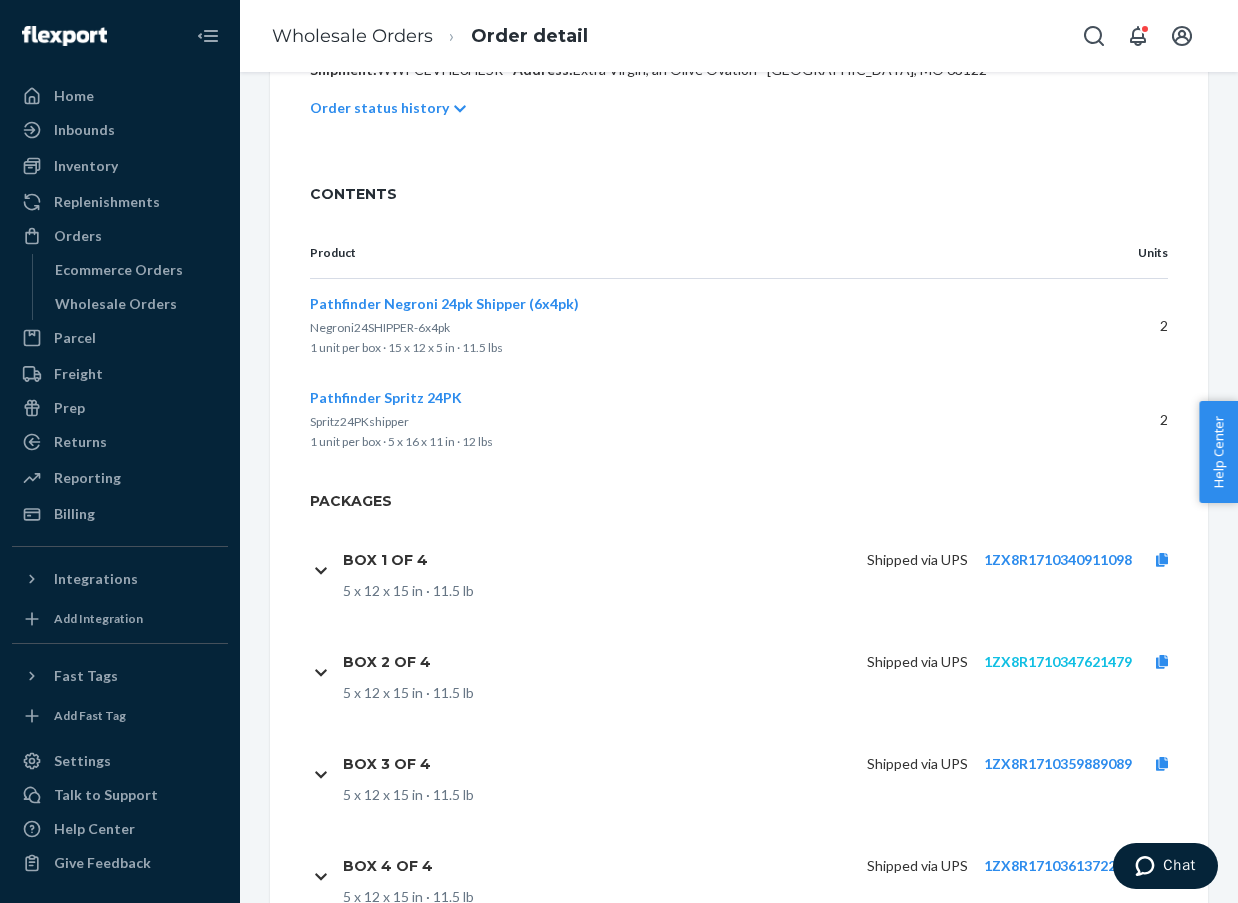 click on "1ZX8R1710347621479" at bounding box center [1058, 661] 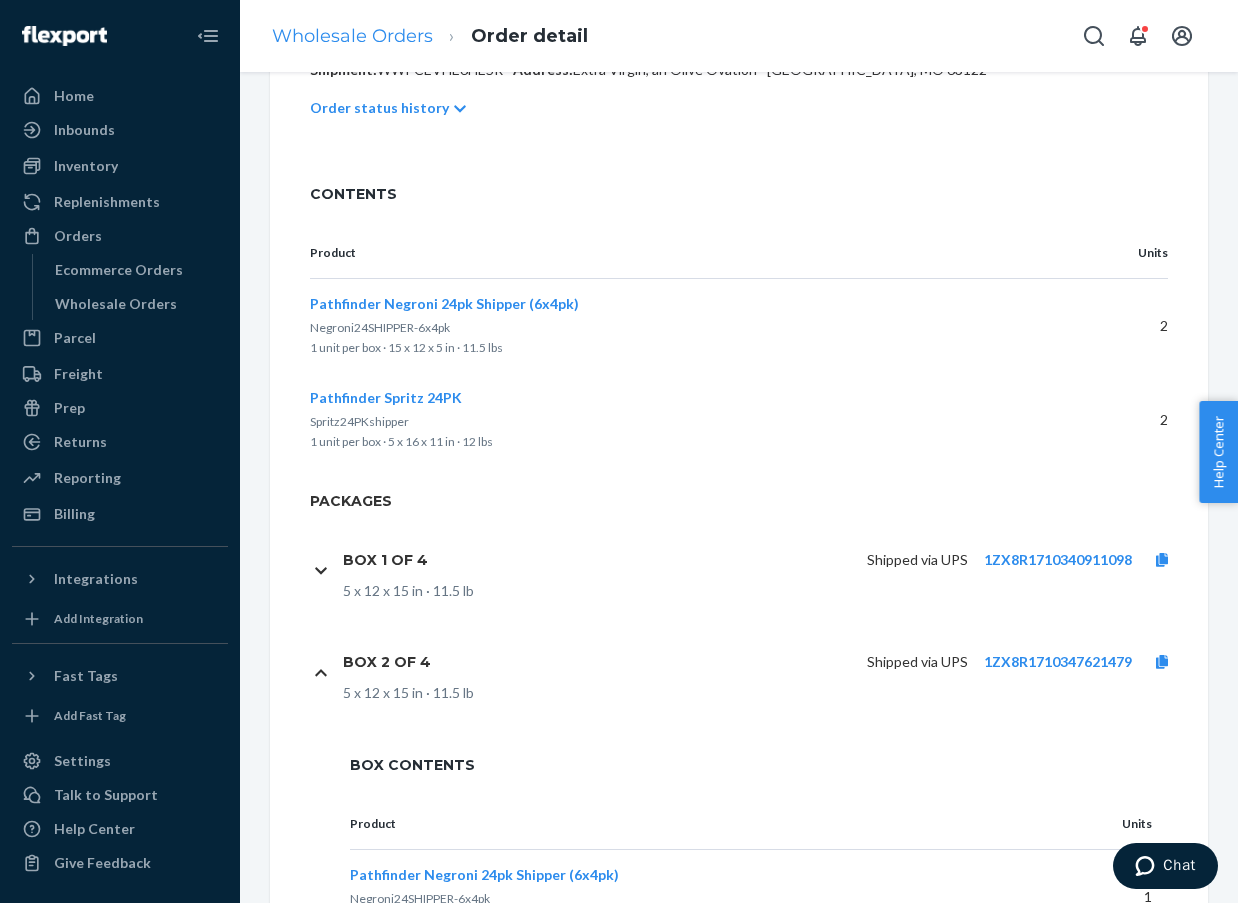 click on "Wholesale Orders" at bounding box center [352, 36] 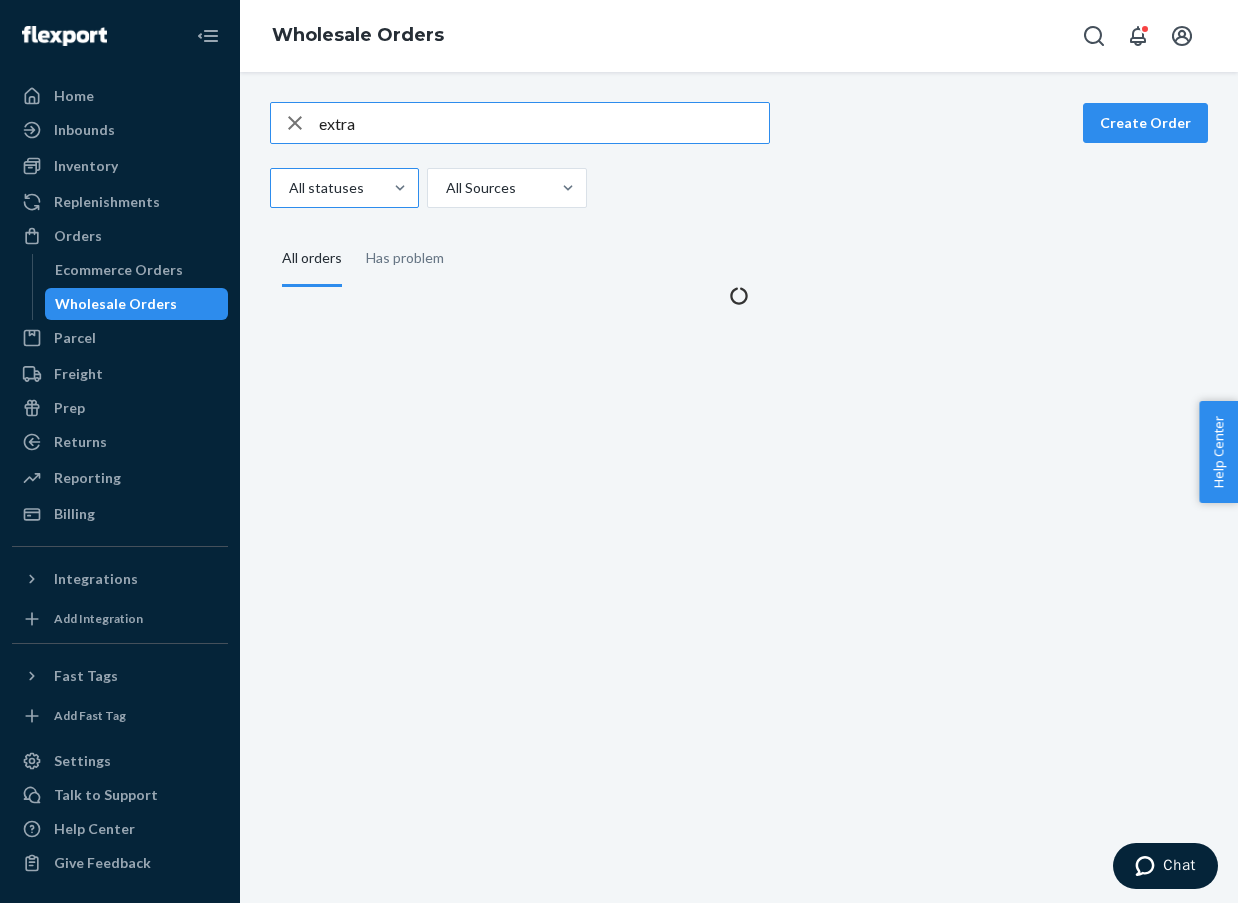 scroll, scrollTop: 0, scrollLeft: 0, axis: both 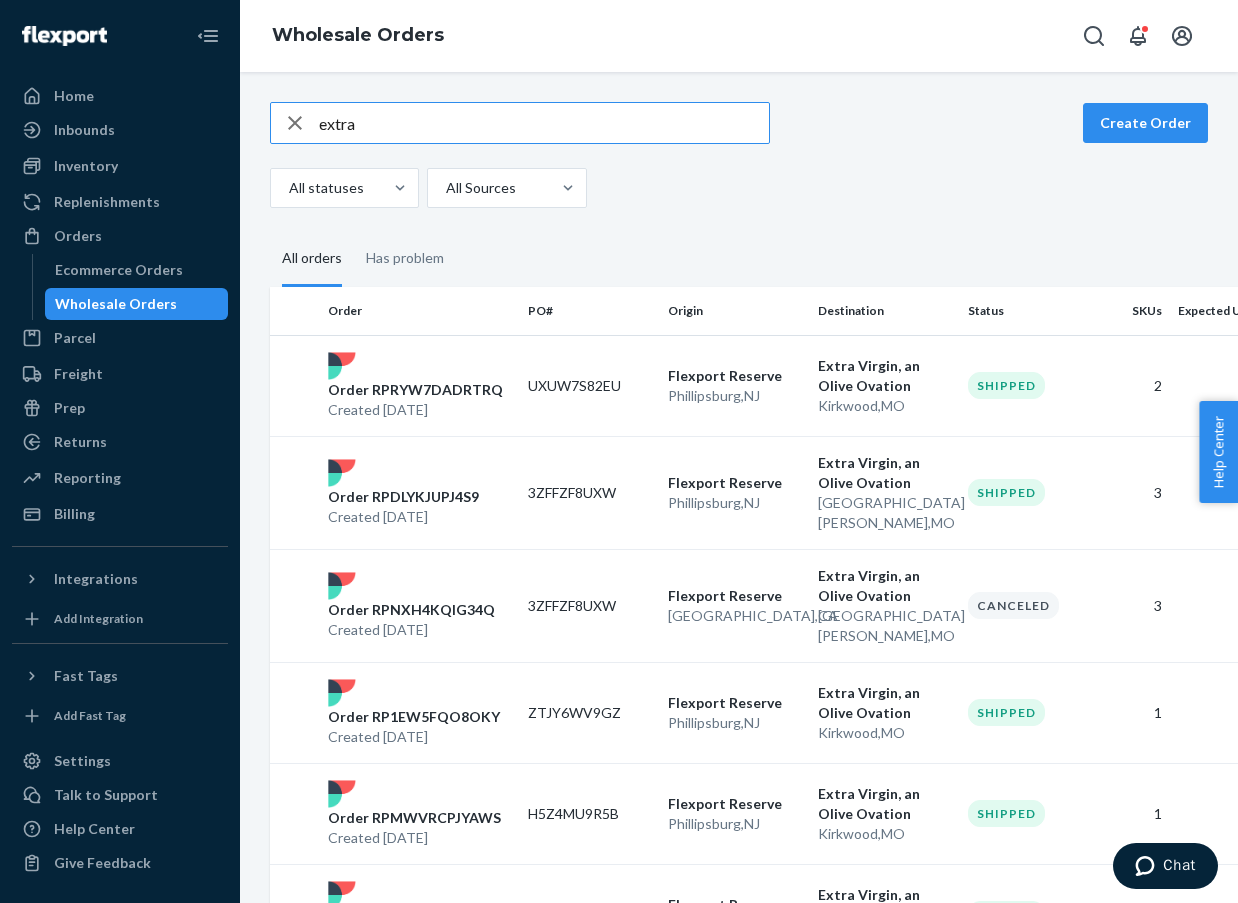 click on "extra" at bounding box center (544, 123) 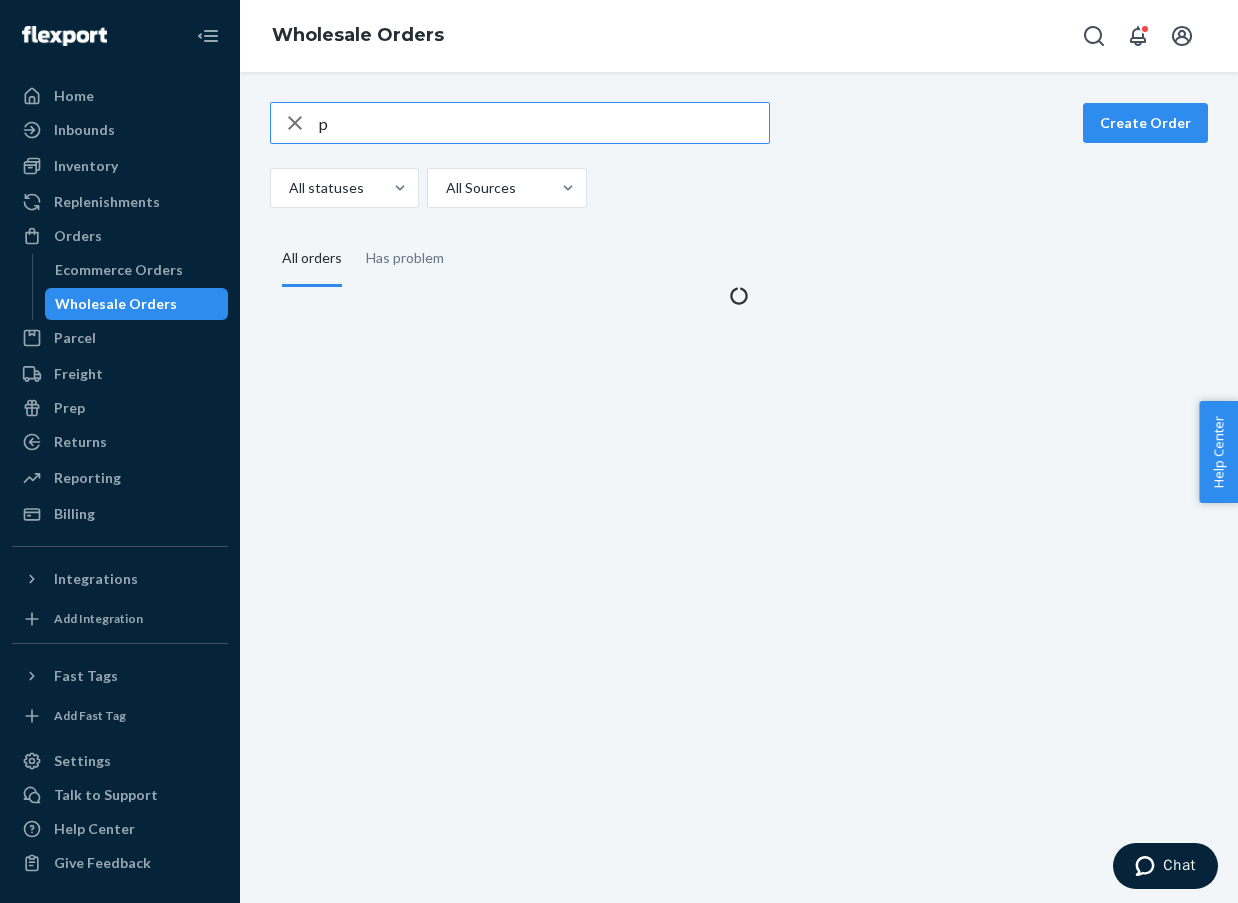type 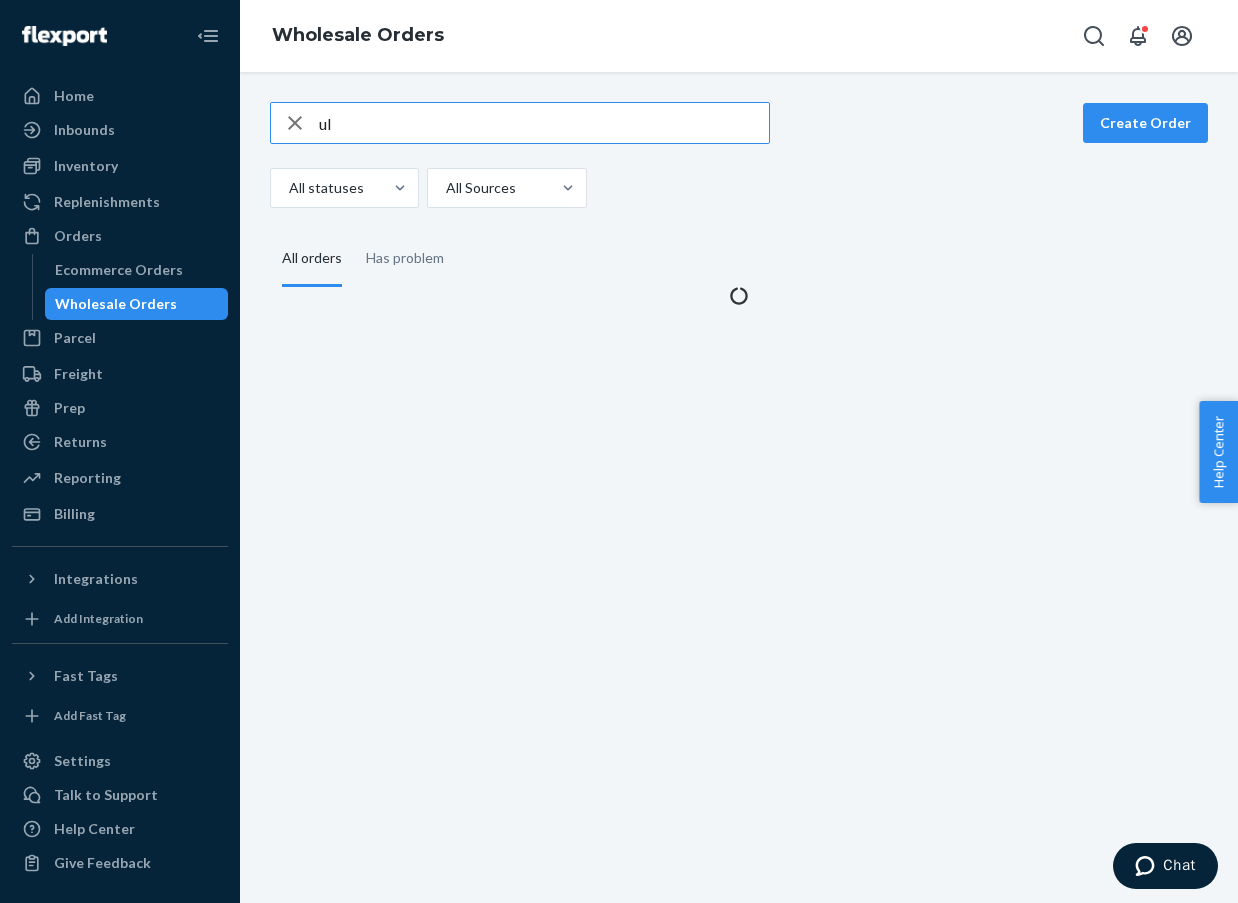 type on "u" 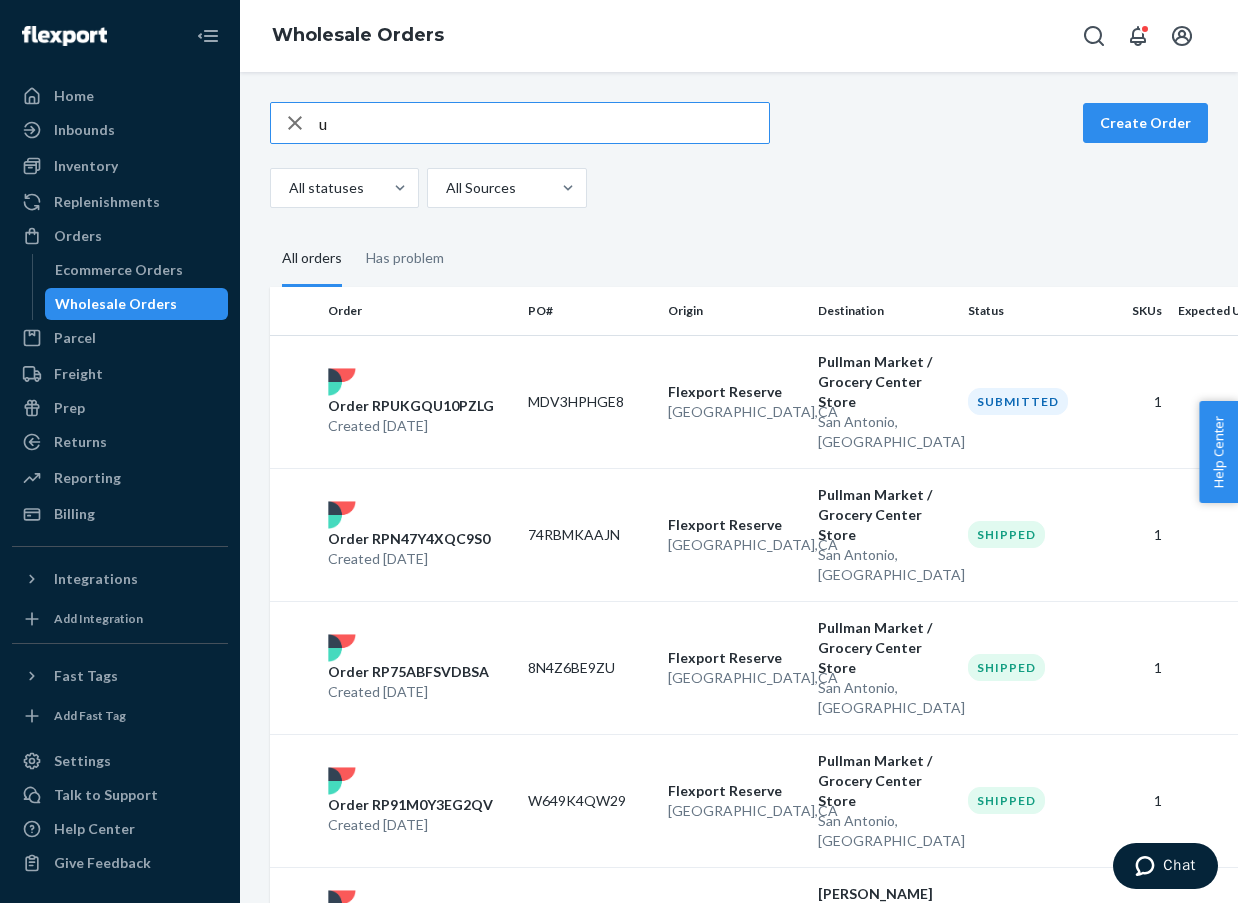 type 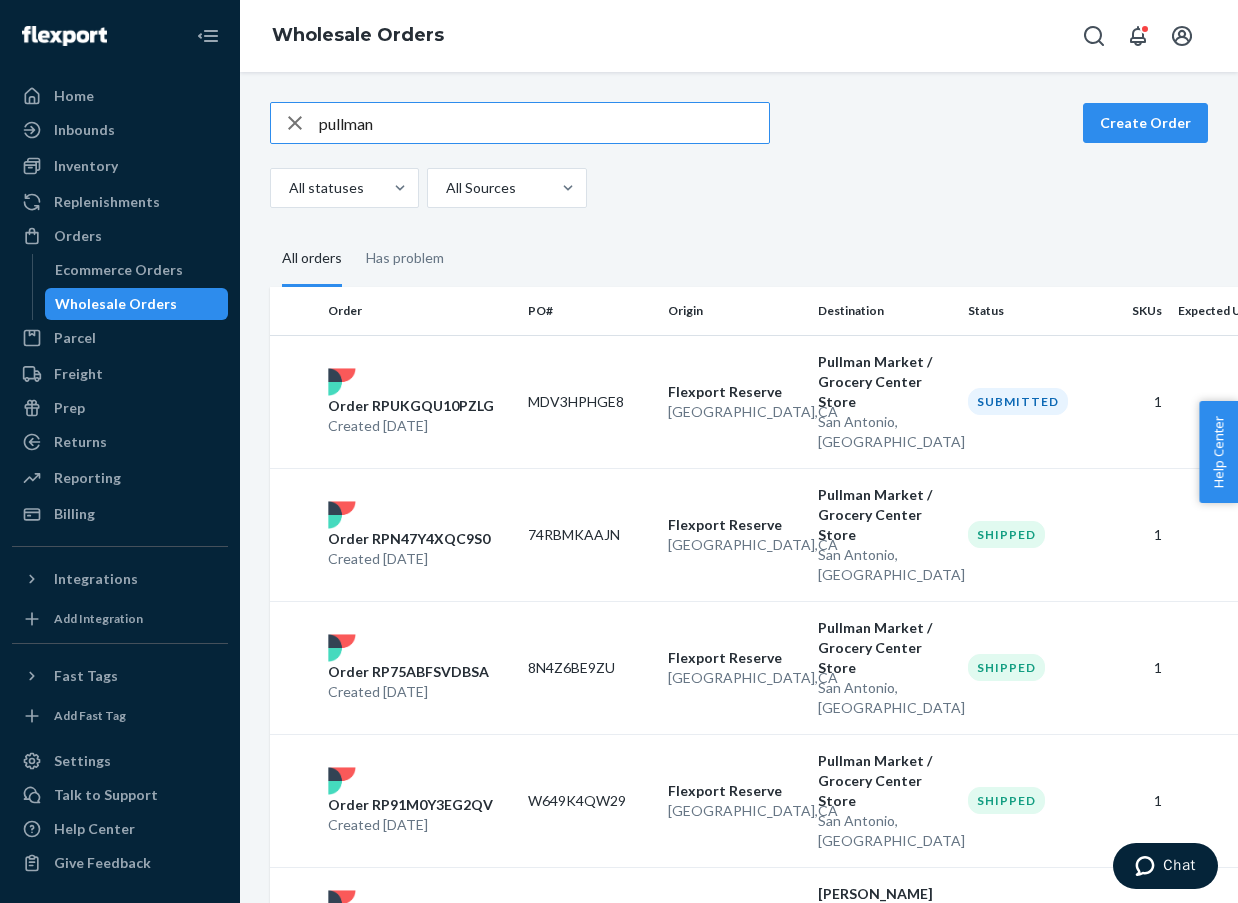 click on "pullman Create Order All statuses All Sources" at bounding box center [739, 155] 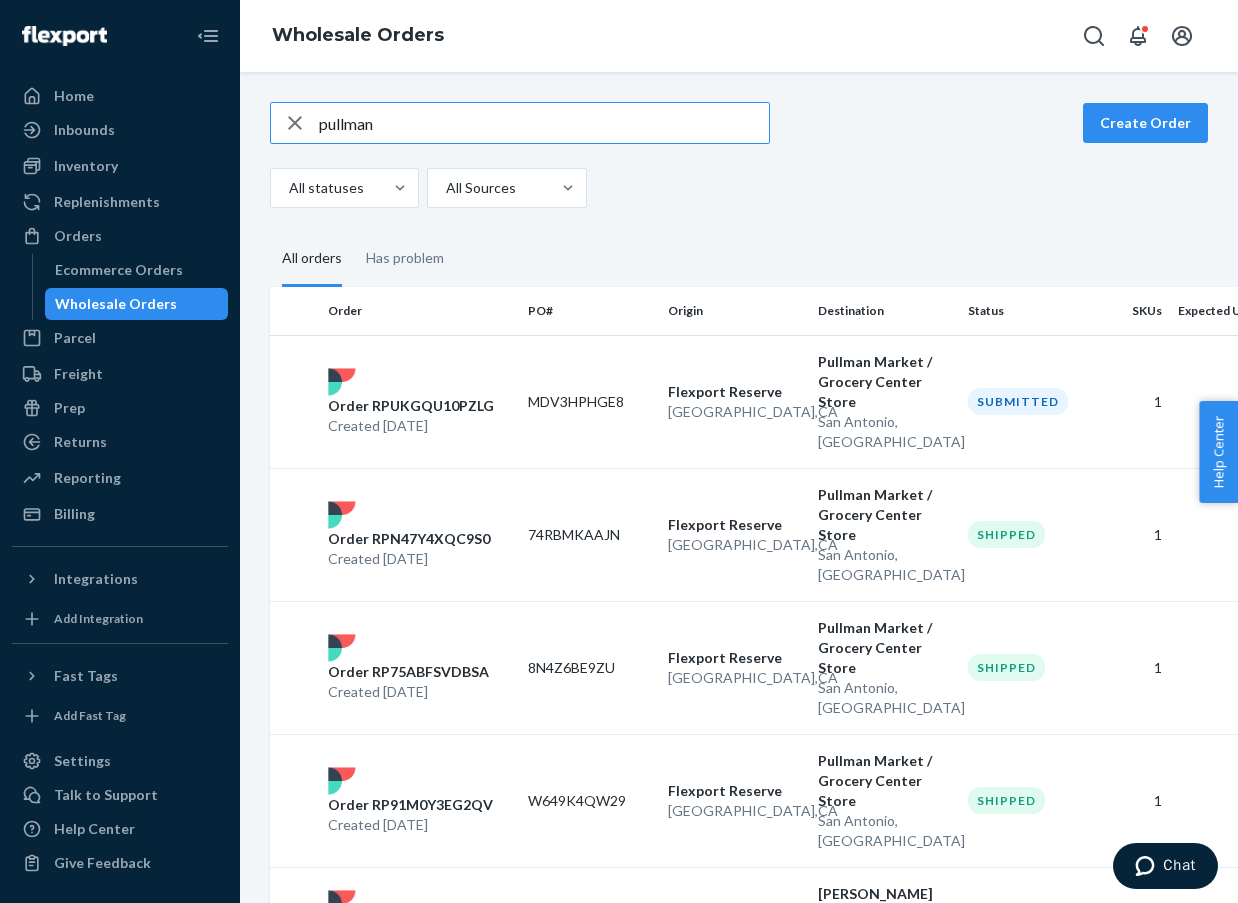 click on "pullman" at bounding box center [544, 123] 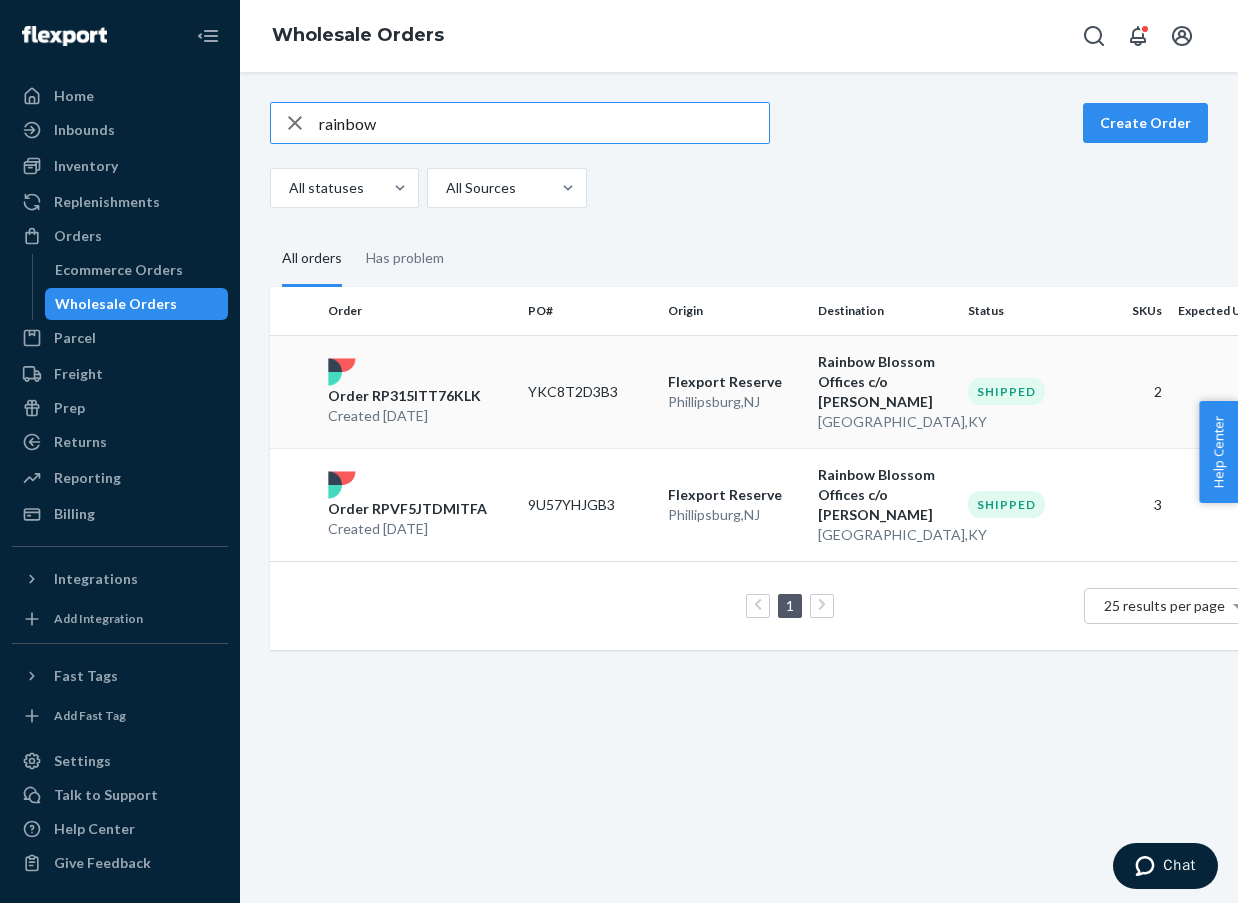 type on "rainbow" 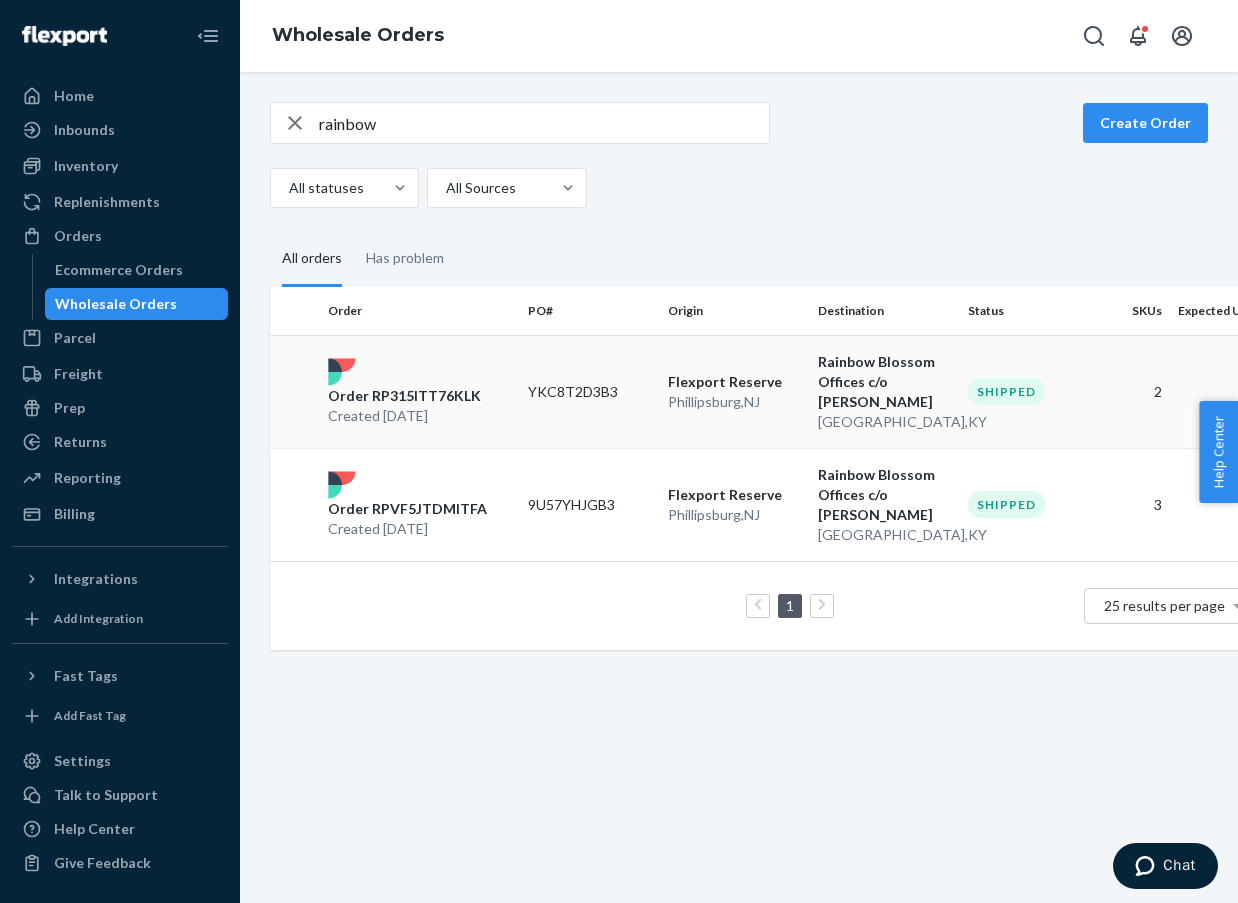 click on "Order RP315ITT76KLK Created [DATE]" at bounding box center (420, 392) 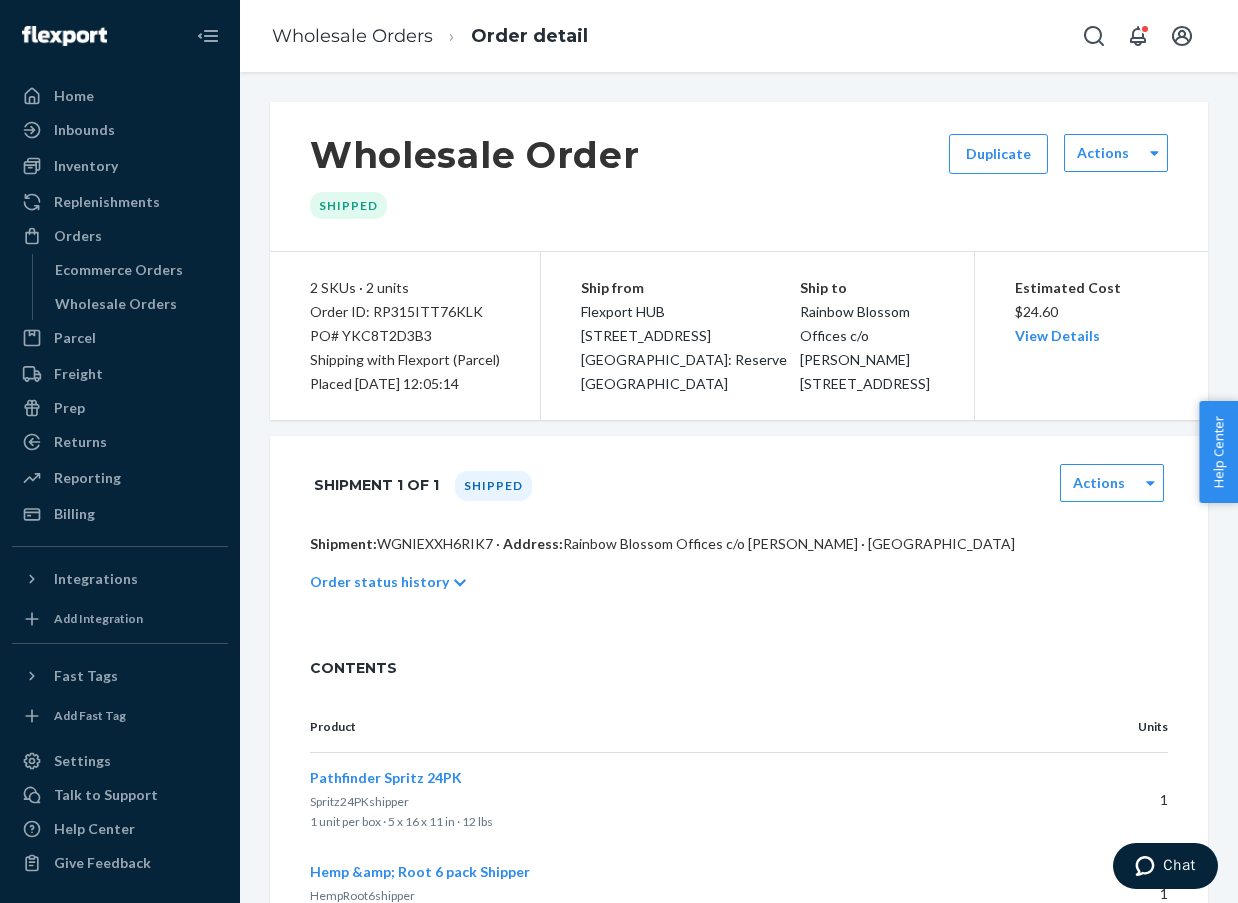 scroll, scrollTop: 0, scrollLeft: 0, axis: both 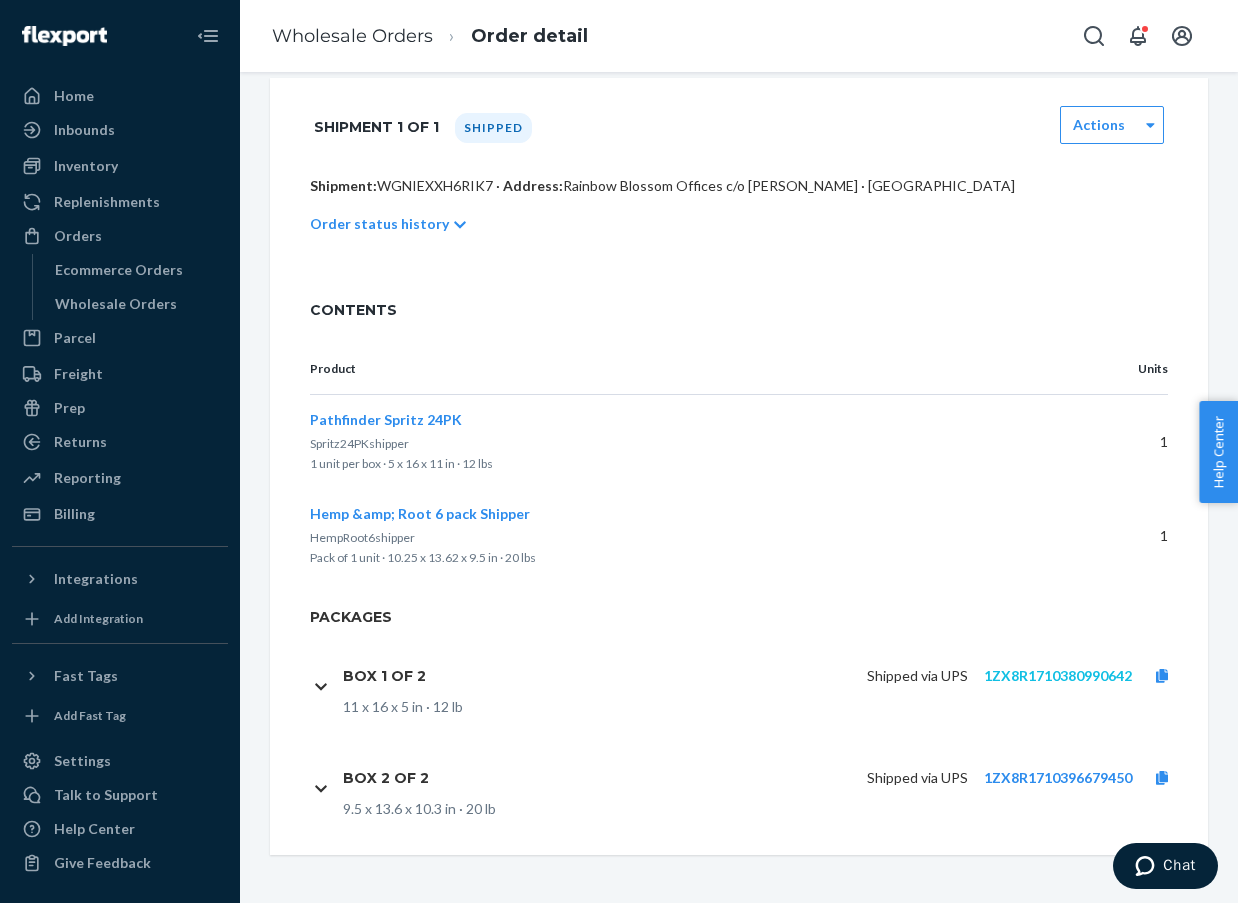 click on "1ZX8R1710380990642" at bounding box center (1058, 675) 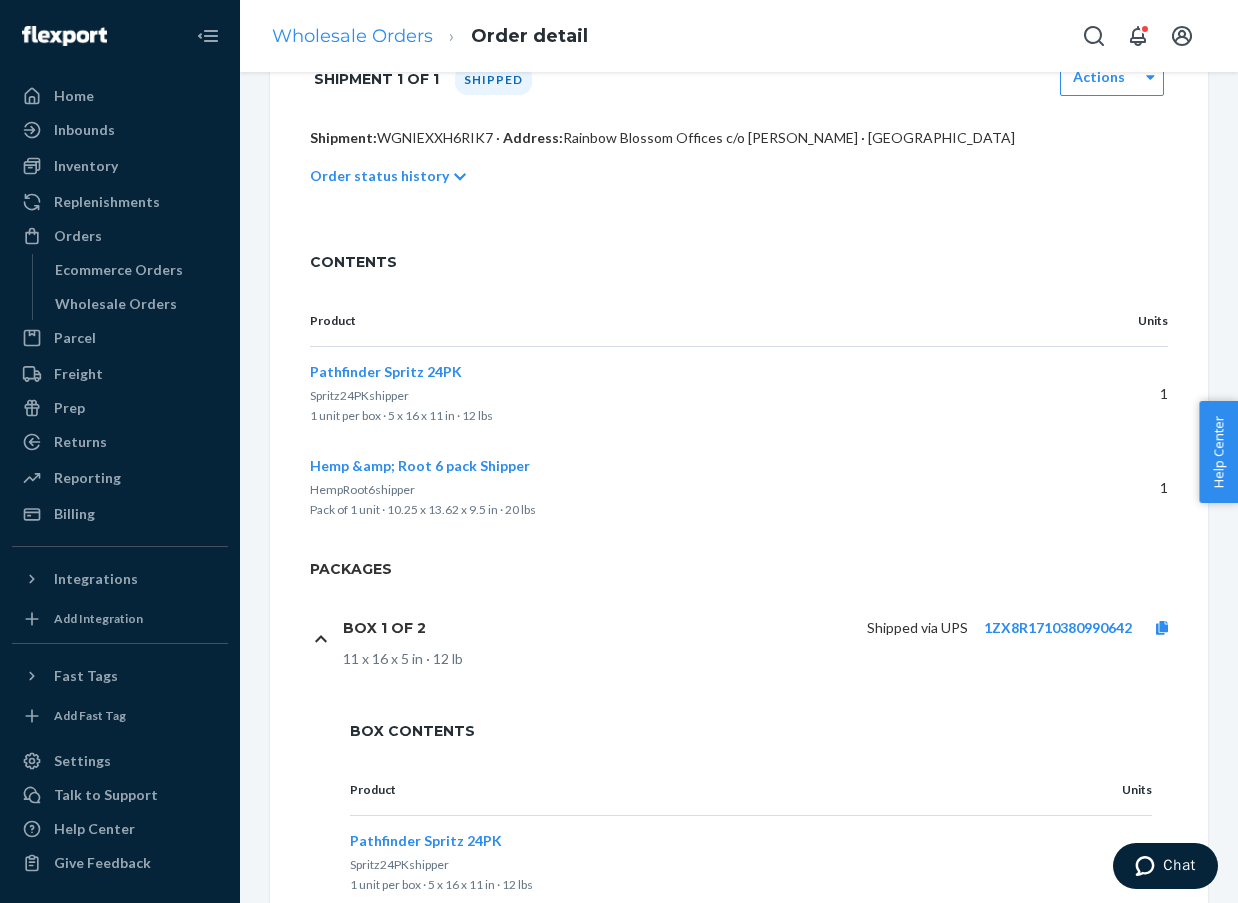 click on "Wholesale Orders" at bounding box center [352, 36] 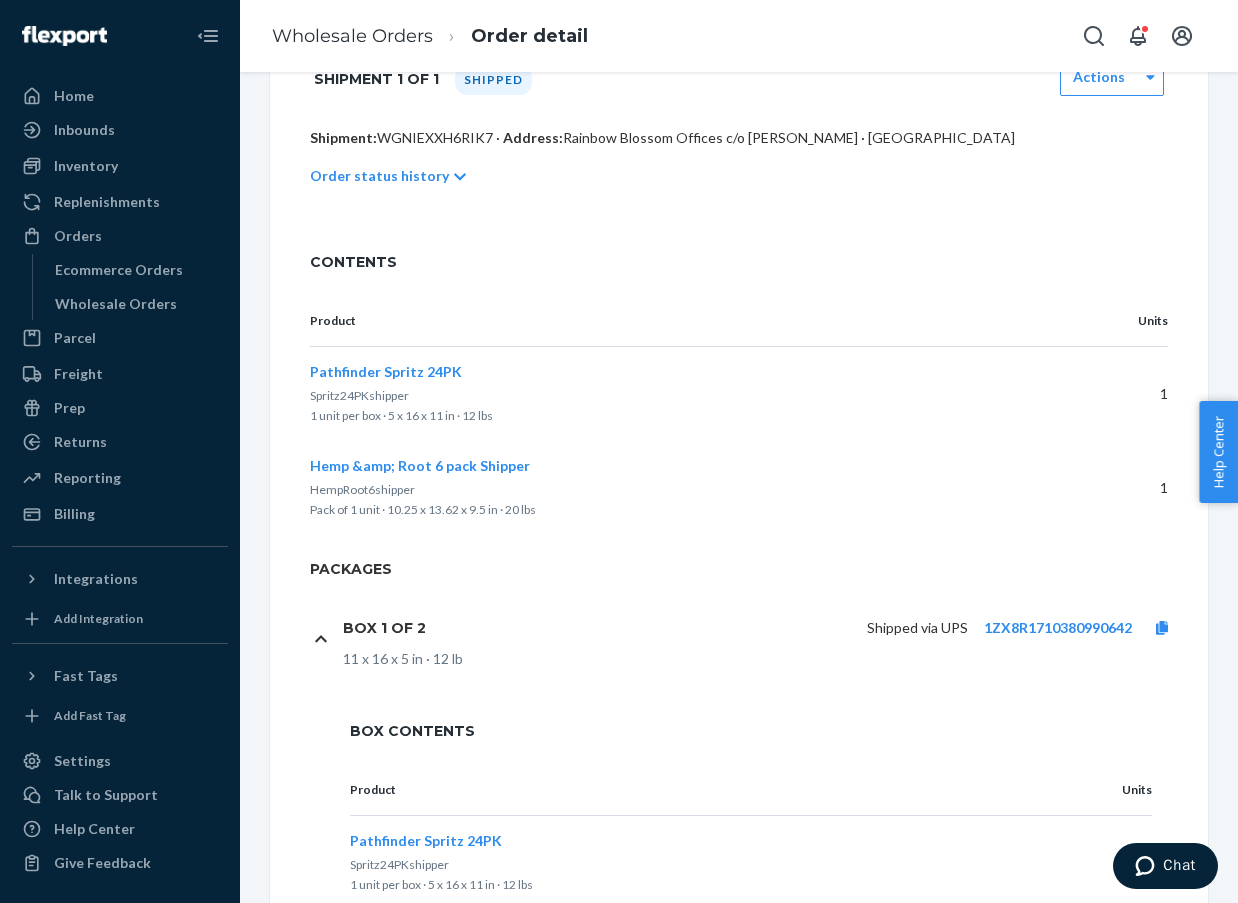 scroll, scrollTop: 0, scrollLeft: 0, axis: both 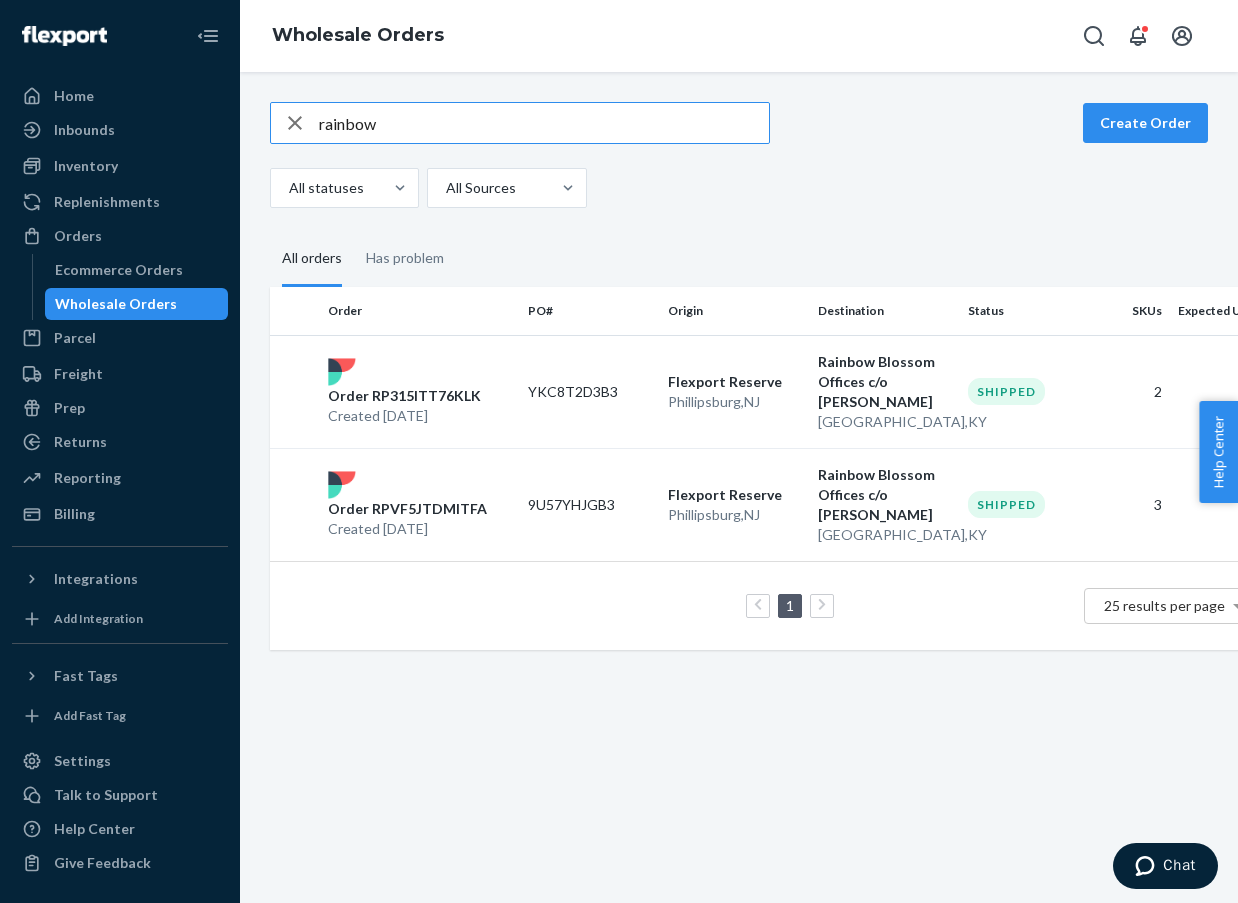 click on "rainbow" at bounding box center [544, 123] 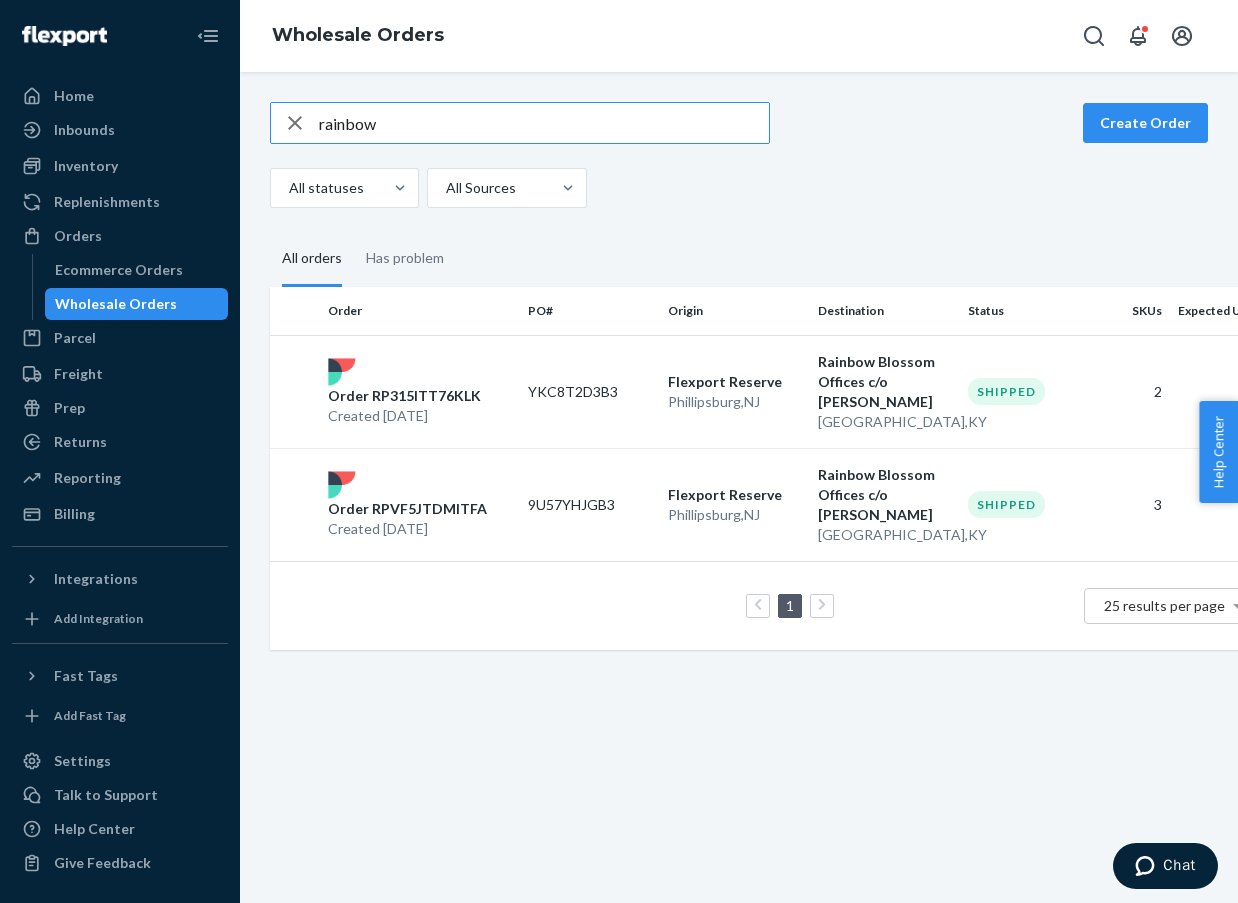 click on "rainbow" at bounding box center [544, 123] 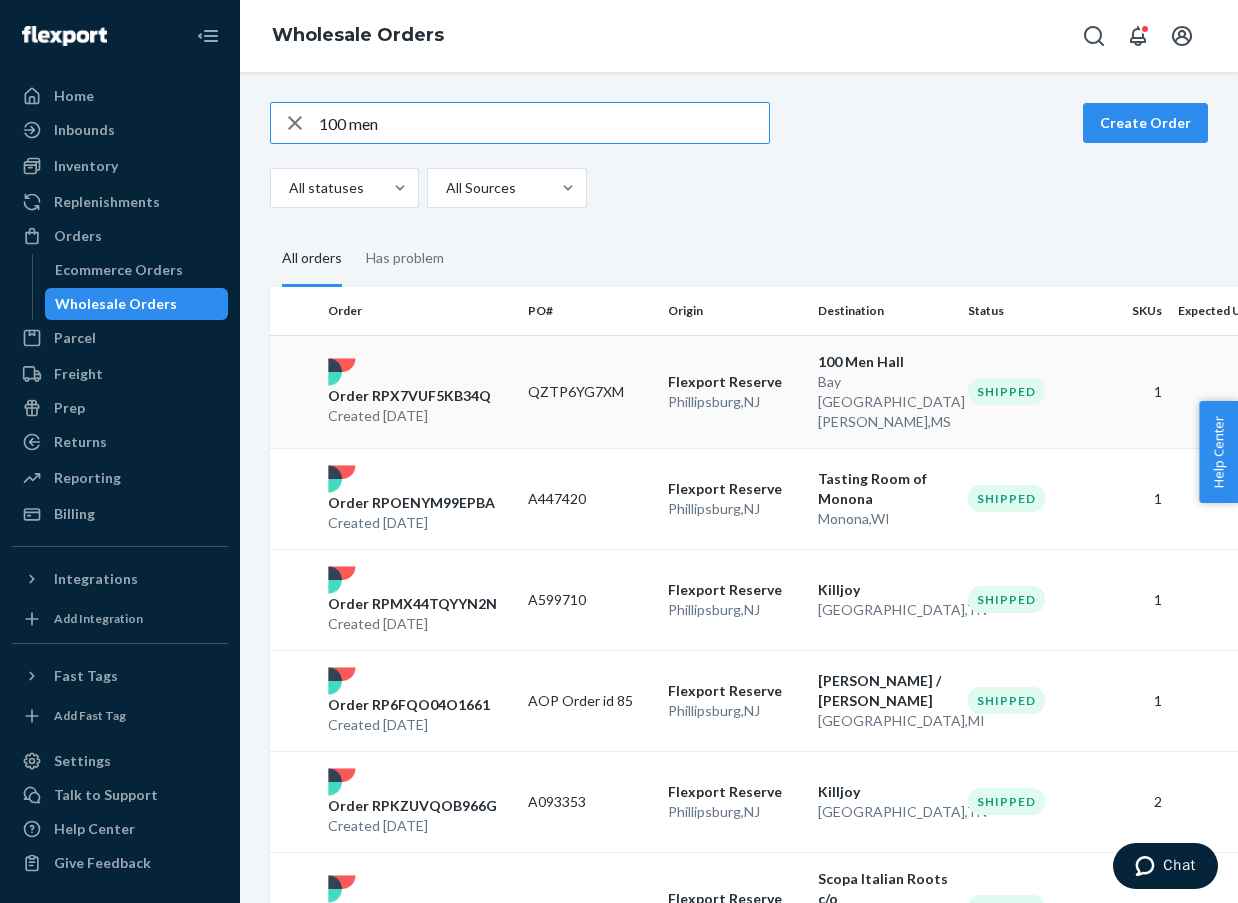 type on "100 men" 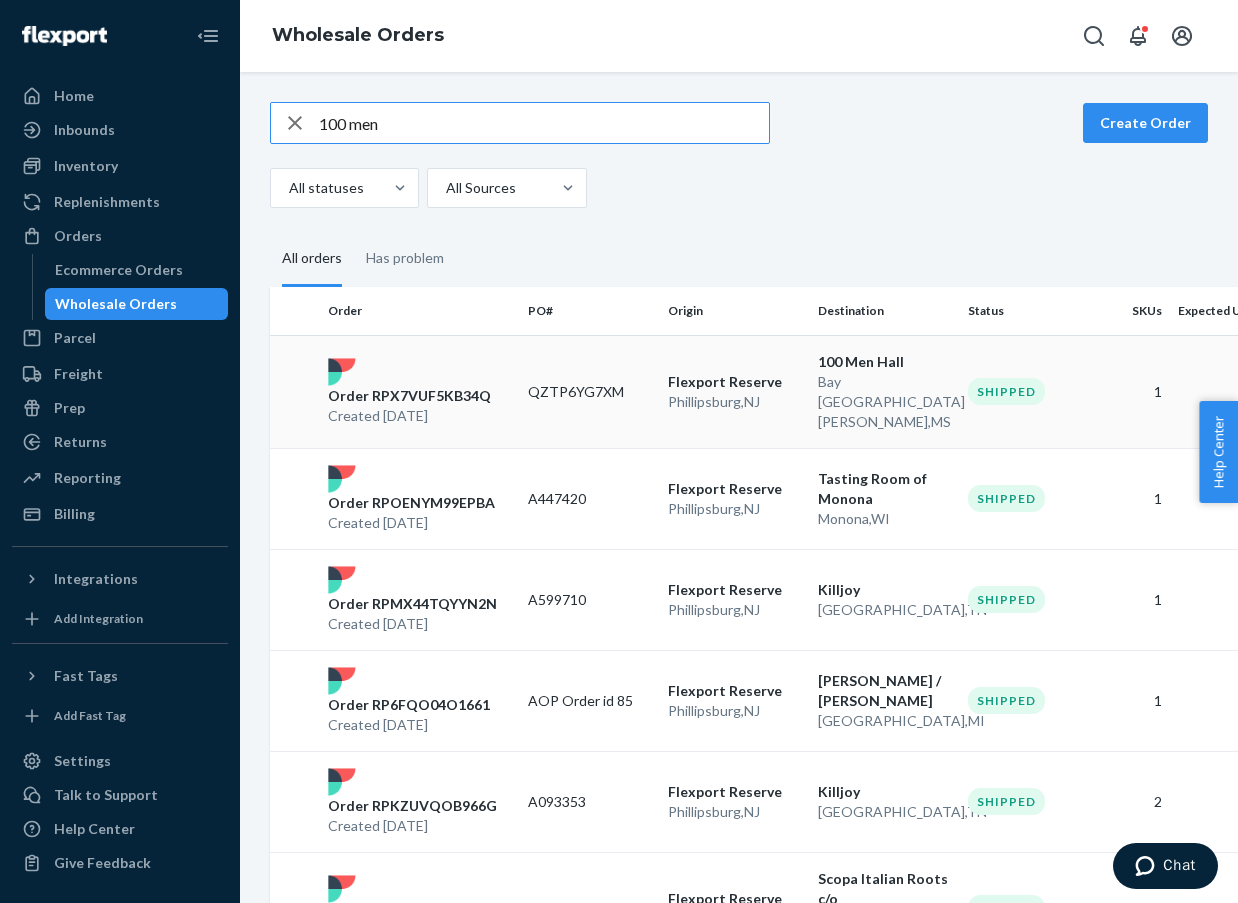 click on "Order RPX7VUF5KB34Q" at bounding box center [409, 396] 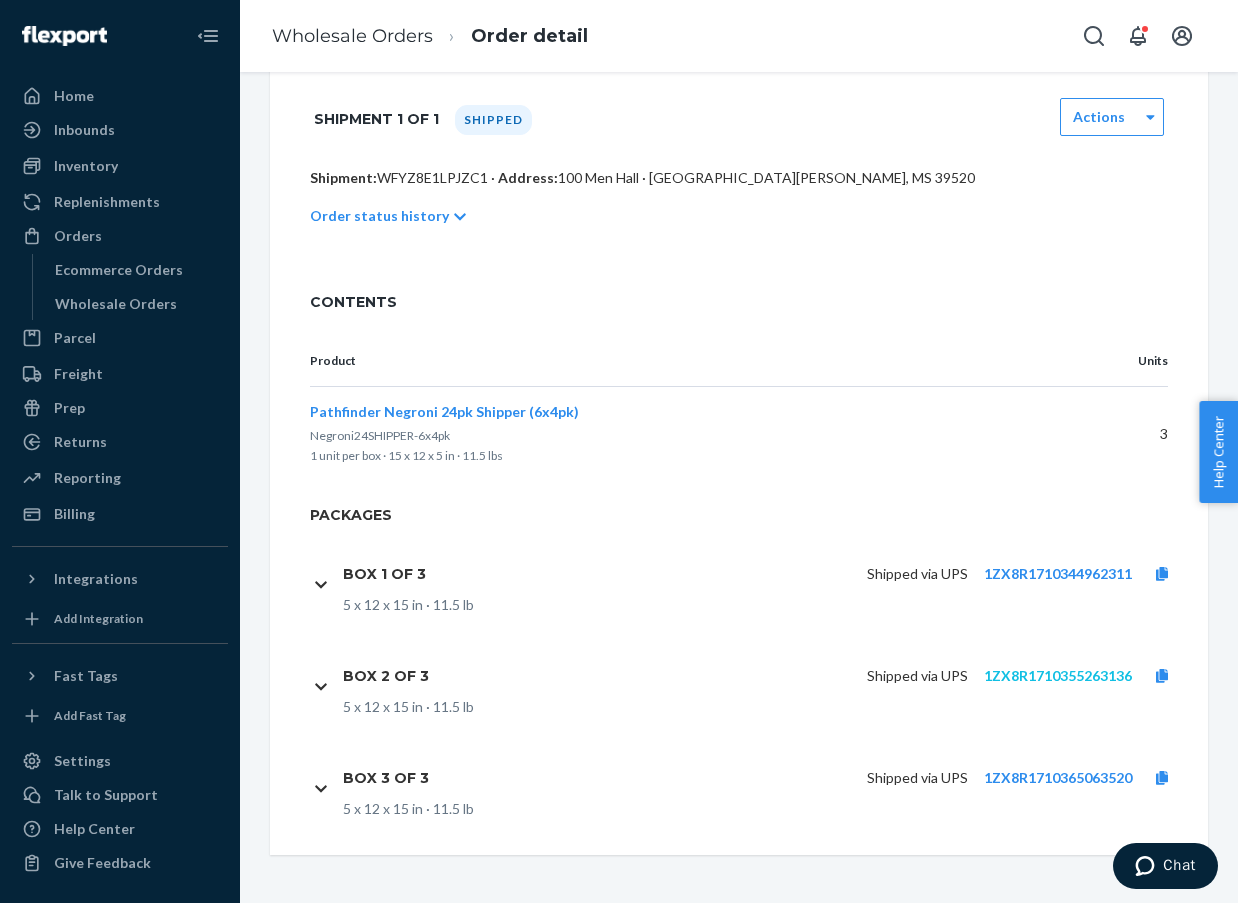 scroll, scrollTop: 366, scrollLeft: 0, axis: vertical 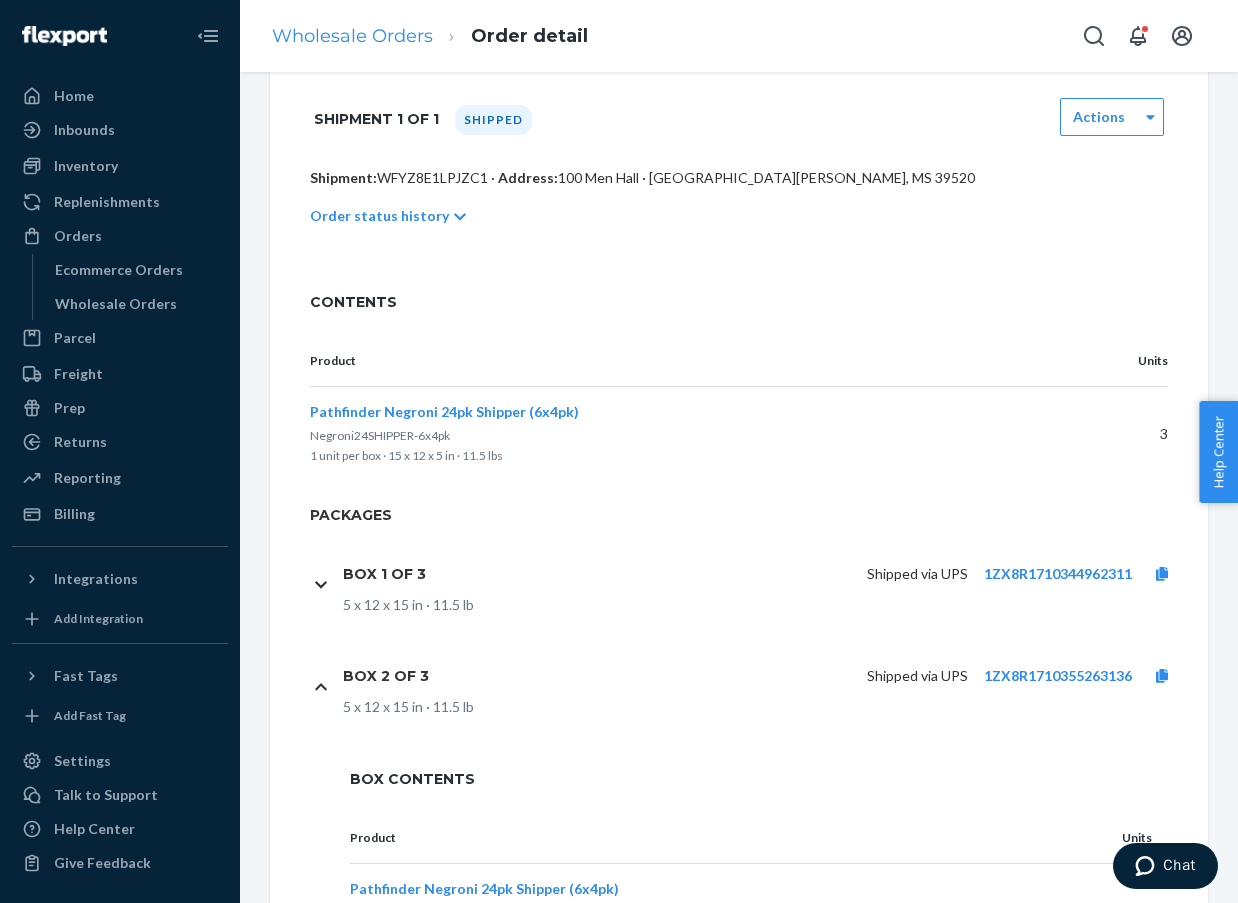 click on "Wholesale Orders" at bounding box center [352, 36] 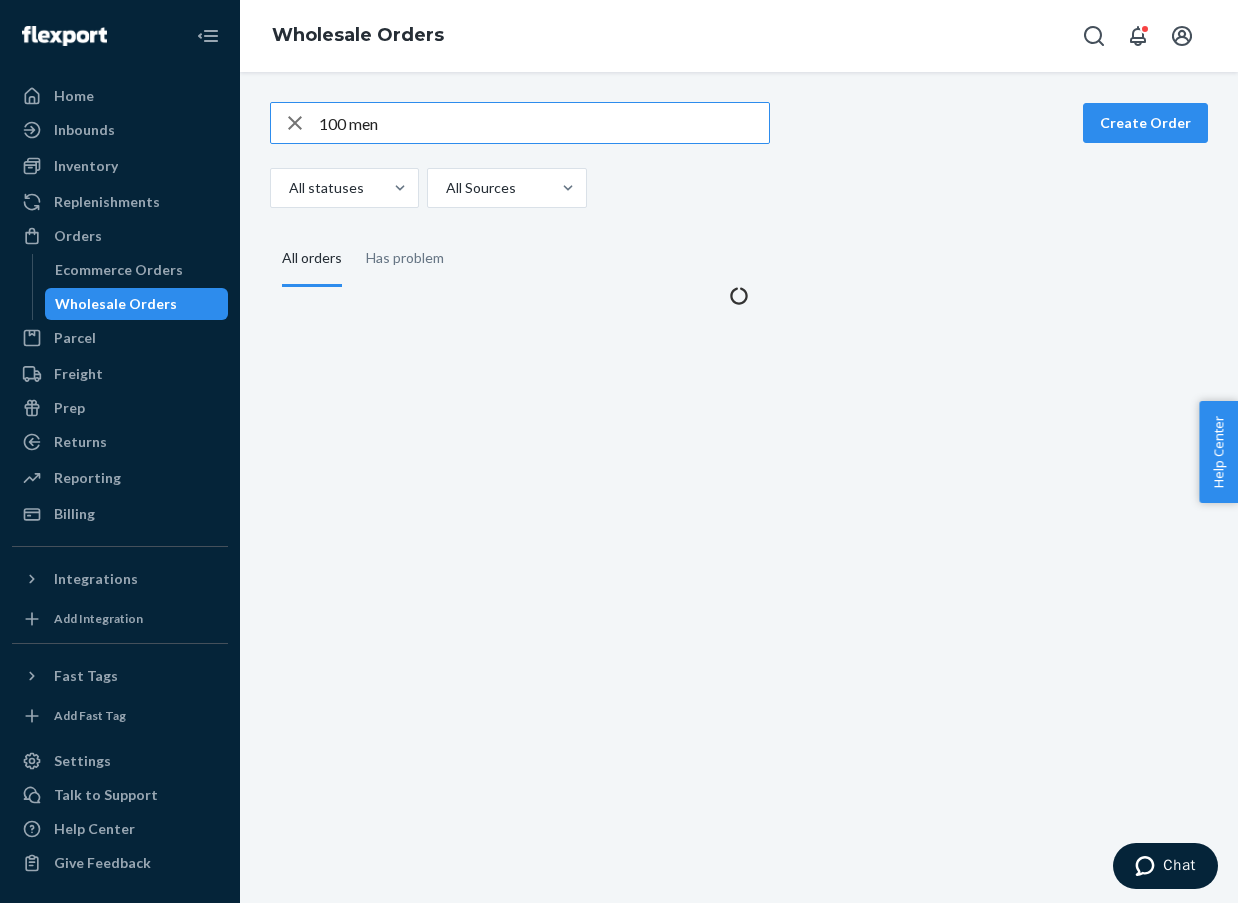 scroll, scrollTop: 0, scrollLeft: 0, axis: both 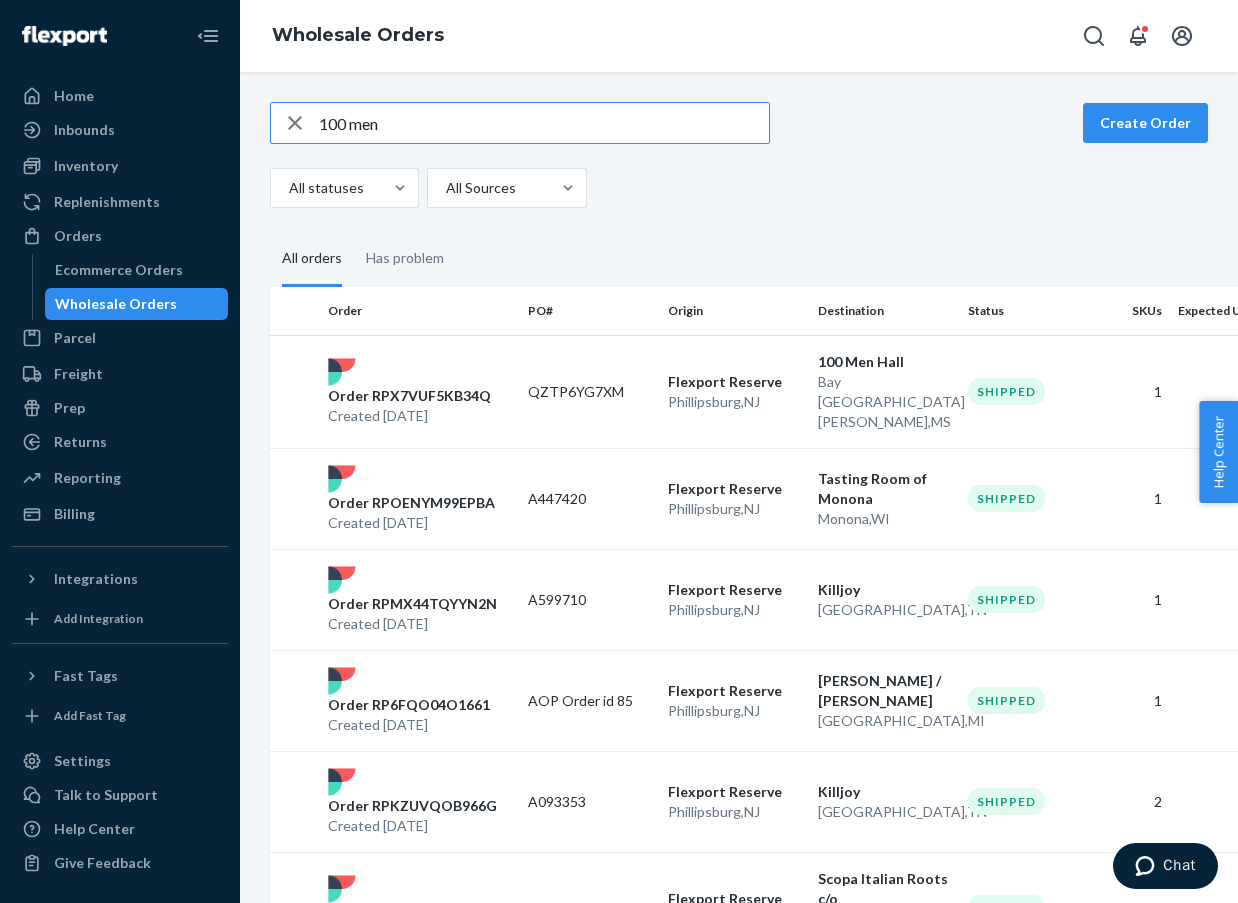 click on "100 men" at bounding box center [544, 123] 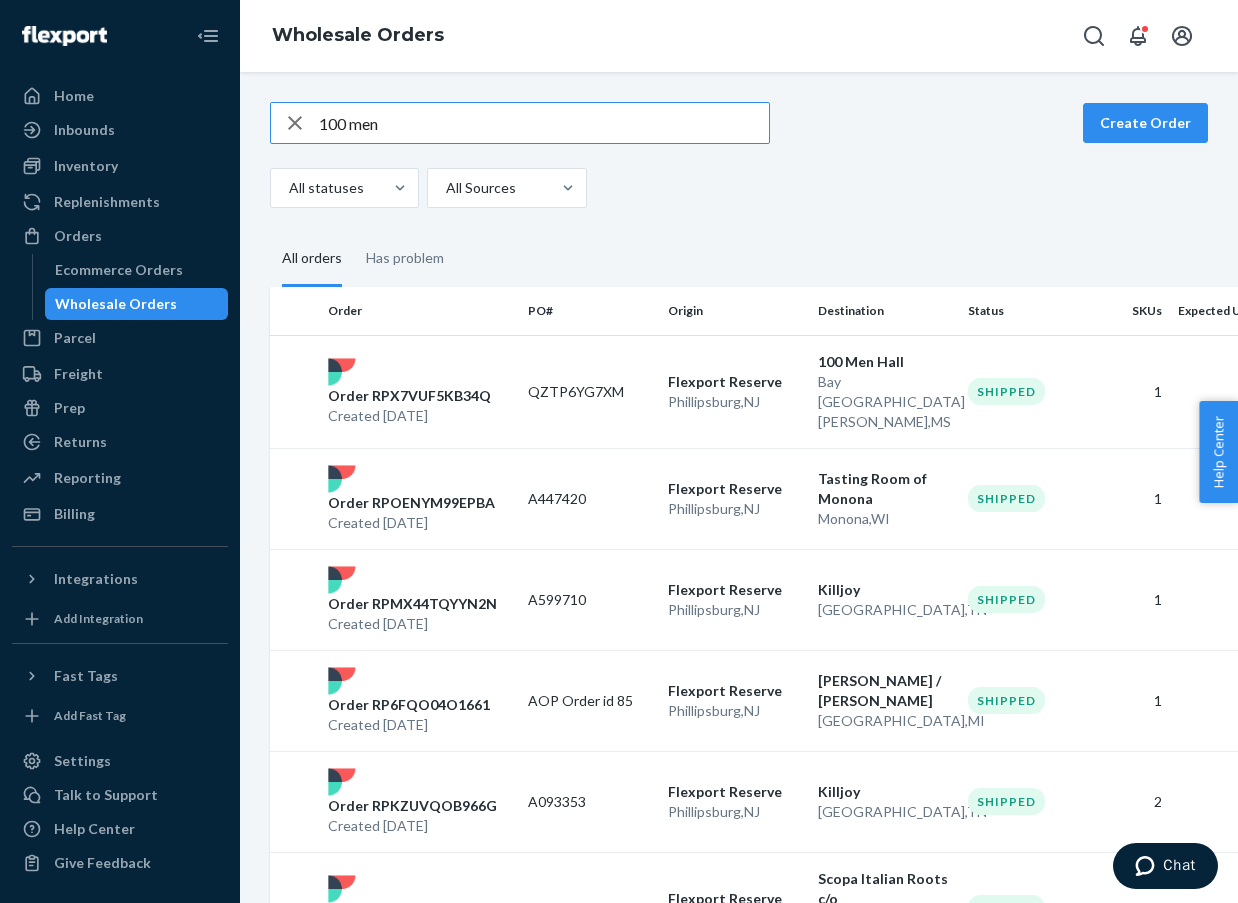 click on "100 men" at bounding box center (544, 123) 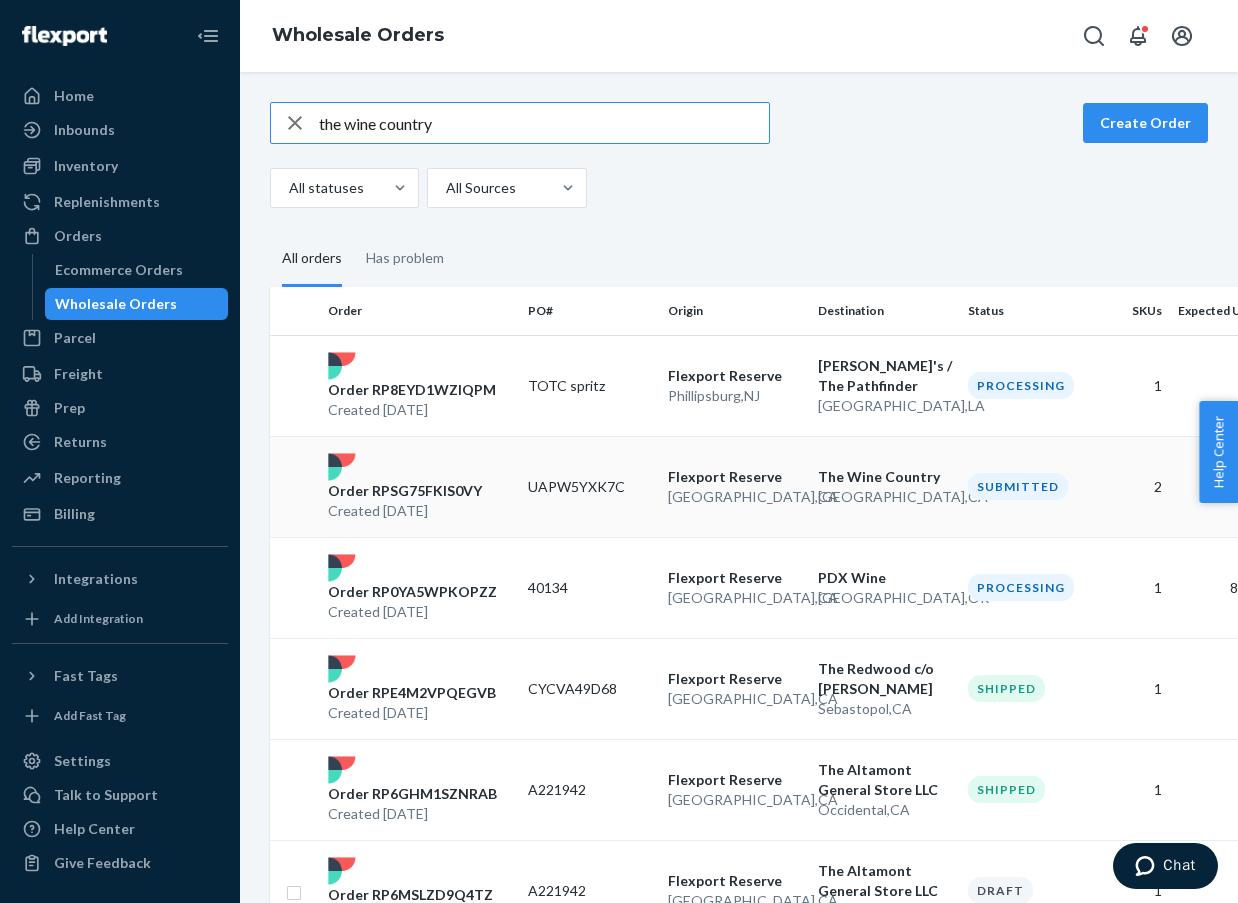 type on "the wine country" 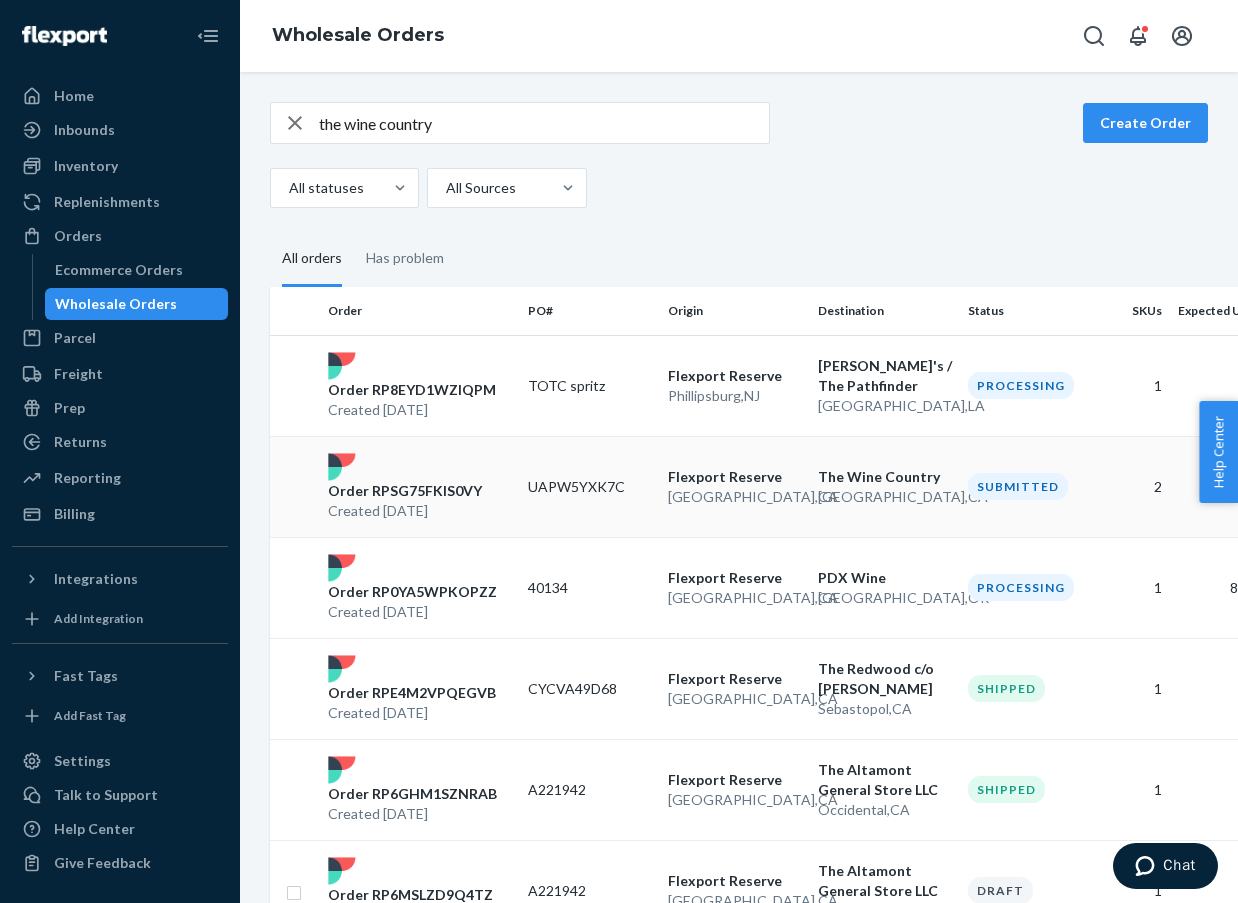 click on "Order RPSG75FKIS0VY" at bounding box center (405, 491) 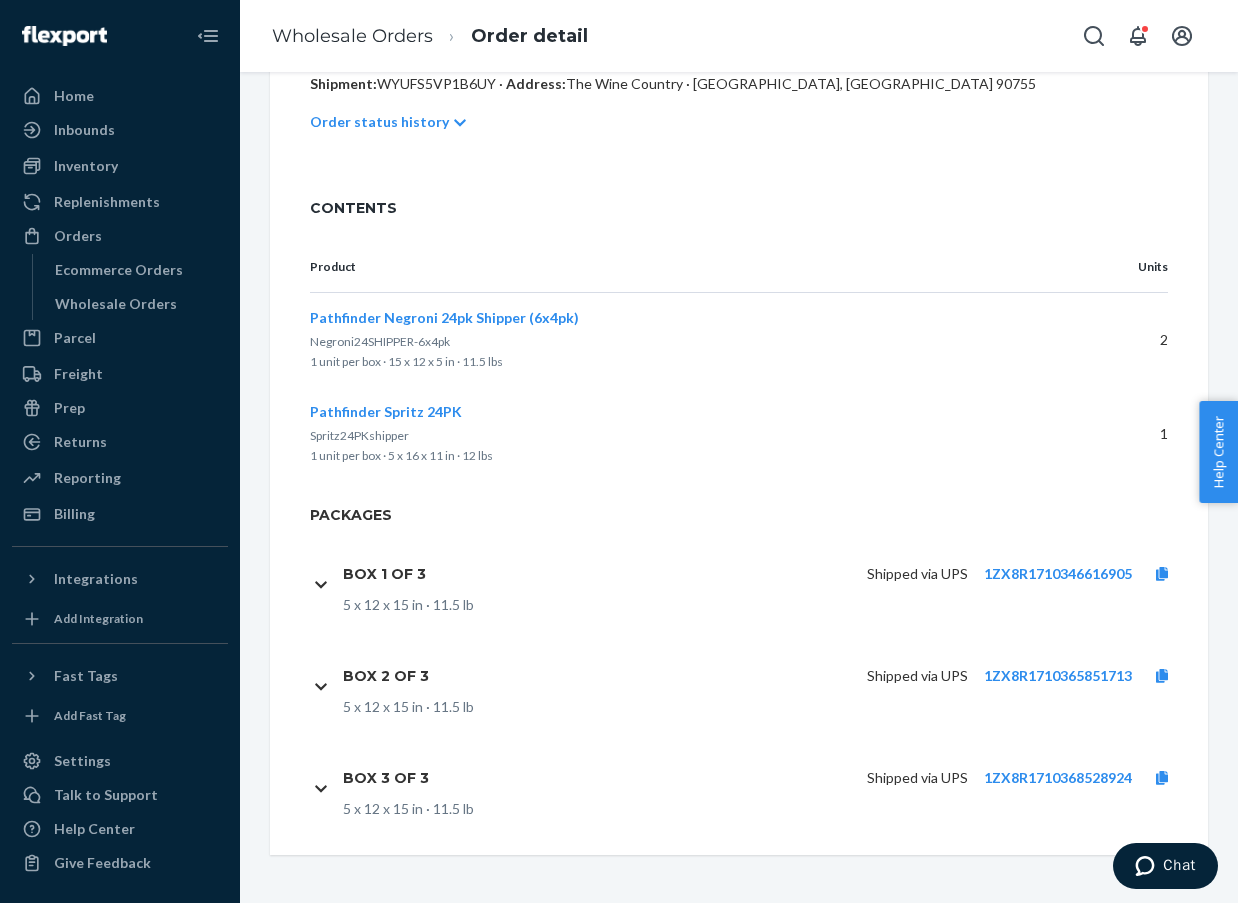scroll, scrollTop: 460, scrollLeft: 0, axis: vertical 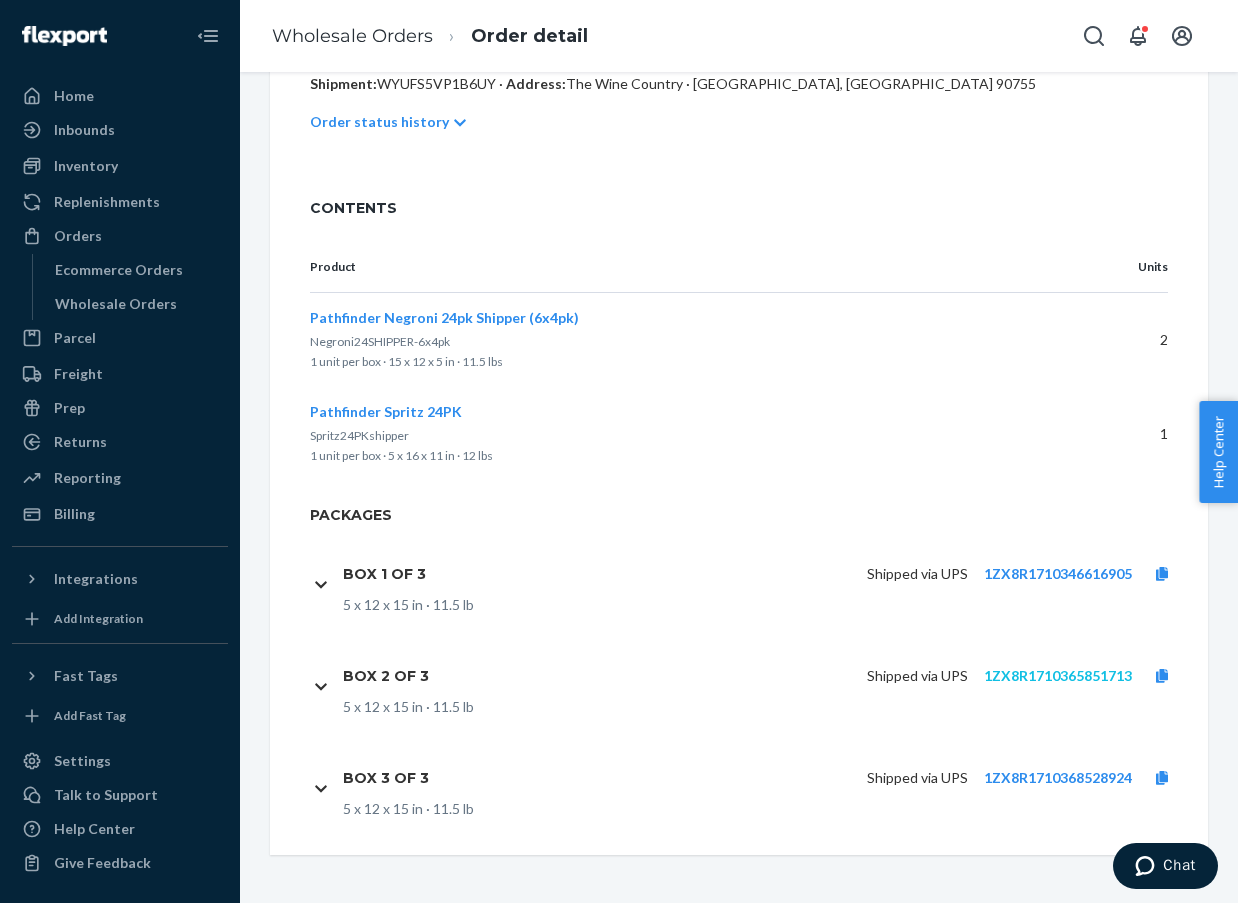 click on "1ZX8R1710365851713" at bounding box center [1058, 675] 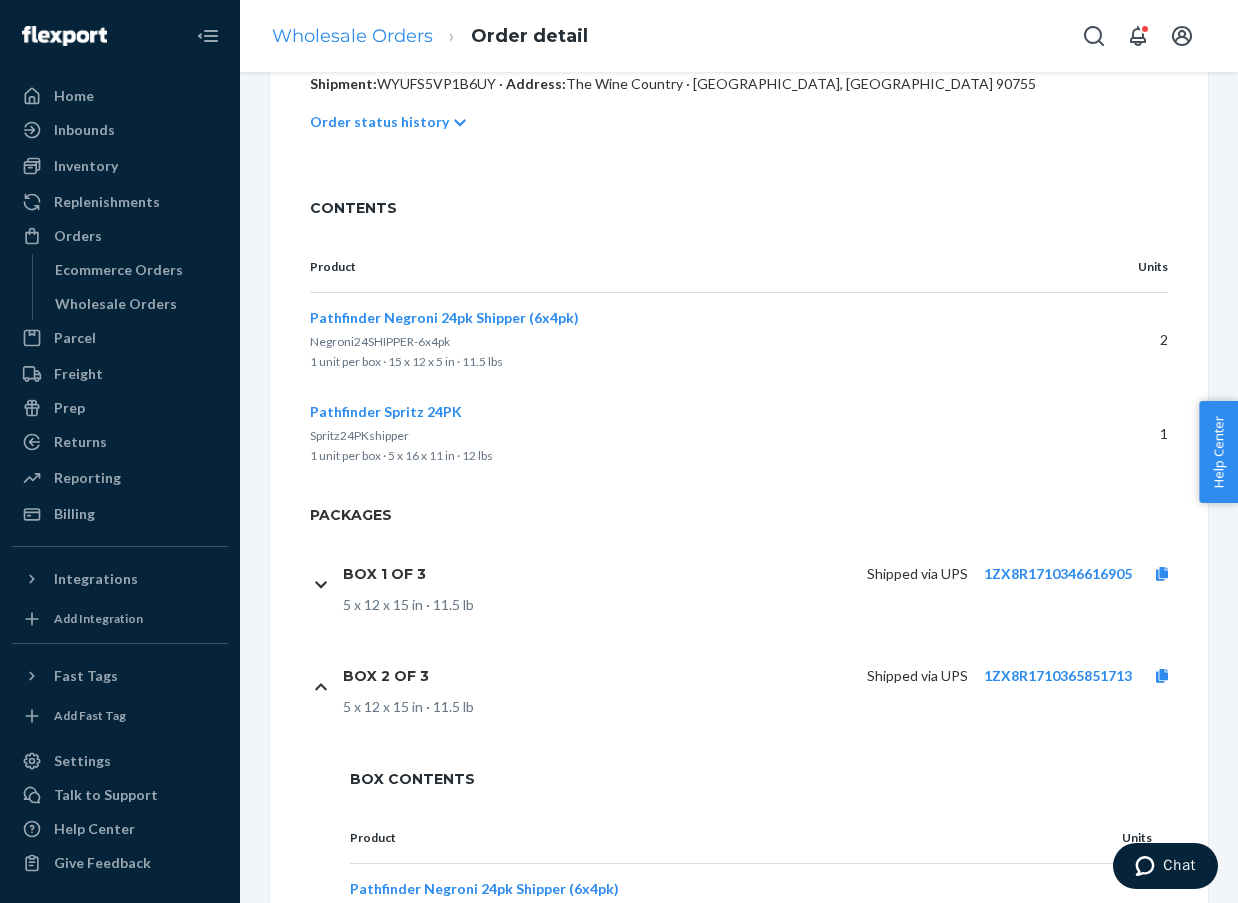 click on "Wholesale Orders" at bounding box center (352, 36) 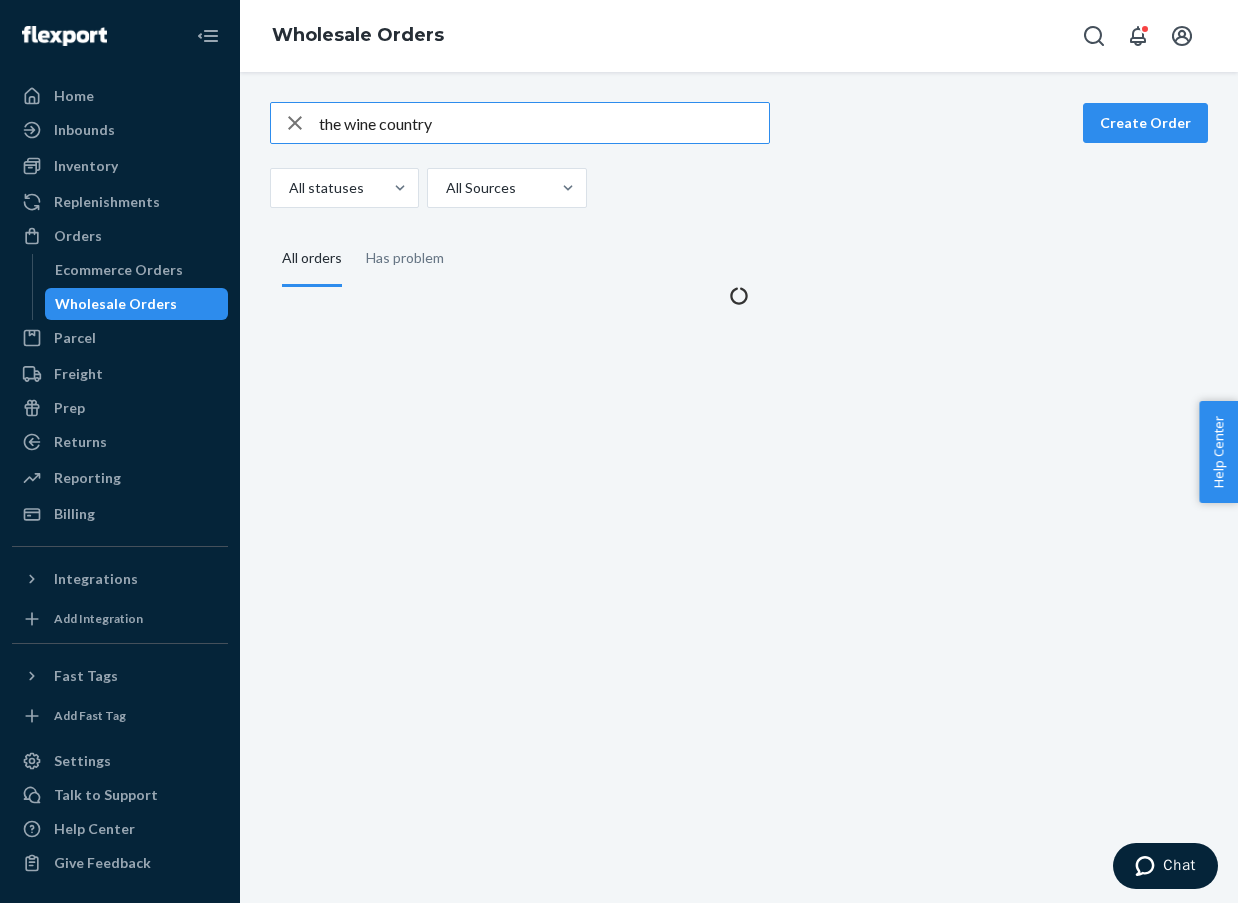 scroll, scrollTop: 0, scrollLeft: 0, axis: both 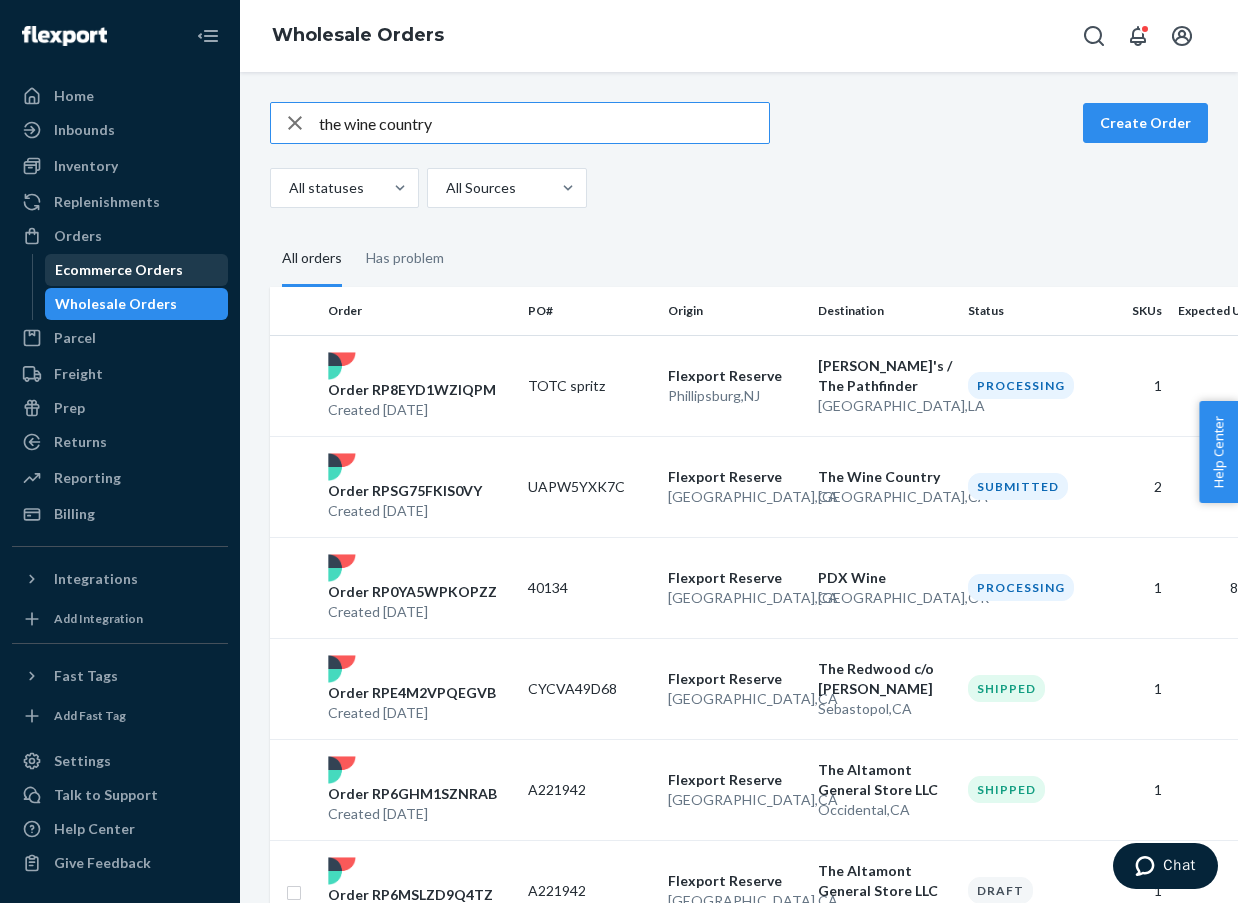 click on "Ecommerce Orders" at bounding box center (137, 270) 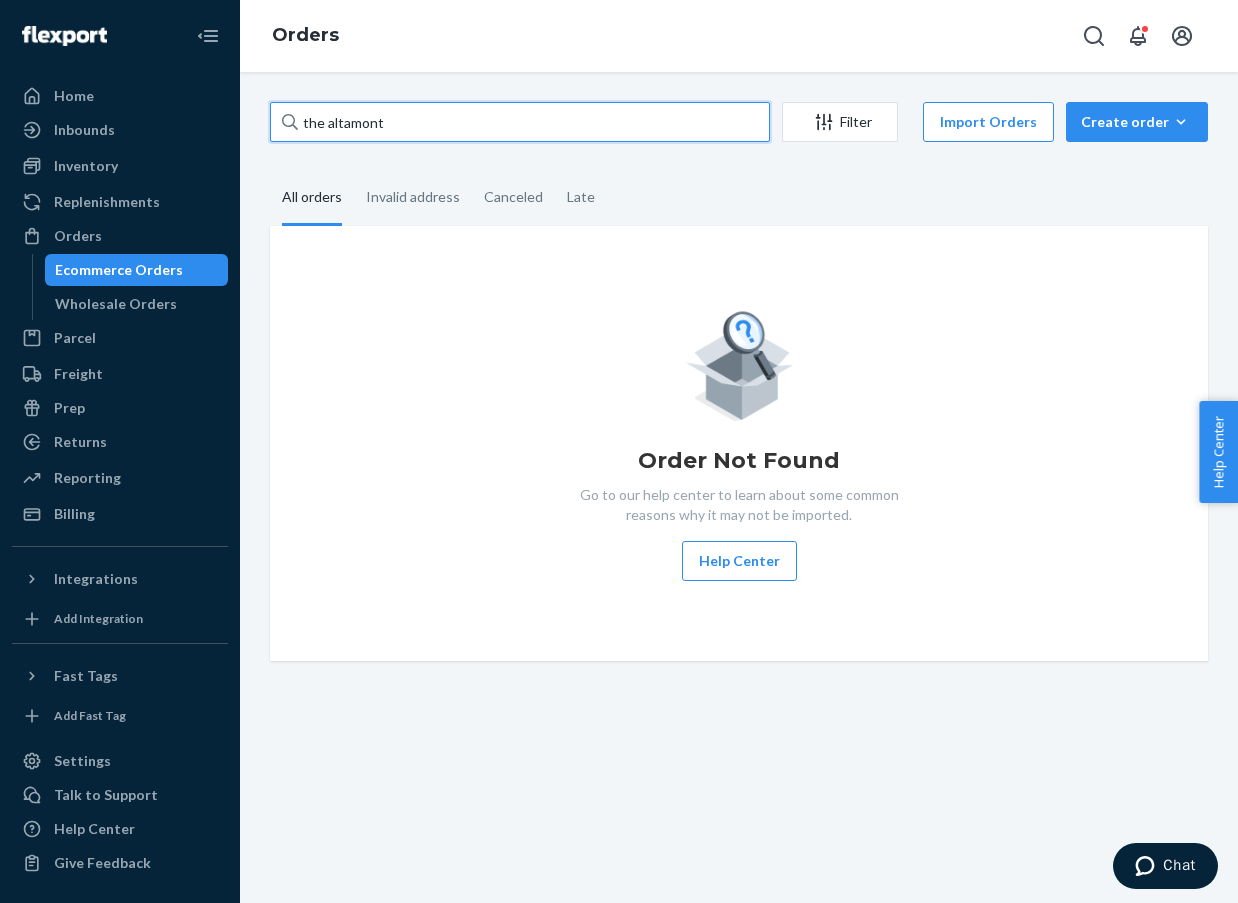 click on "the altamont" at bounding box center [520, 122] 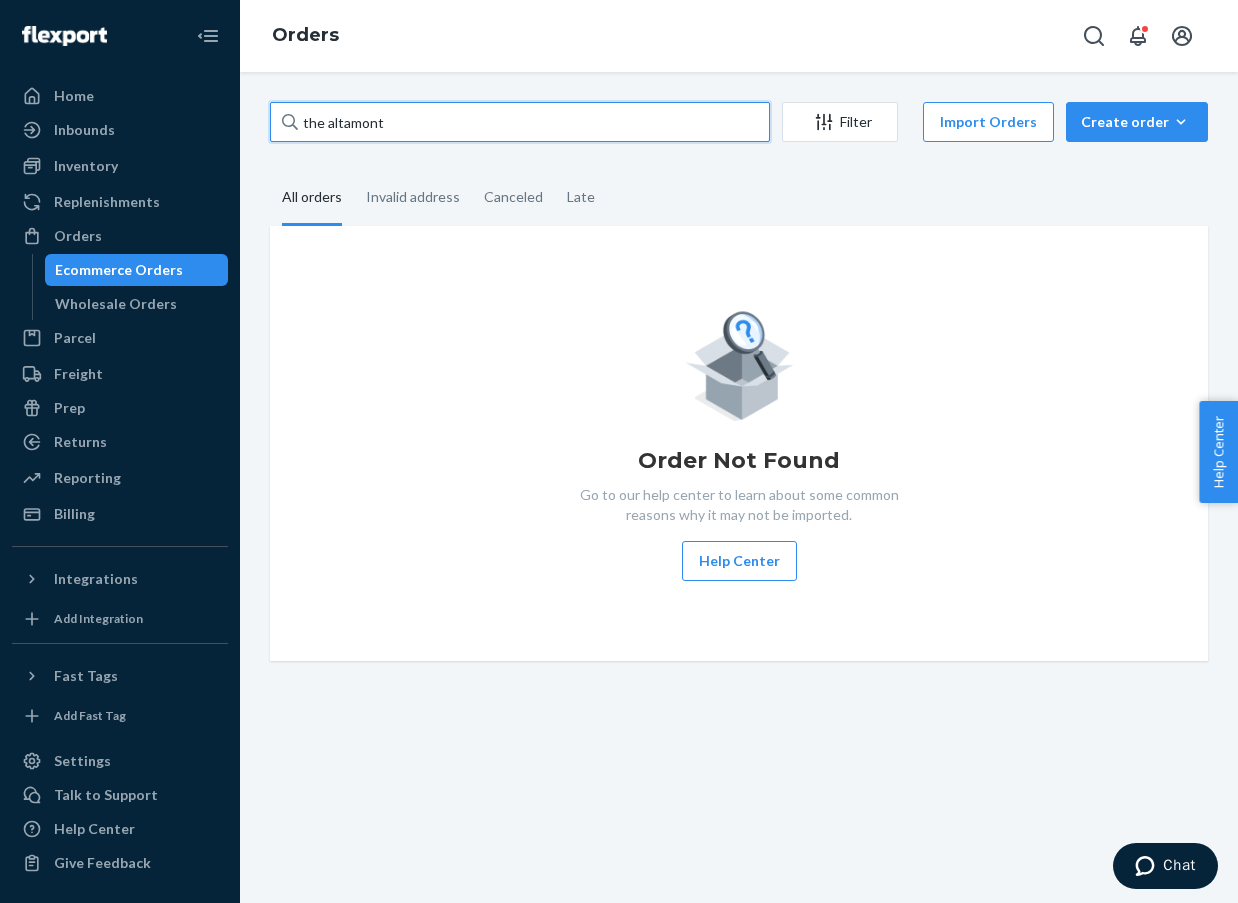 click on "the altamont" at bounding box center (520, 122) 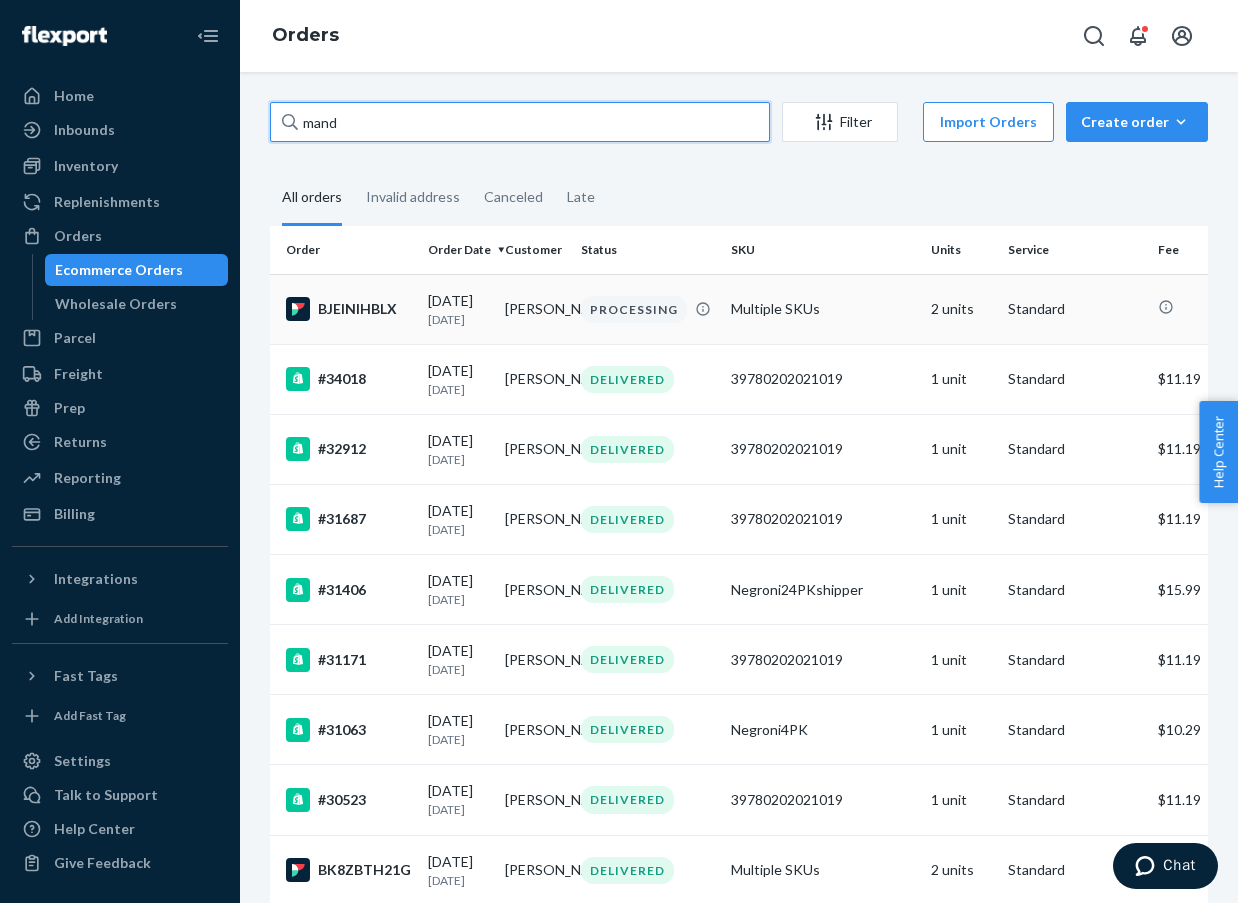 type on "mand" 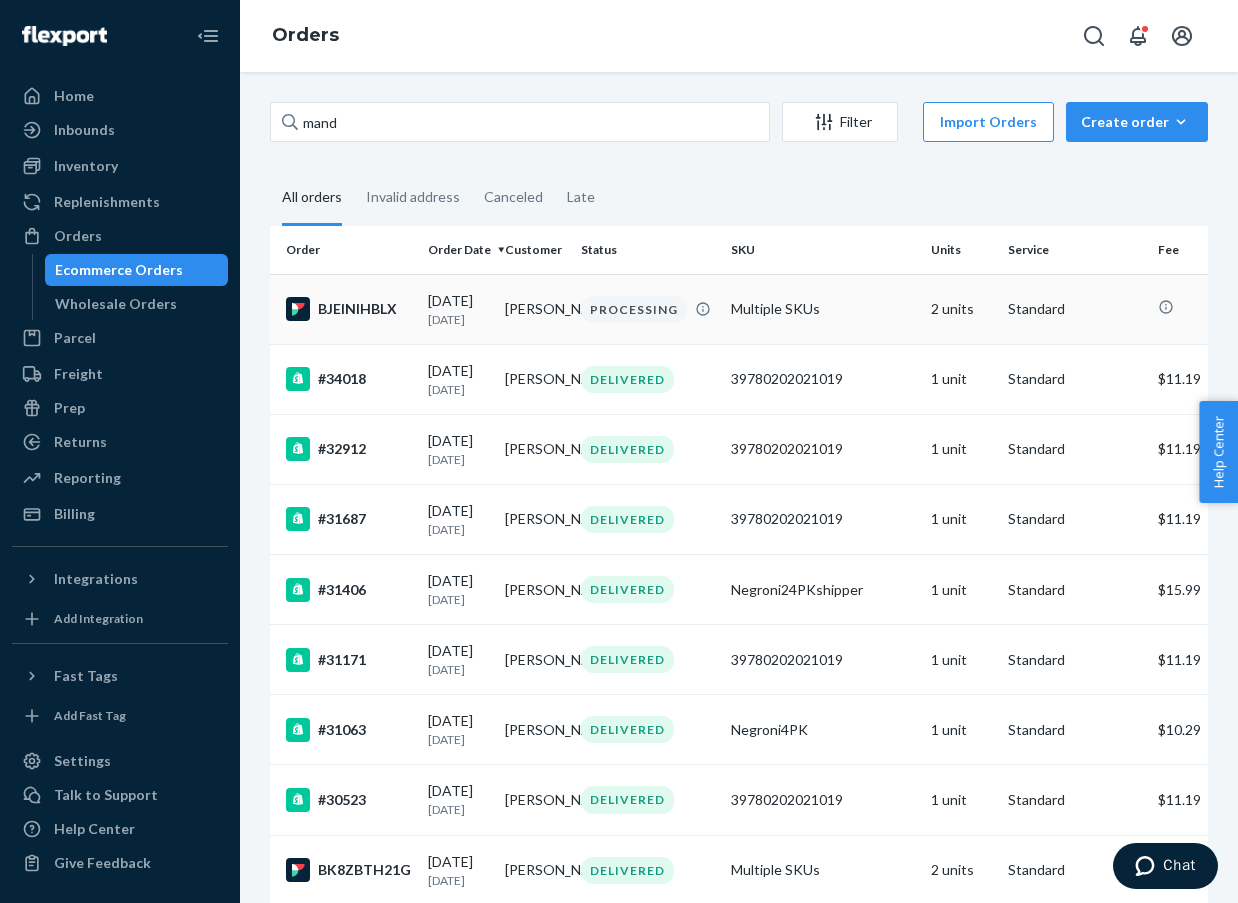 click on "BJEINIHBLX" at bounding box center (349, 309) 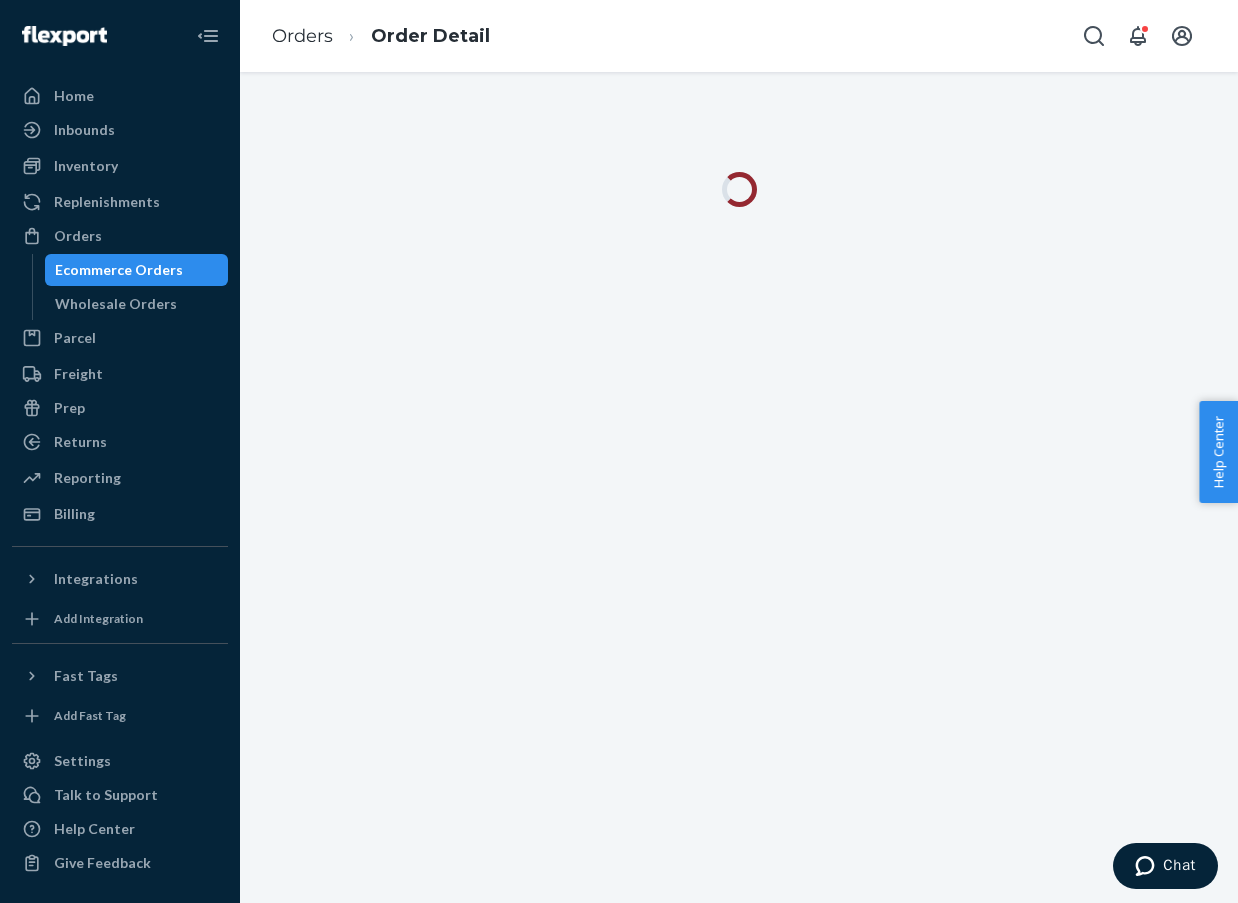 scroll, scrollTop: 0, scrollLeft: 0, axis: both 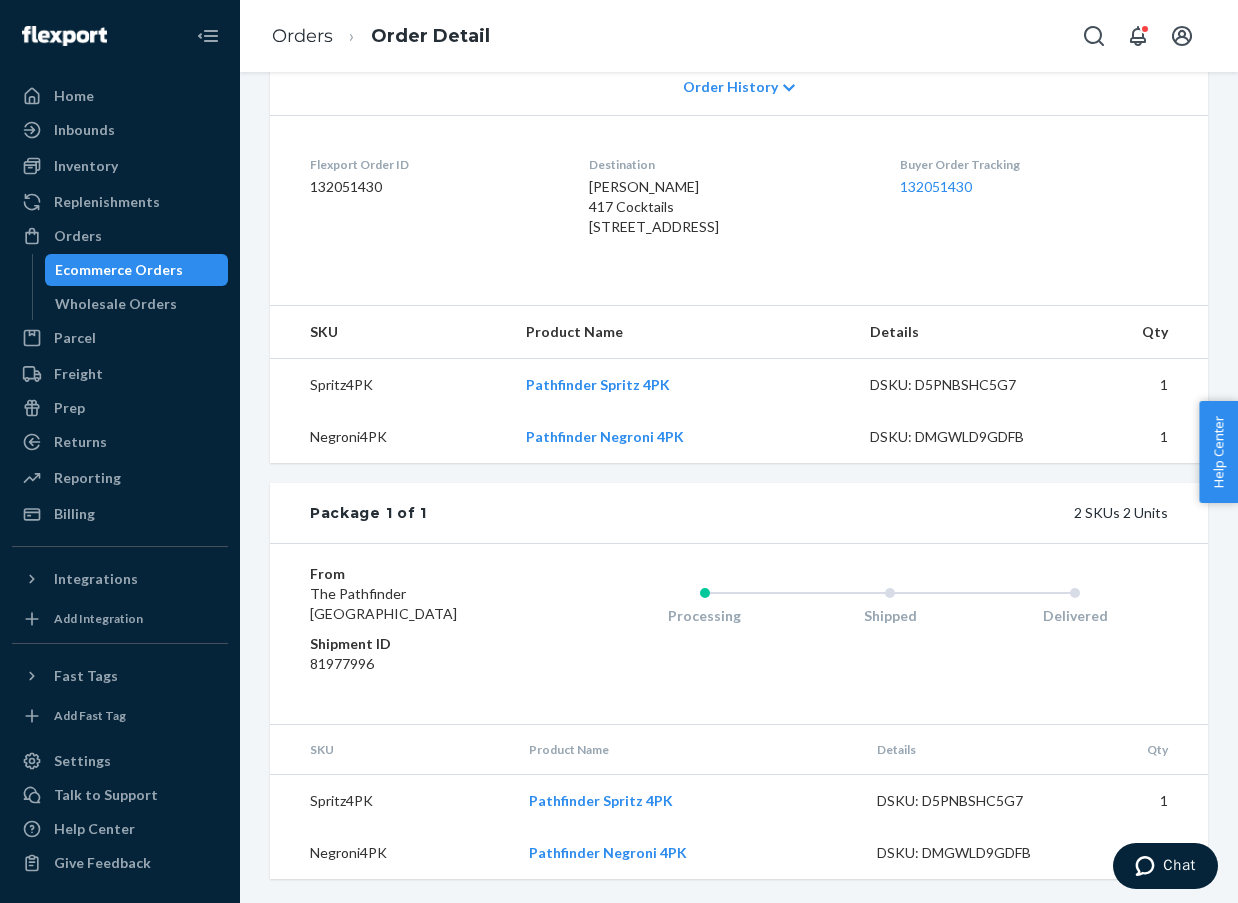 click on "Ecommerce Orders" at bounding box center (137, 270) 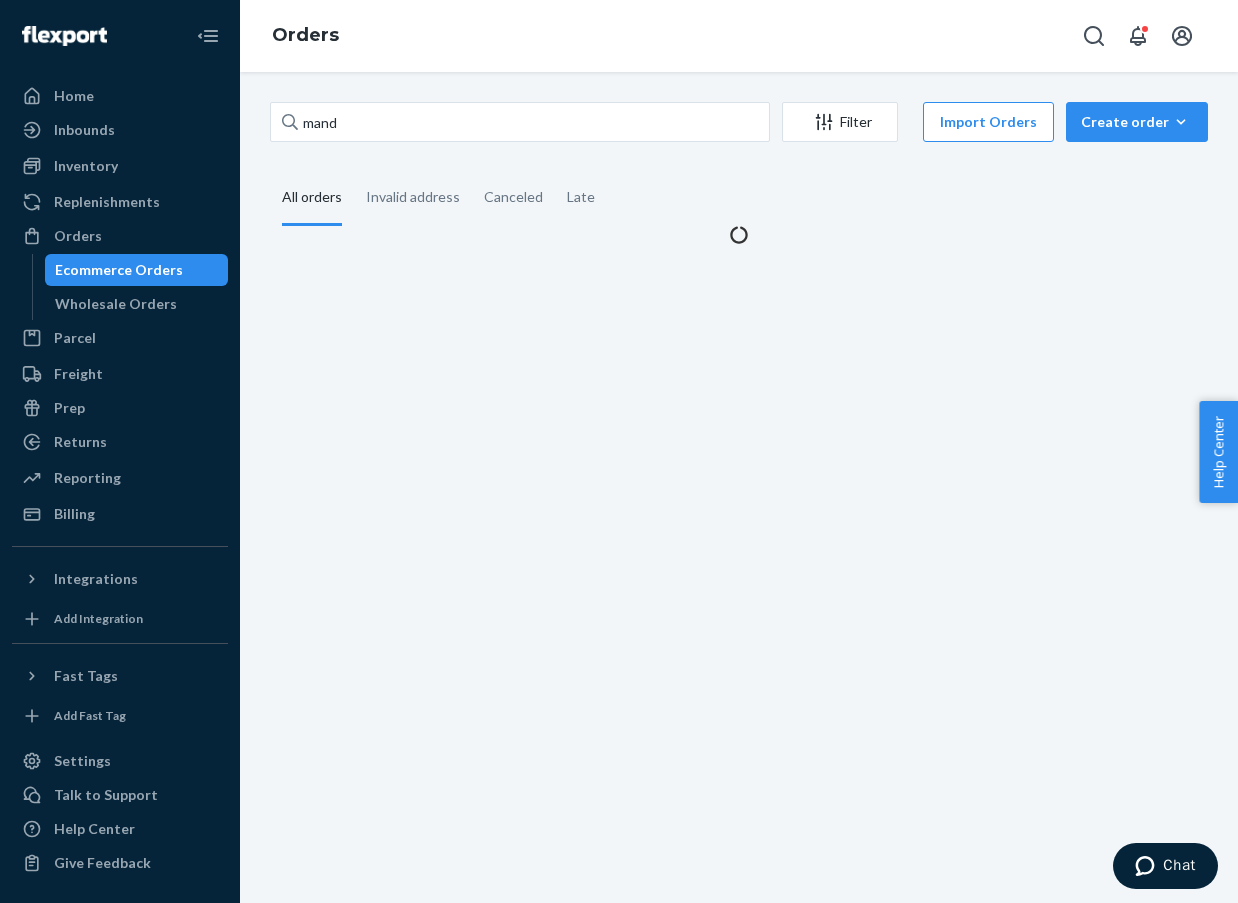 scroll, scrollTop: 0, scrollLeft: 0, axis: both 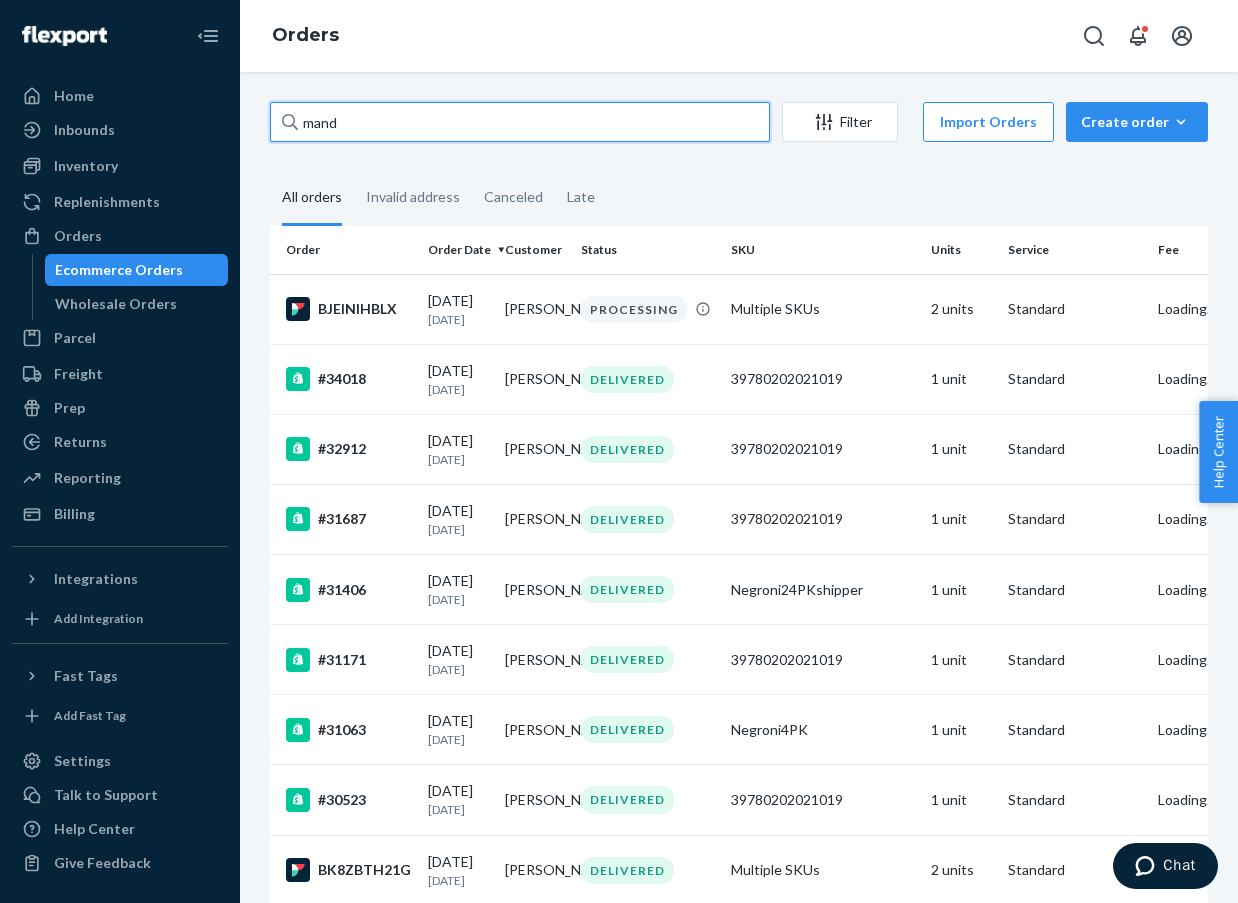 click on "mand" at bounding box center (520, 122) 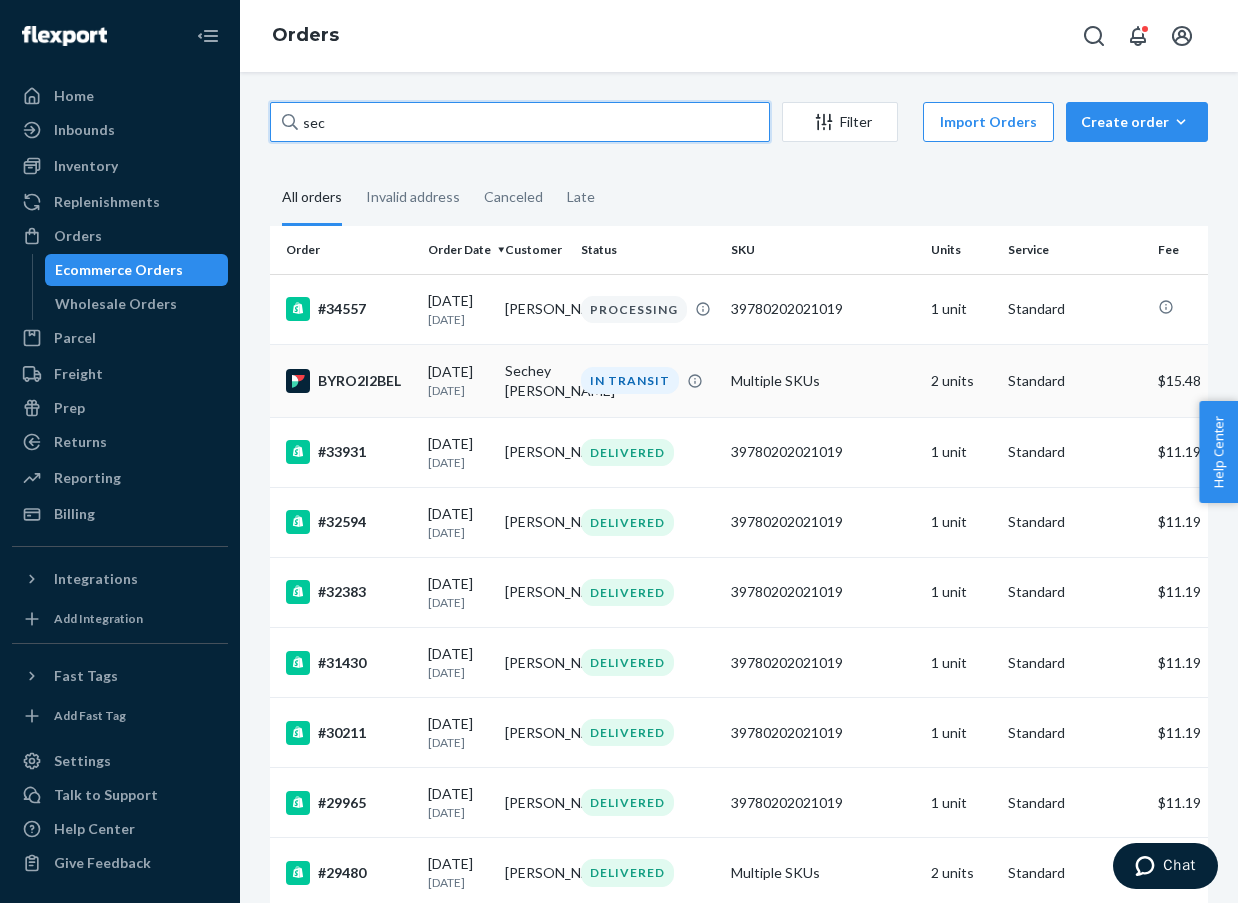 type on "sec" 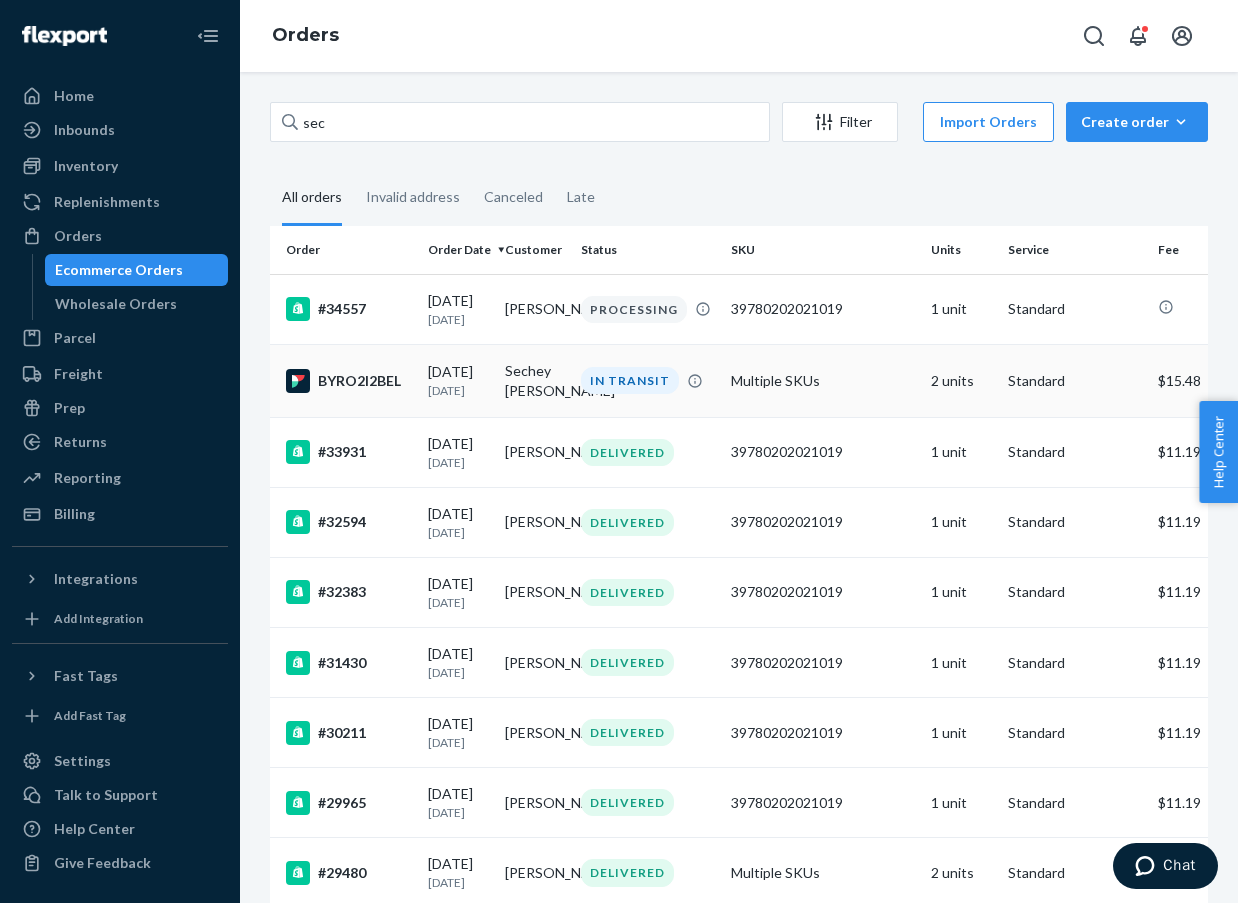 click on "BYRO2I2BEL" at bounding box center [349, 381] 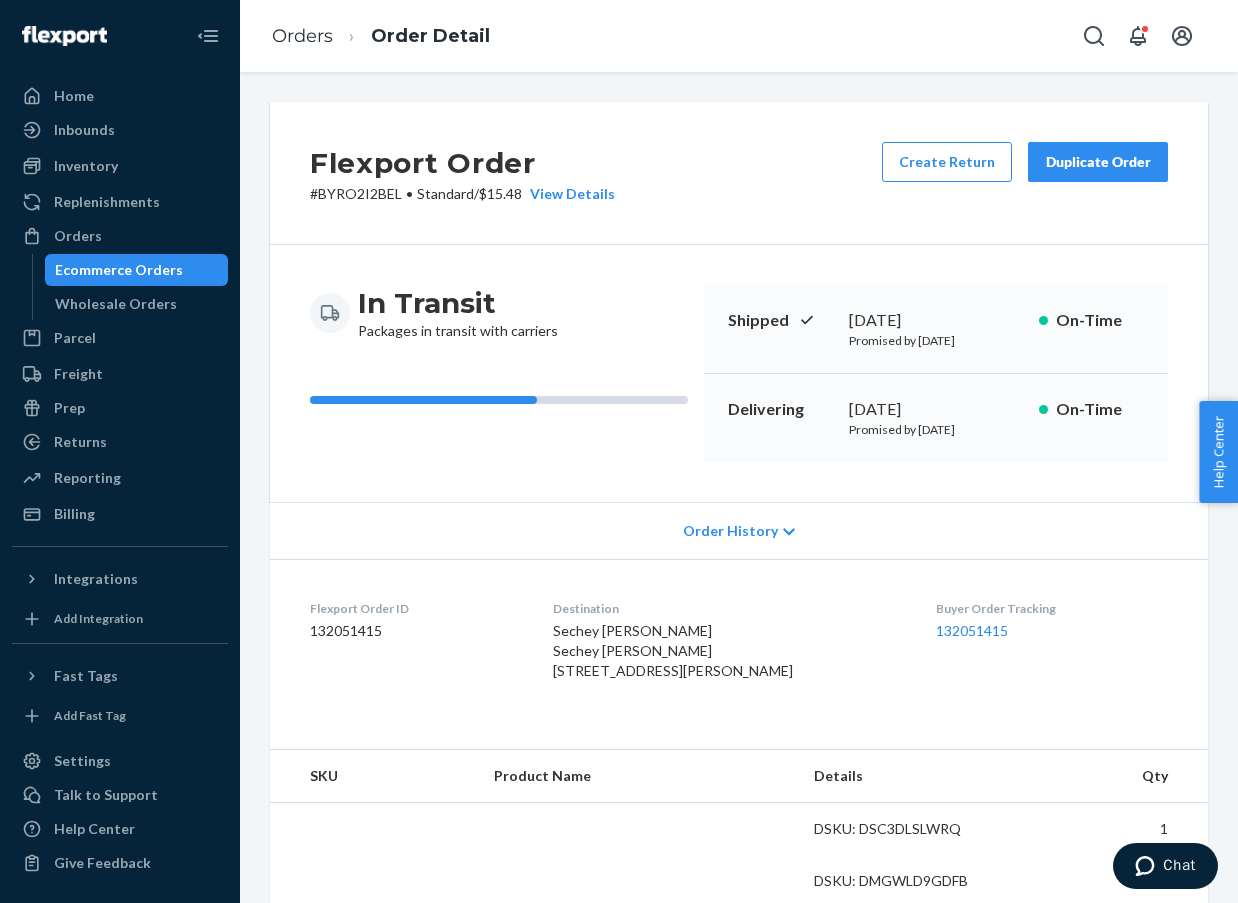 scroll, scrollTop: 0, scrollLeft: 0, axis: both 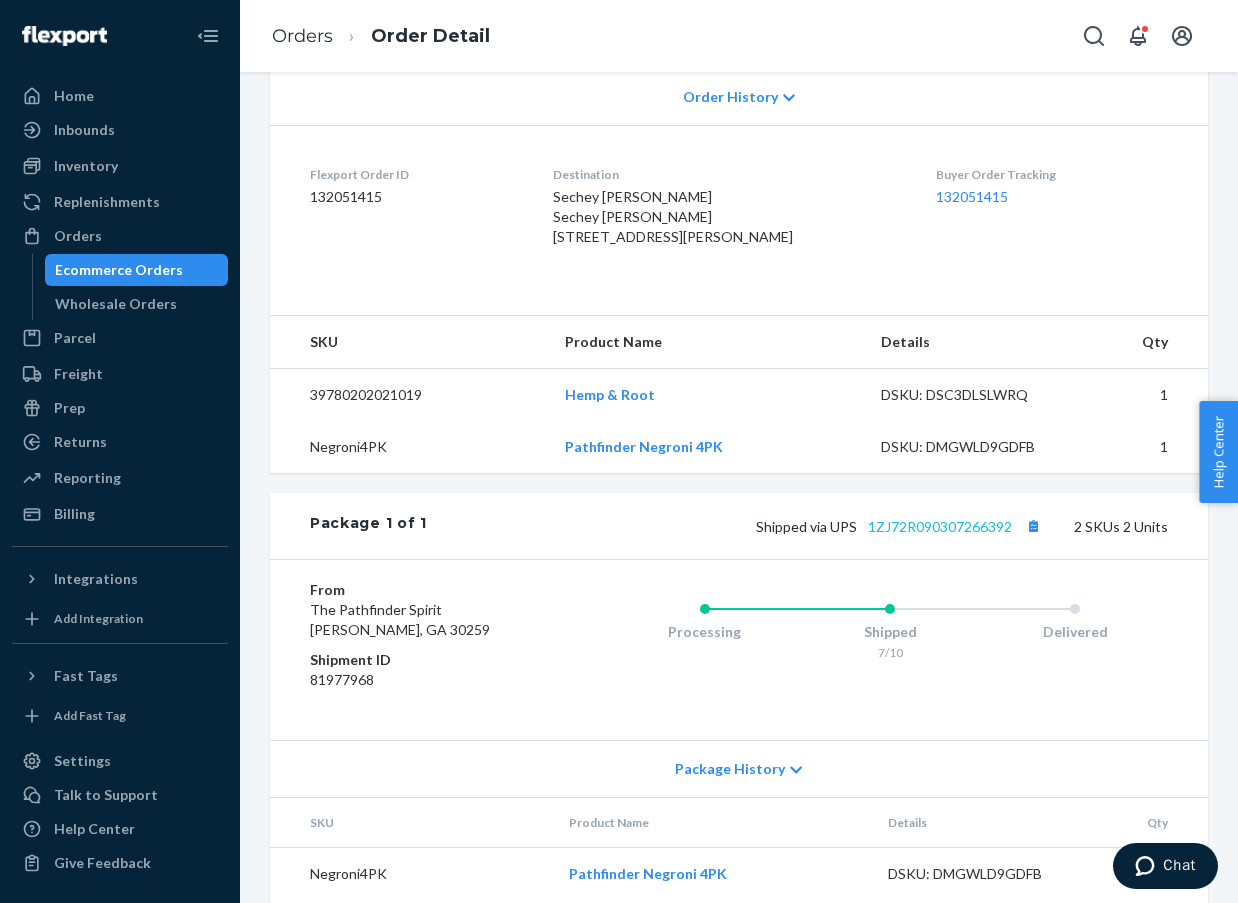 click on "1ZJ72R090307266392" at bounding box center (940, 526) 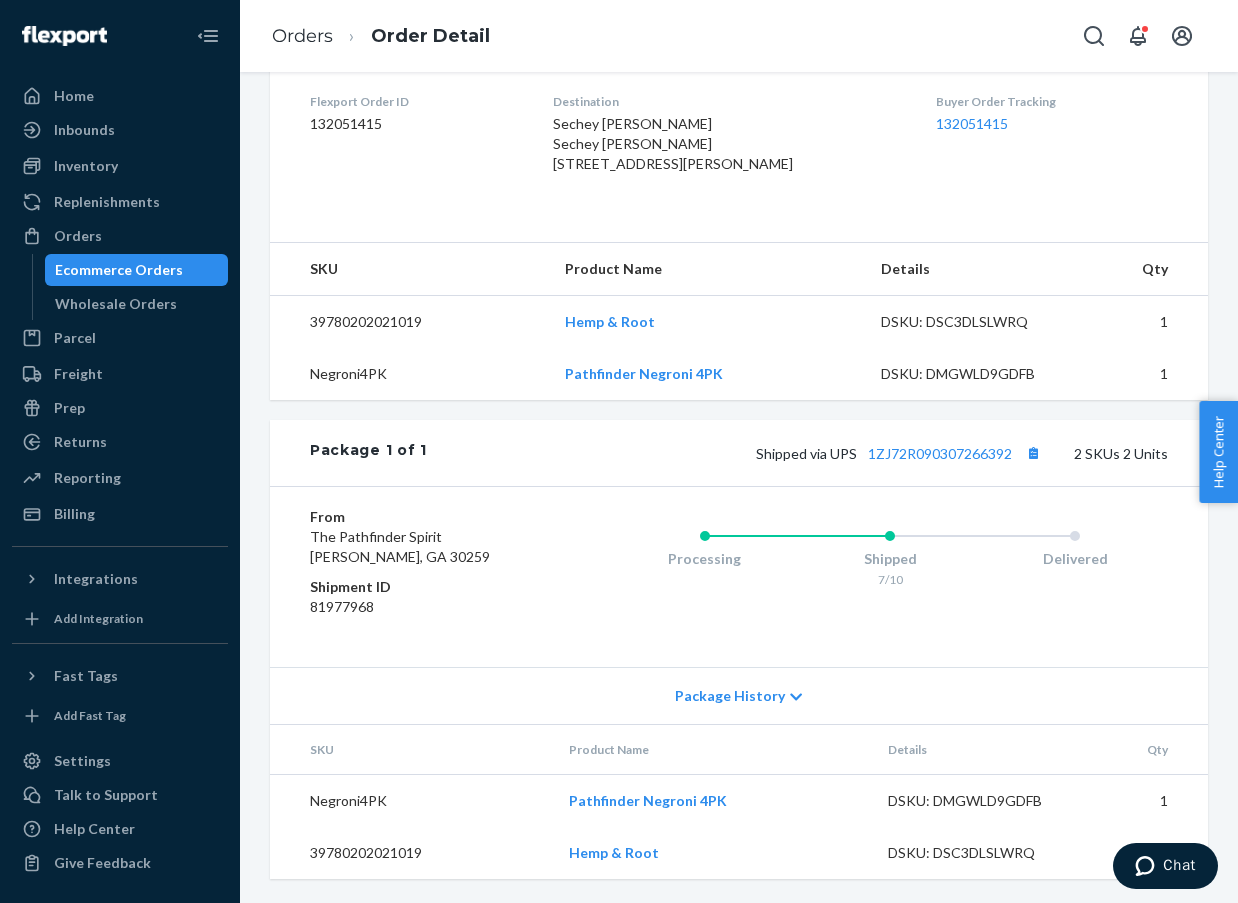 scroll, scrollTop: 545, scrollLeft: 0, axis: vertical 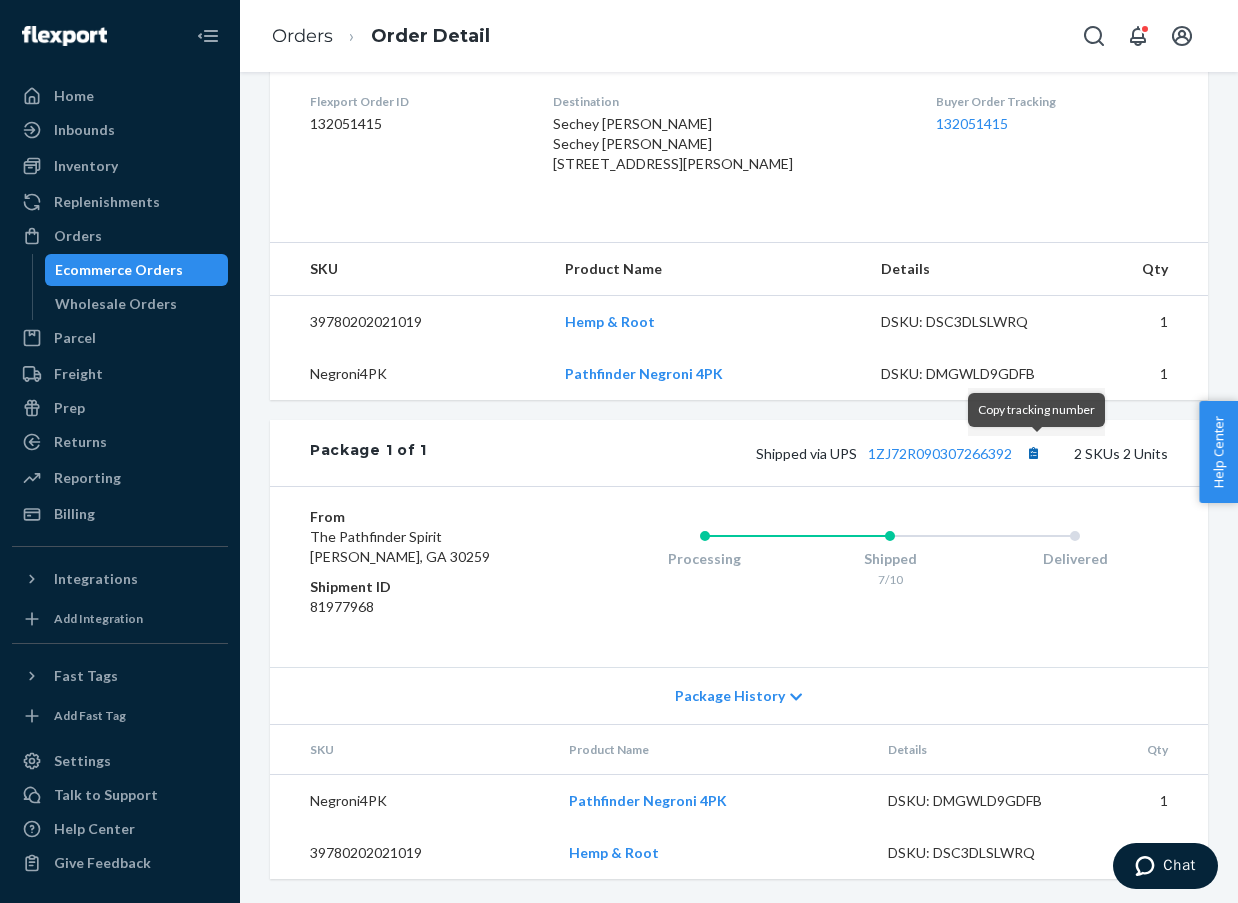 click at bounding box center (1033, 453) 